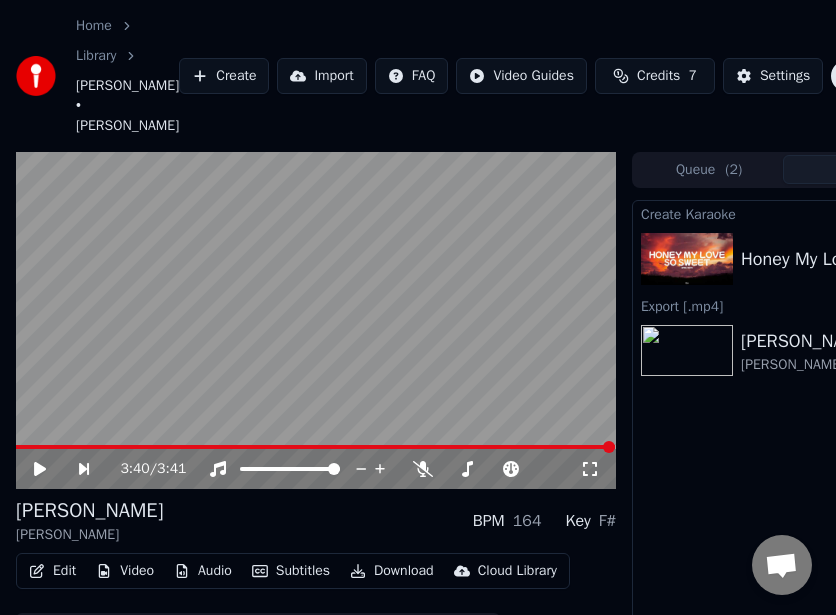 scroll, scrollTop: 0, scrollLeft: 0, axis: both 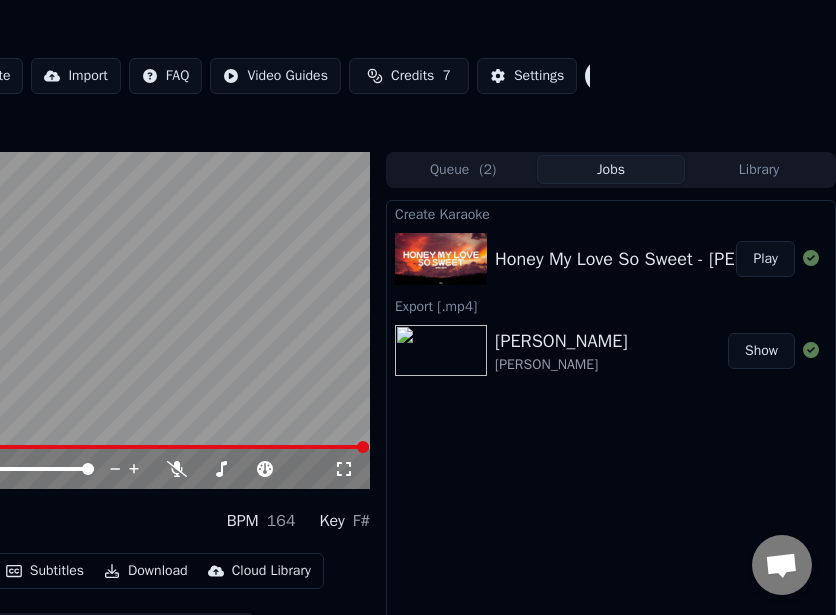 click on "Play" at bounding box center (765, 259) 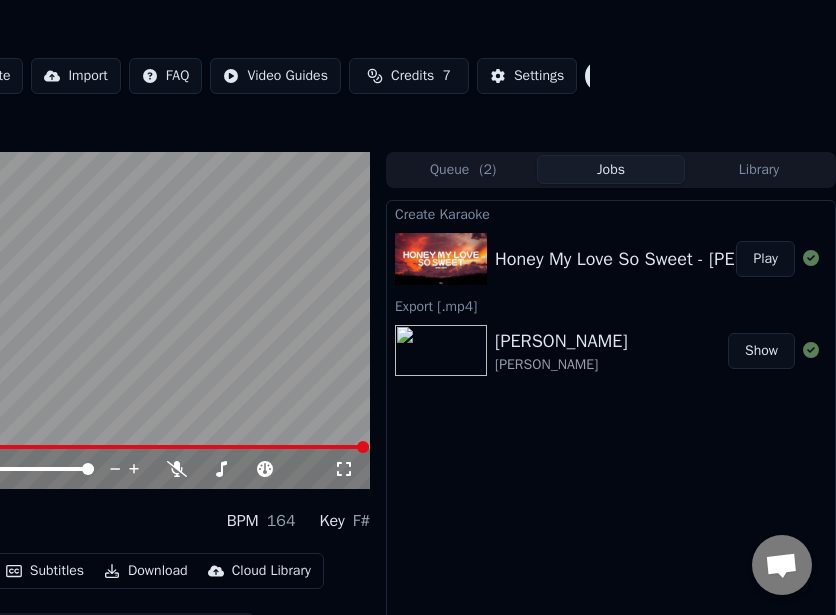 click on "Play" at bounding box center [765, 259] 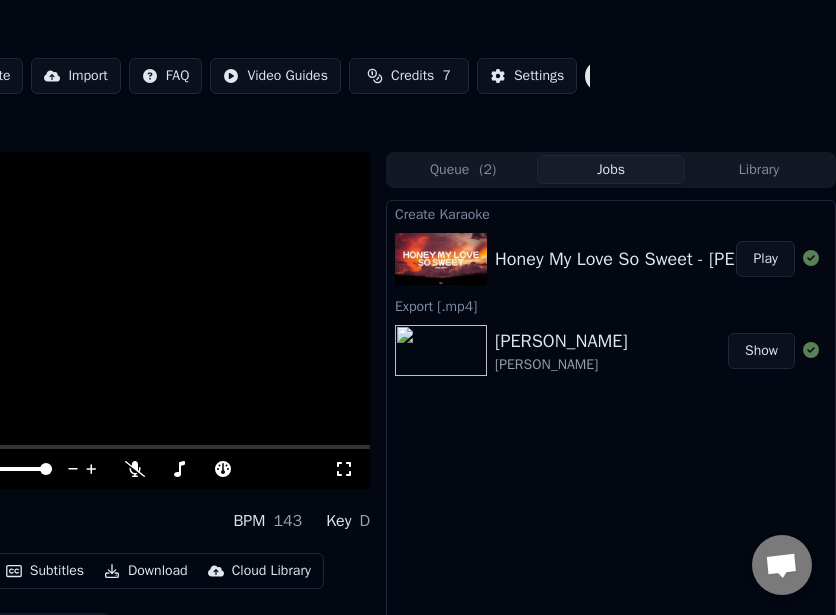 click on "Create Karaoke Honey My Love So Sweet - April Boys  Play Export [.mp4] Palagi TJ Monterde Show" at bounding box center [611, 461] 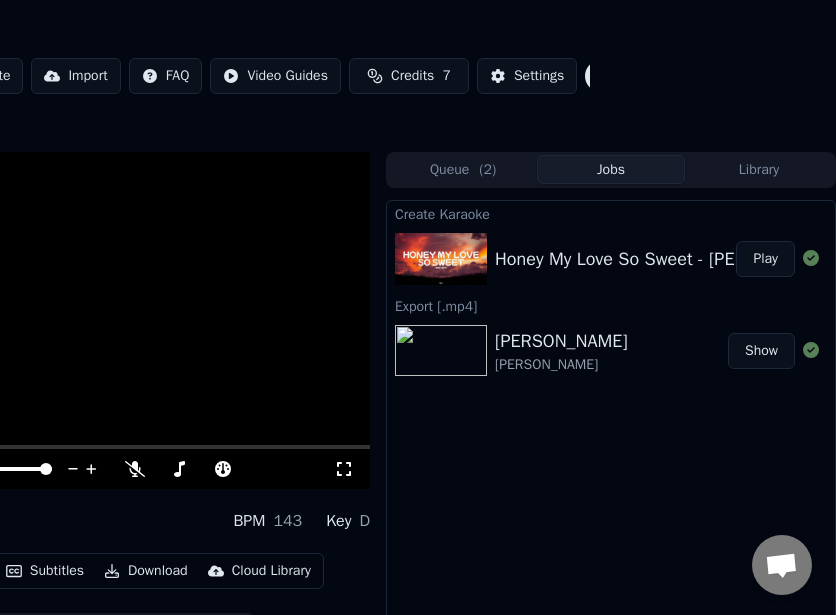 scroll, scrollTop: 0, scrollLeft: 0, axis: both 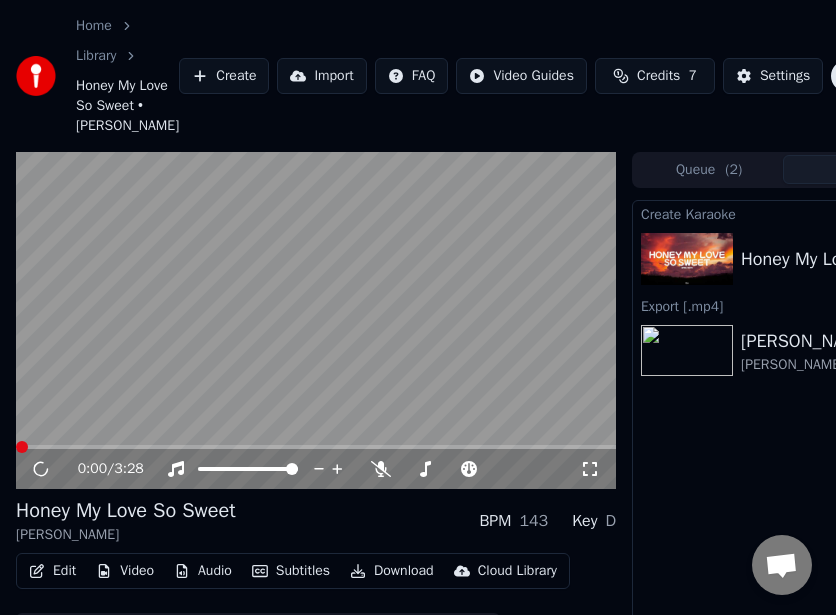 click on "0:00  /  3:28" at bounding box center [316, 469] 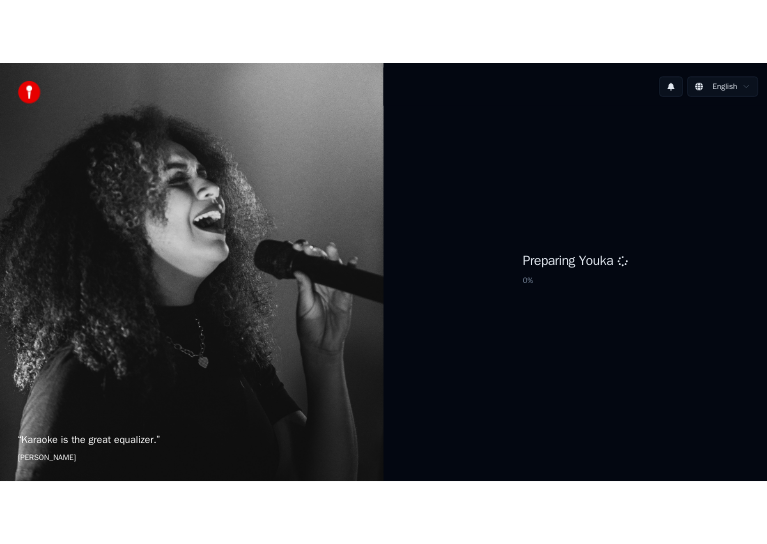 scroll, scrollTop: 0, scrollLeft: 0, axis: both 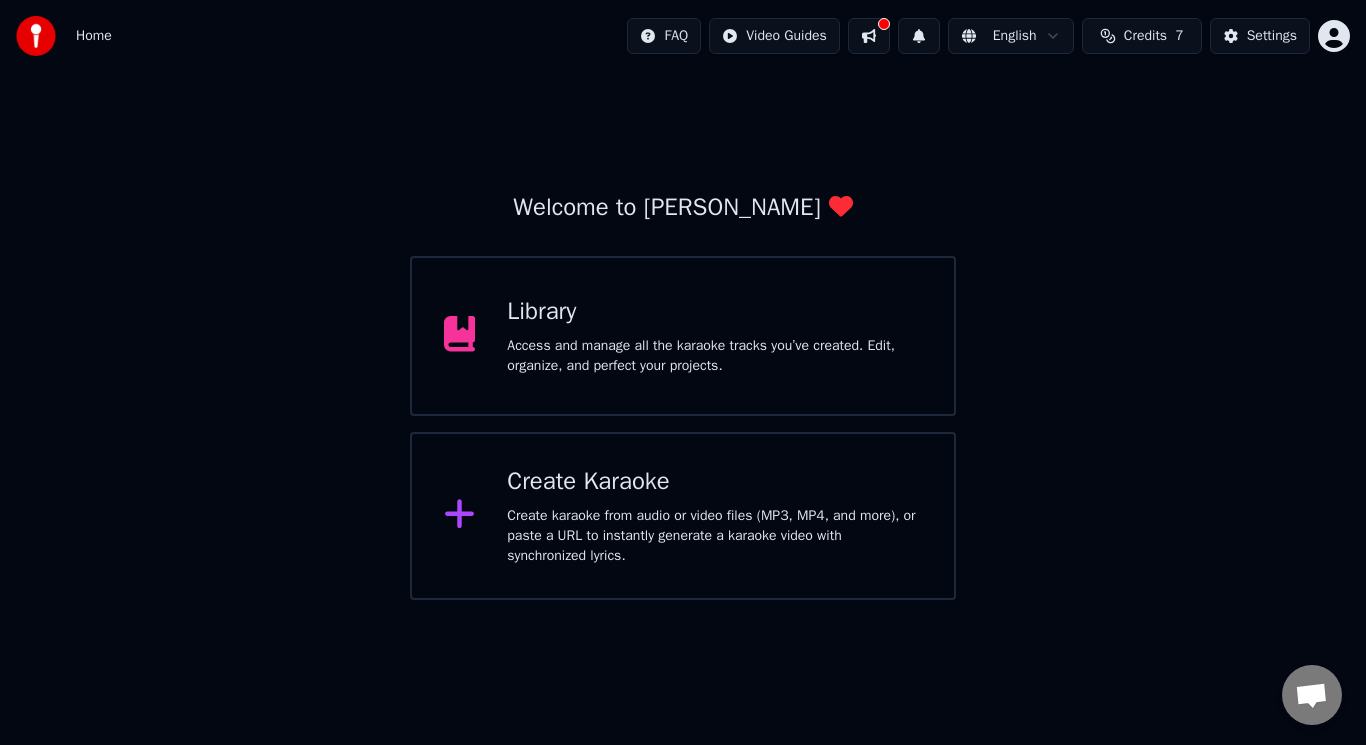 click on "Access and manage all the karaoke tracks you’ve created. Edit, organize, and perfect your projects." at bounding box center (714, 356) 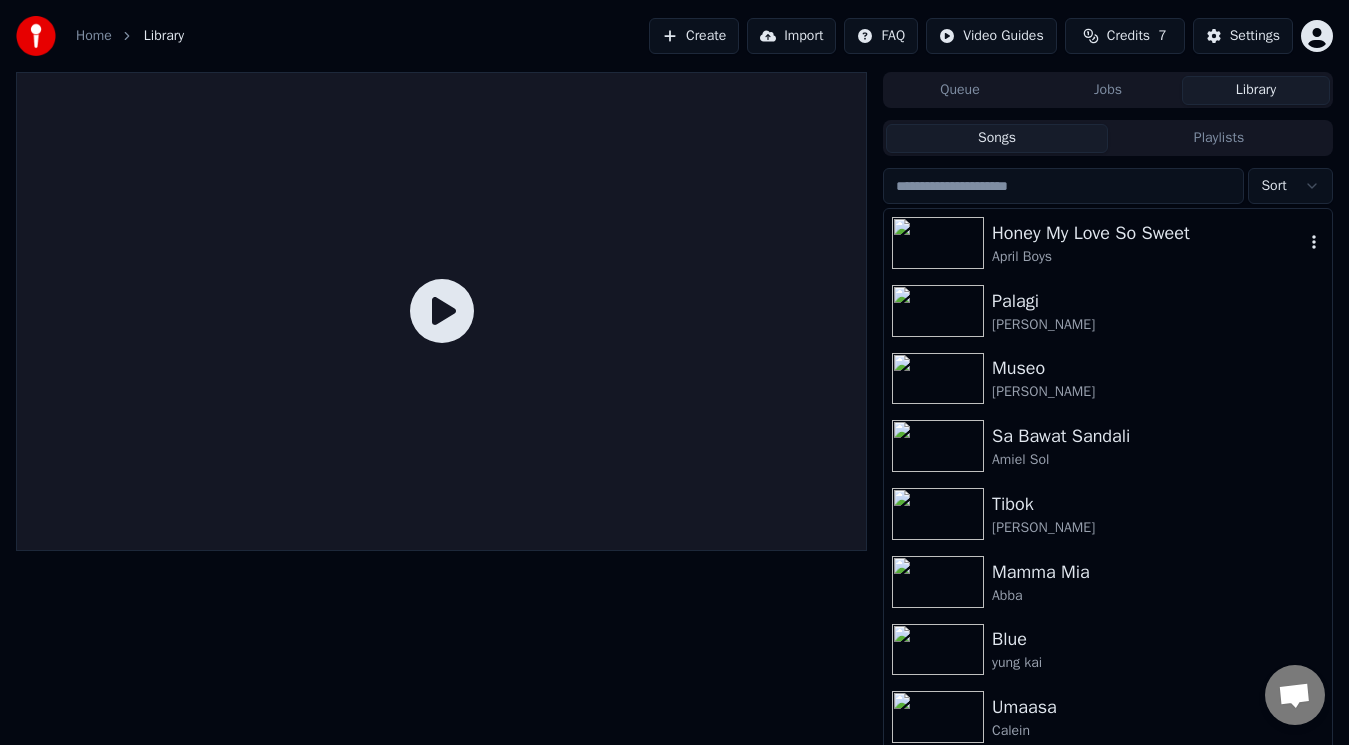 click at bounding box center (938, 243) 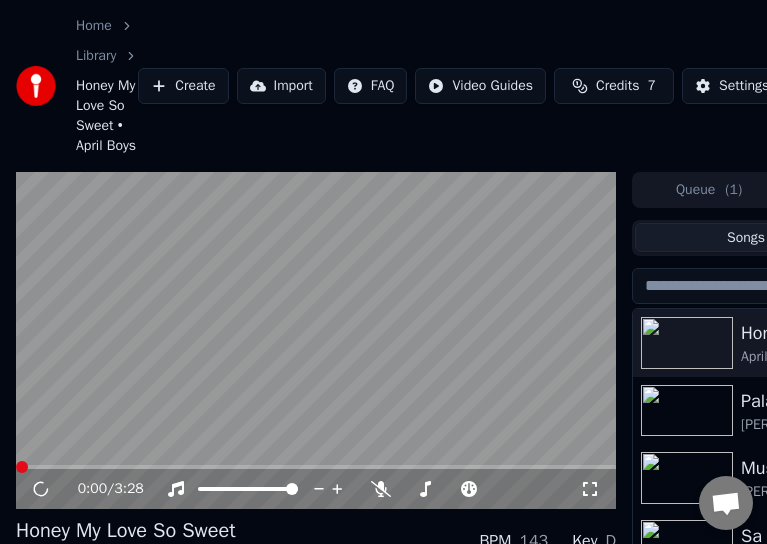 click at bounding box center [316, 467] 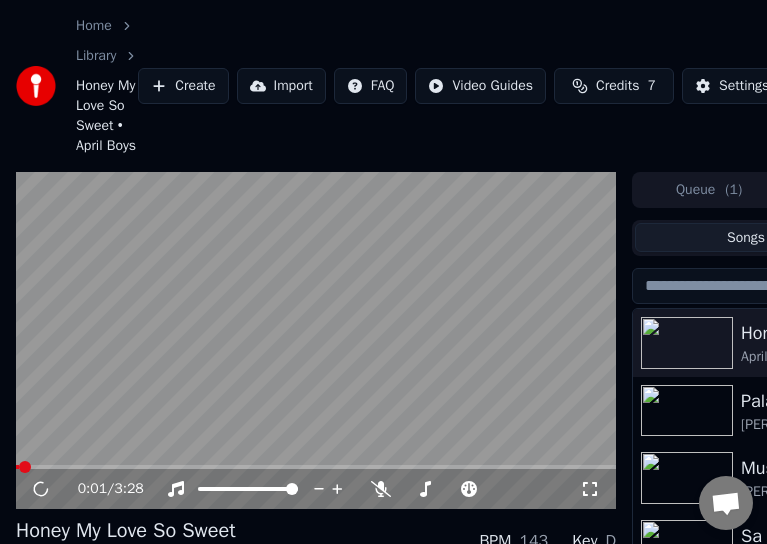 click at bounding box center [17, 467] 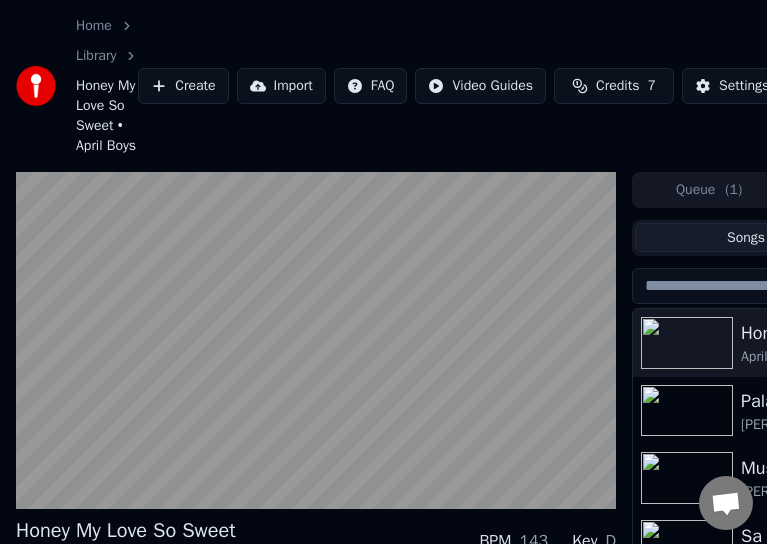 scroll, scrollTop: 185, scrollLeft: 0, axis: vertical 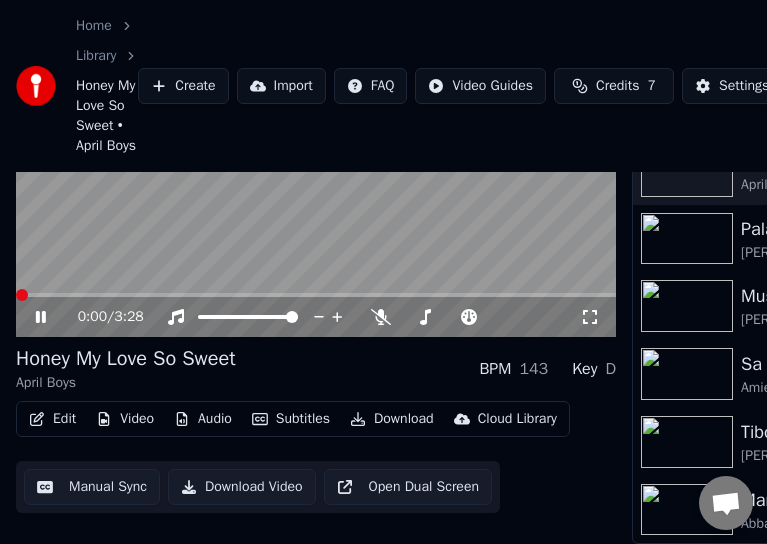 click 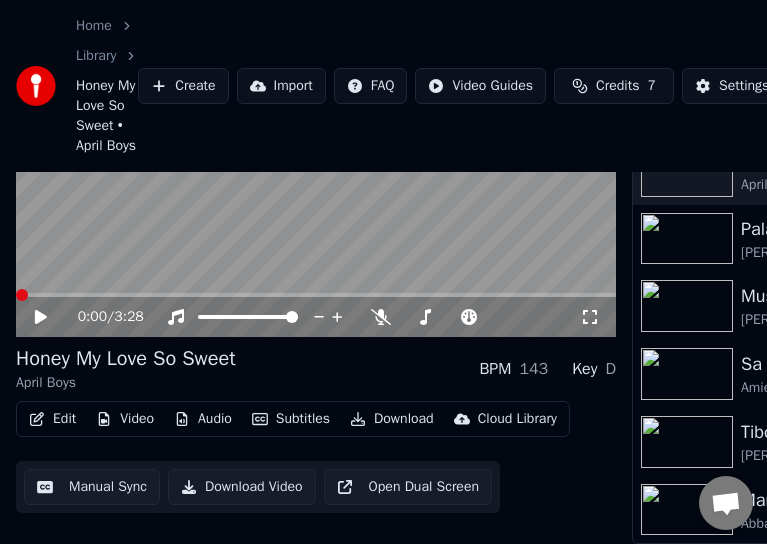 click 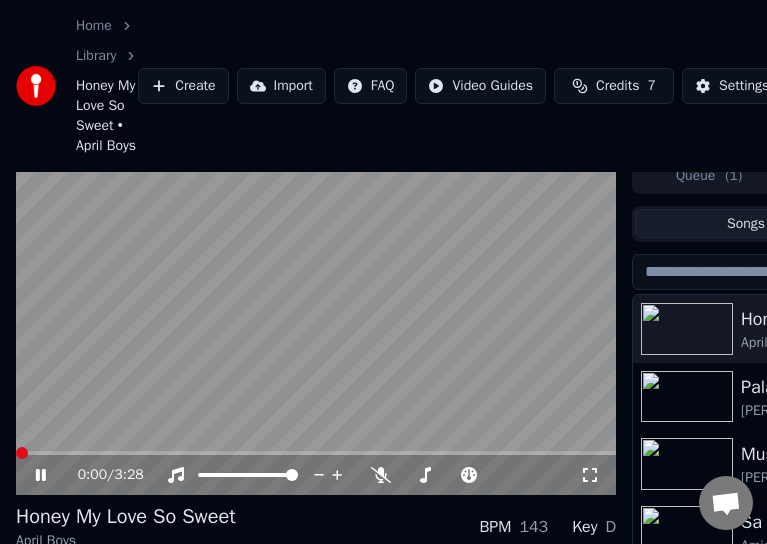 scroll, scrollTop: 11, scrollLeft: 0, axis: vertical 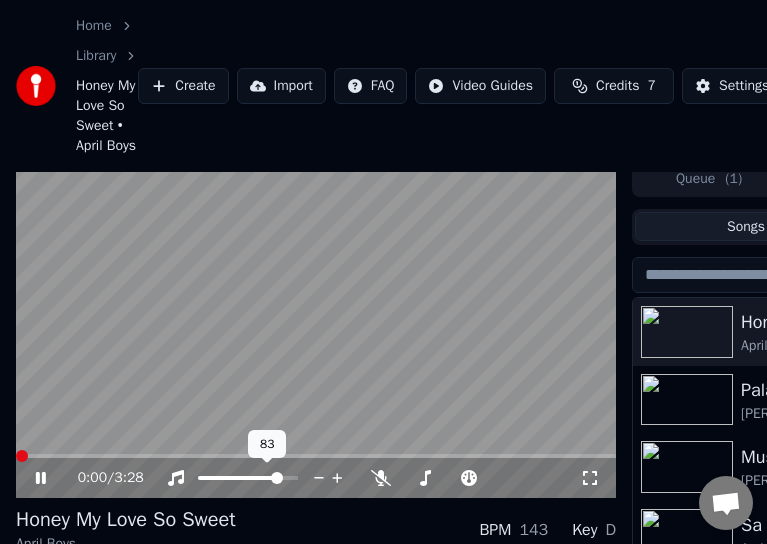 click at bounding box center (239, 478) 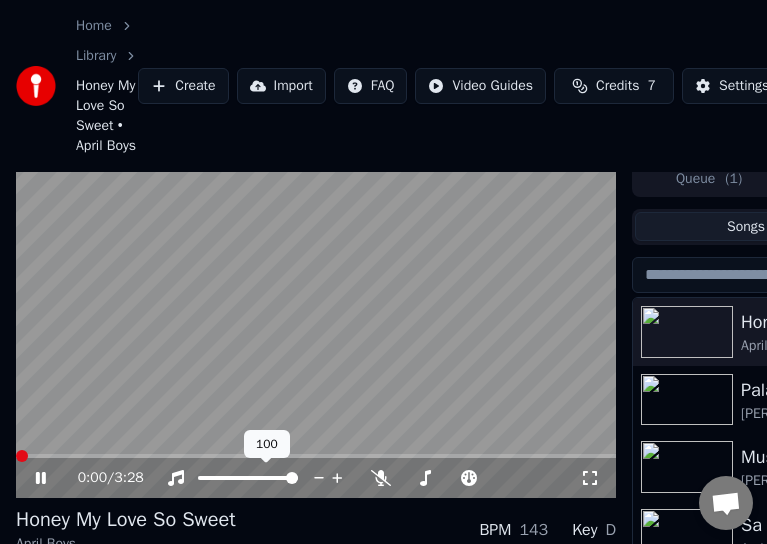 click at bounding box center [292, 478] 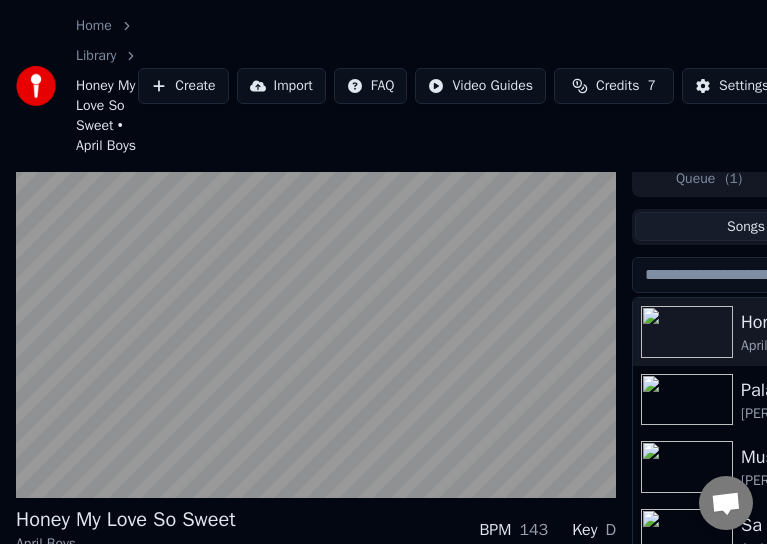 scroll, scrollTop: 185, scrollLeft: 0, axis: vertical 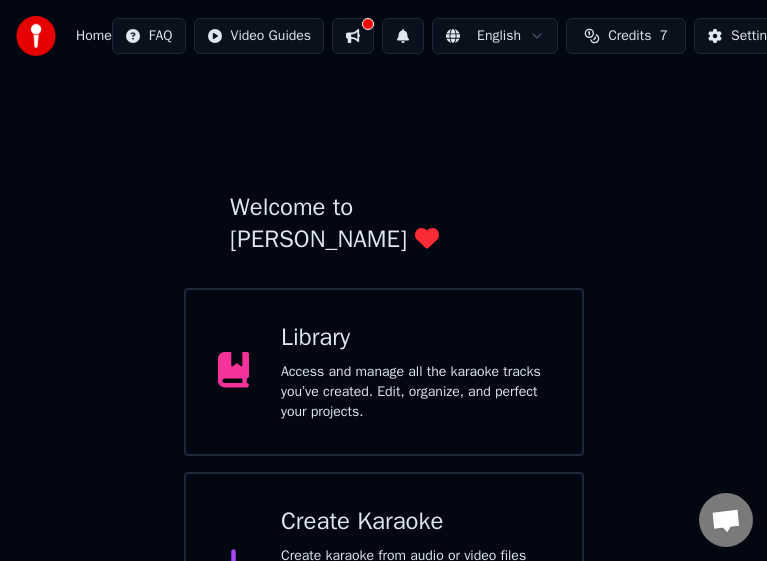 click on "Library" at bounding box center (415, 338) 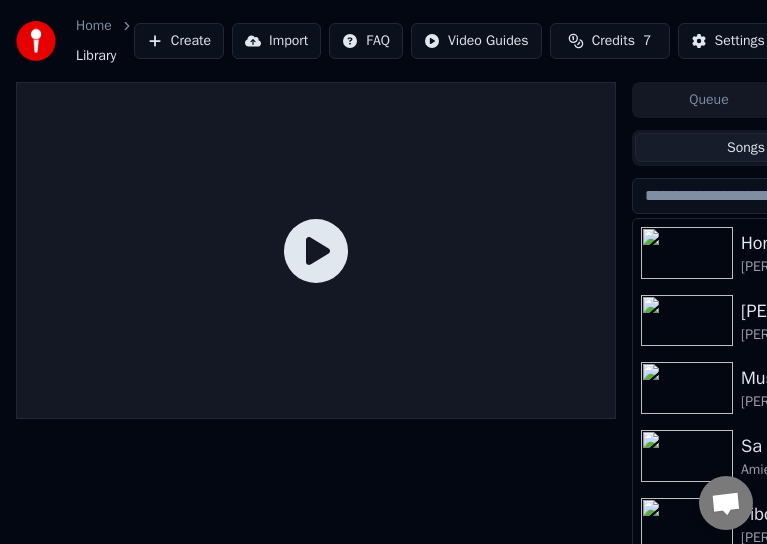 click at bounding box center (687, 253) 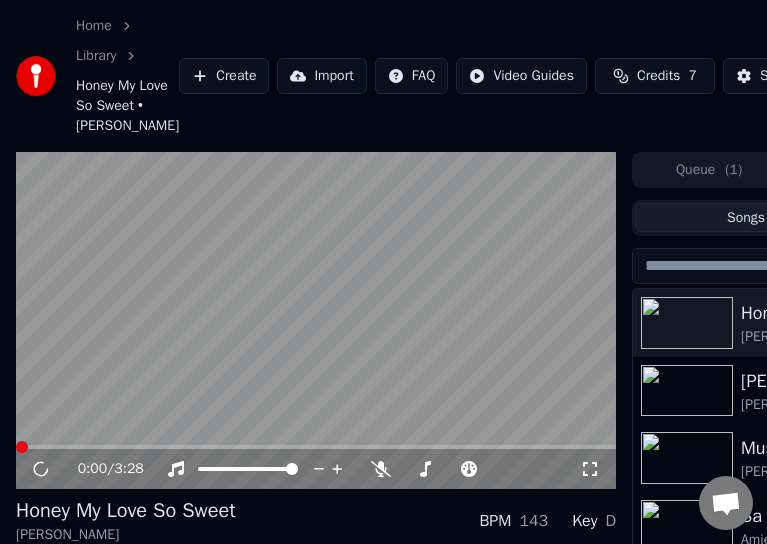 click at bounding box center [316, 447] 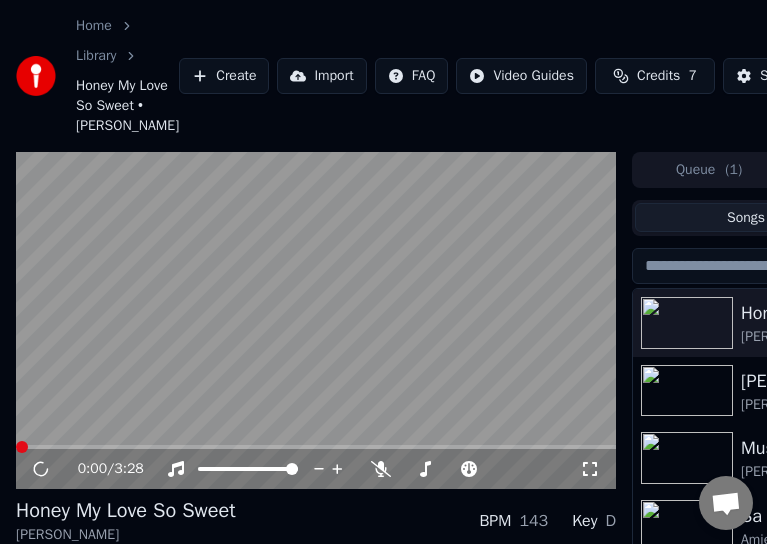 click at bounding box center (16, 447) 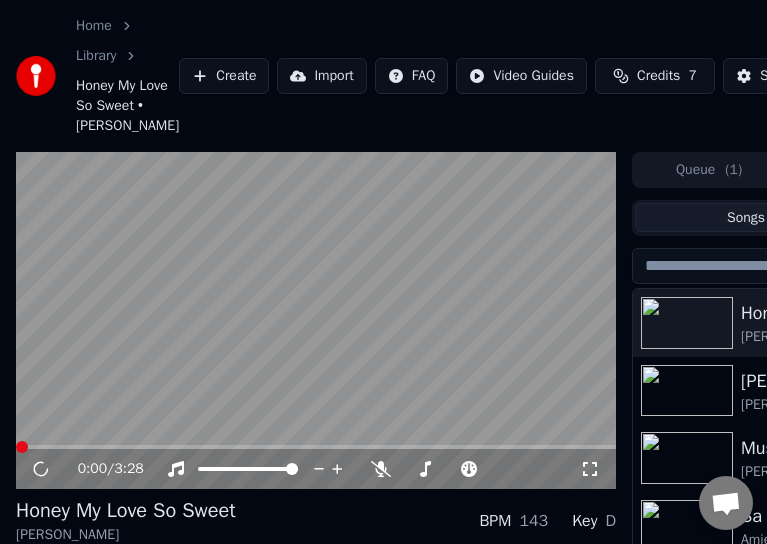 click on "Queue ( 1 )" at bounding box center (709, 169) 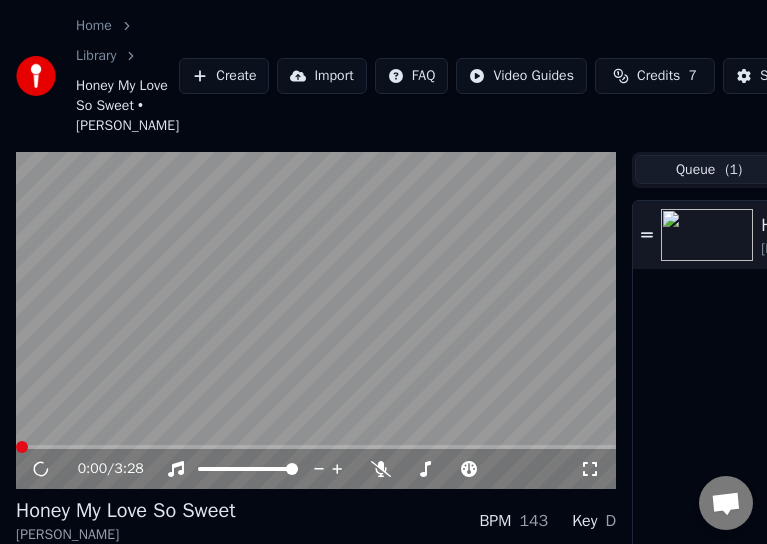 click at bounding box center [707, 235] 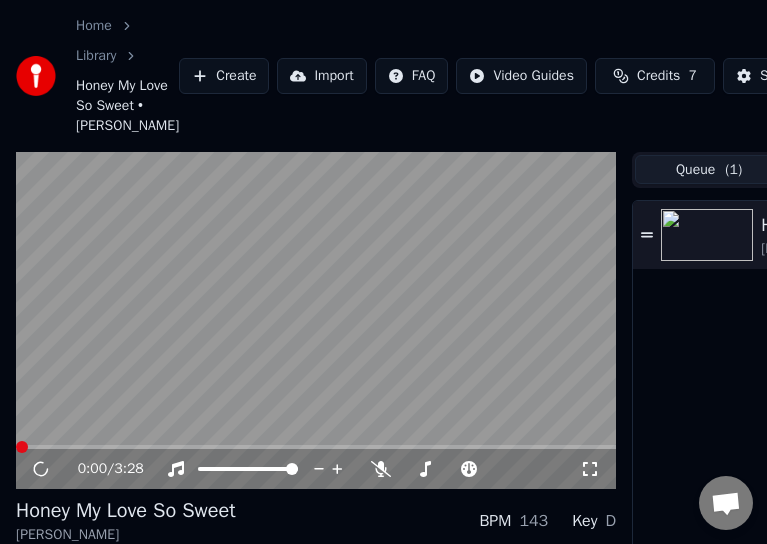scroll, scrollTop: 153, scrollLeft: 0, axis: vertical 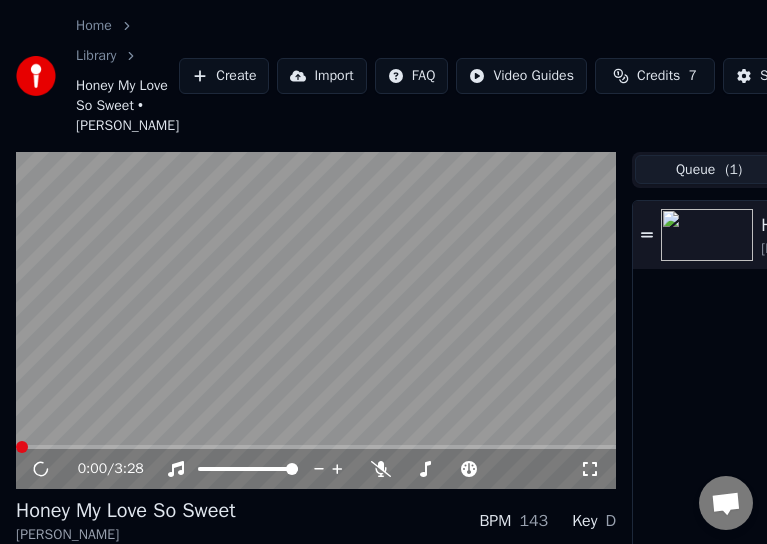 click 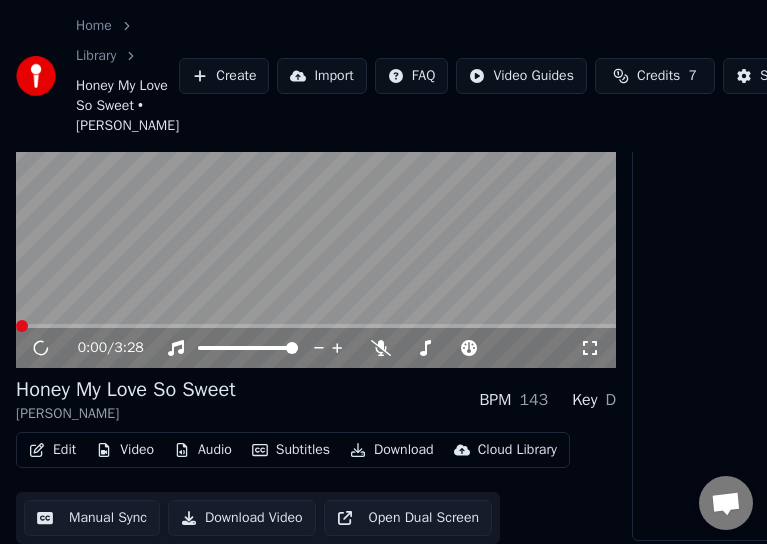 scroll, scrollTop: 153, scrollLeft: 0, axis: vertical 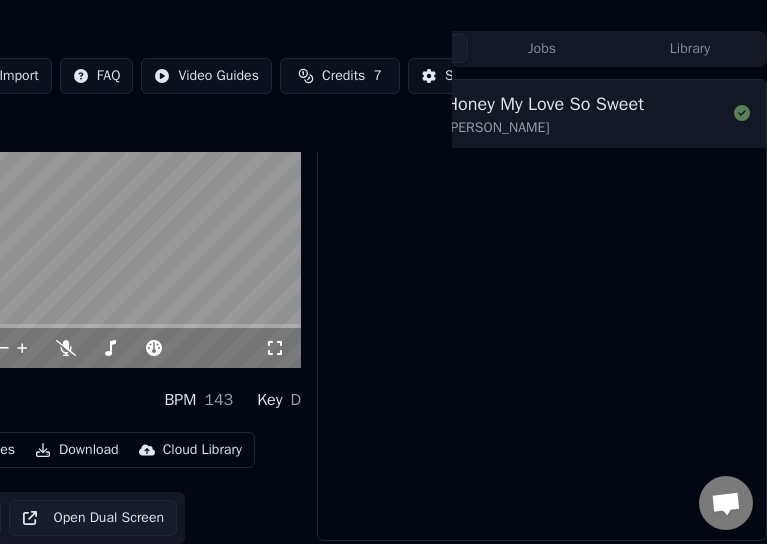 click on "Honey My Love So Sweet April Boys" at bounding box center [542, 310] 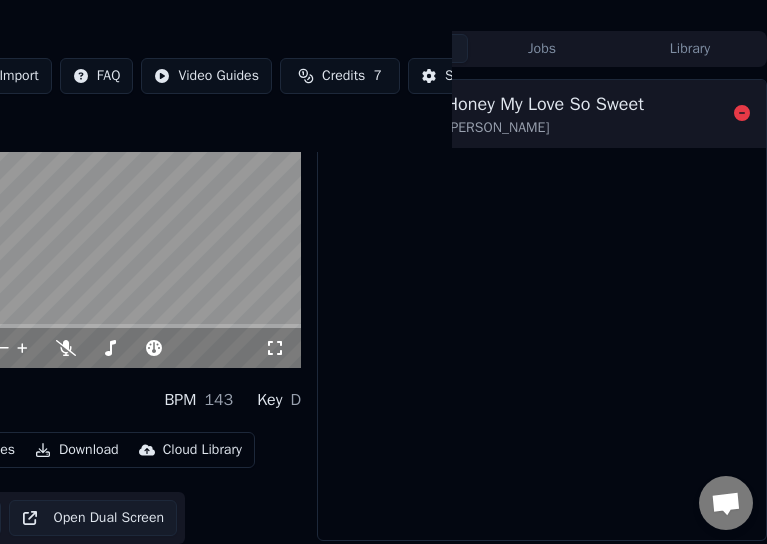 click on "Honey My Love So Sweet" at bounding box center (545, 104) 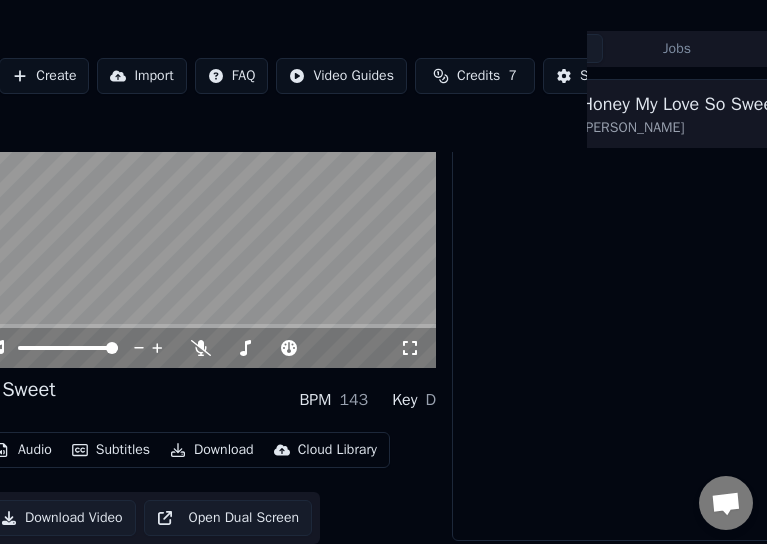 scroll, scrollTop: 153, scrollLeft: 0, axis: vertical 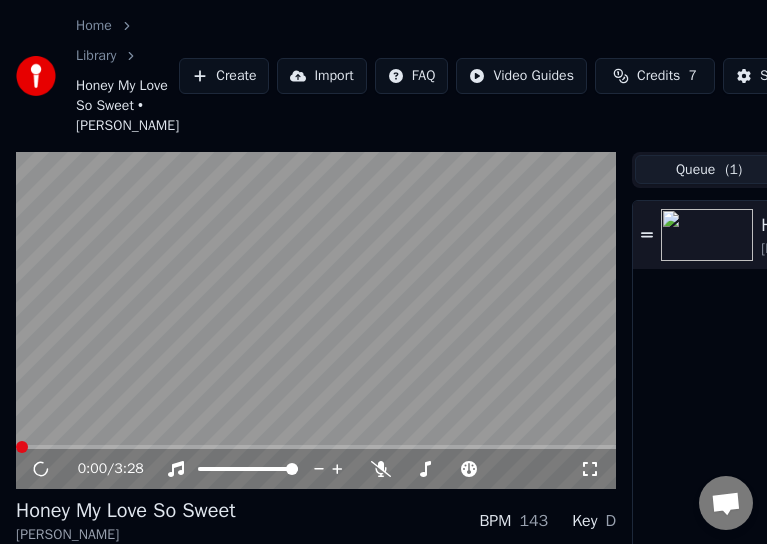 click on "Home" at bounding box center [94, 26] 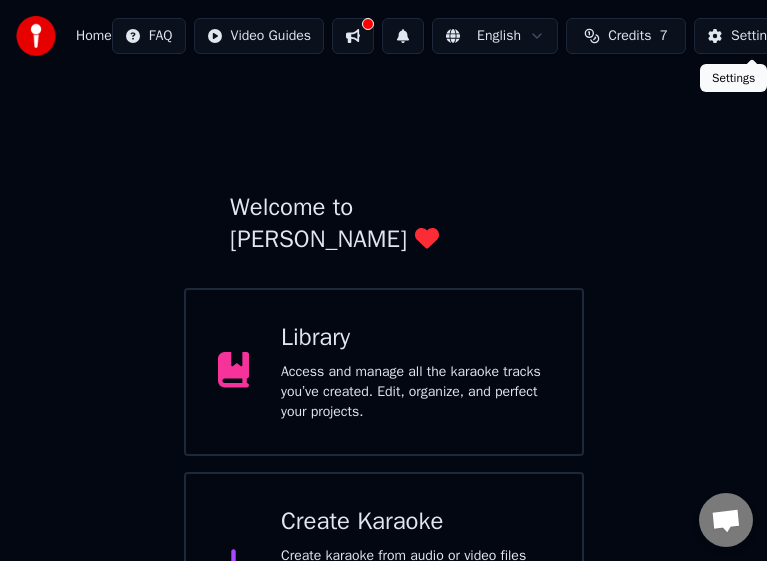 click on "Settings" at bounding box center [756, 36] 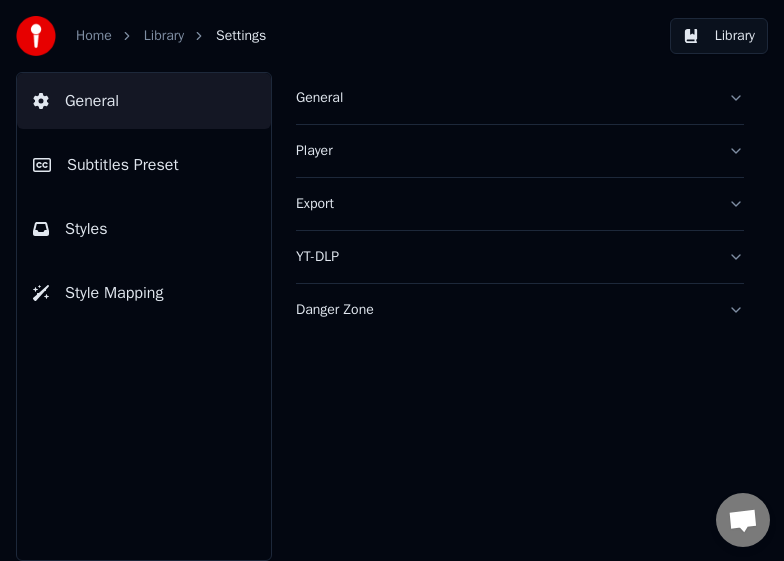 click on "General" at bounding box center [504, 98] 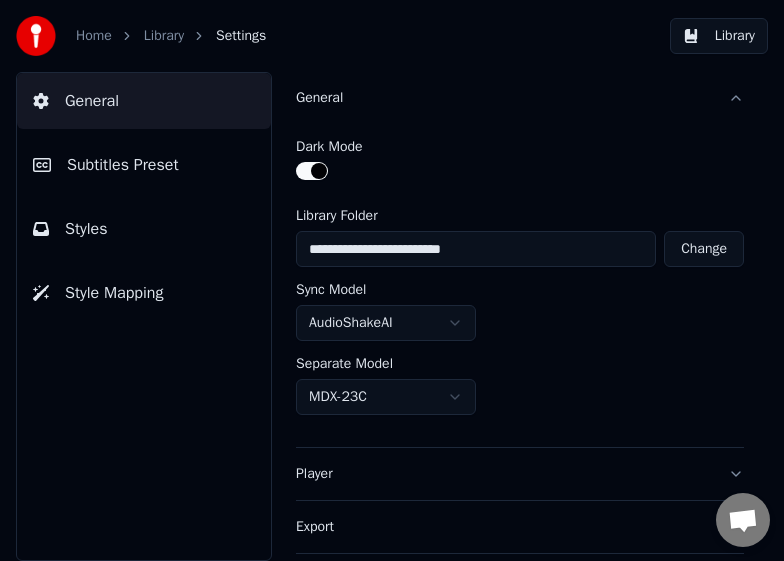 click on "**********" at bounding box center (392, 280) 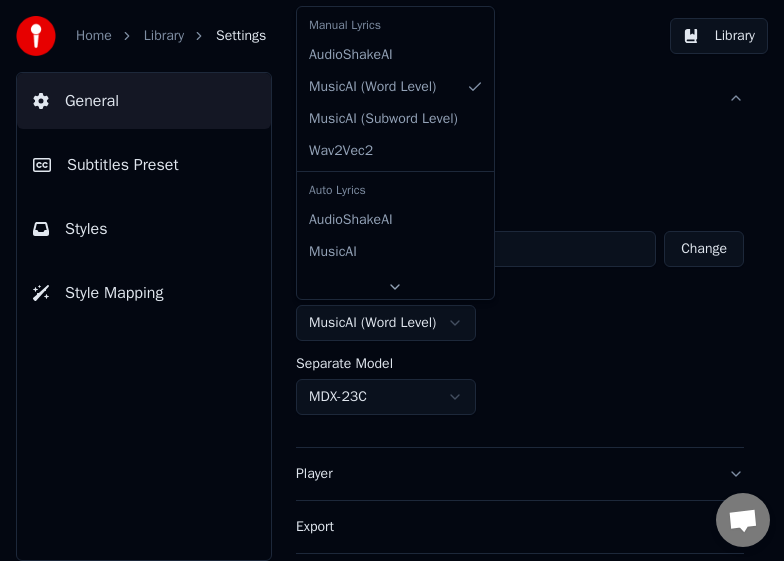 click on "**********" at bounding box center [392, 280] 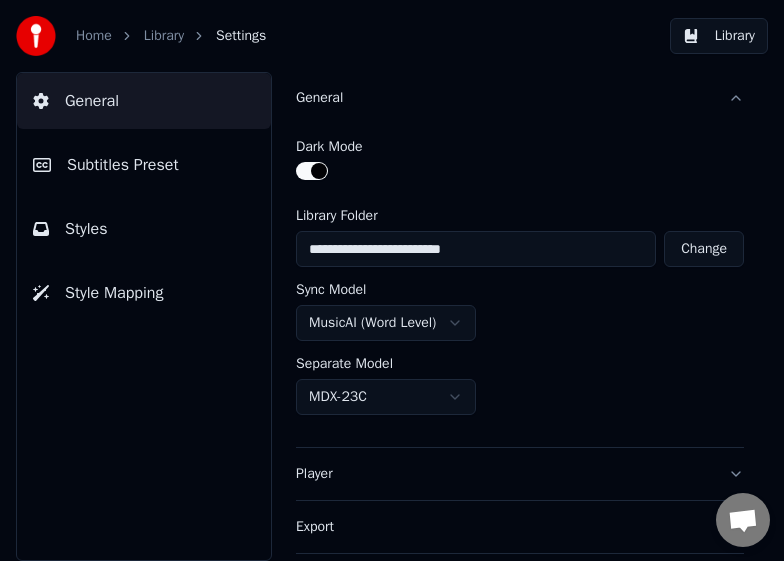 click on "**********" at bounding box center (392, 280) 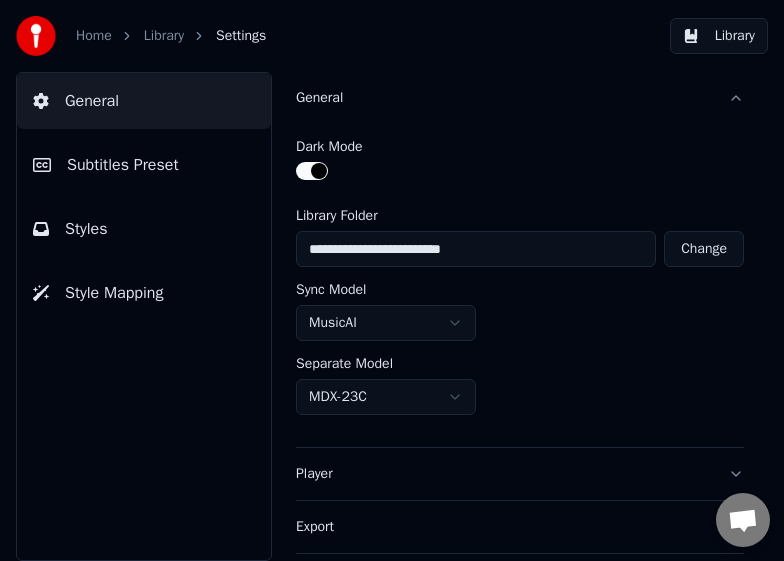 click on "**********" at bounding box center (392, 280) 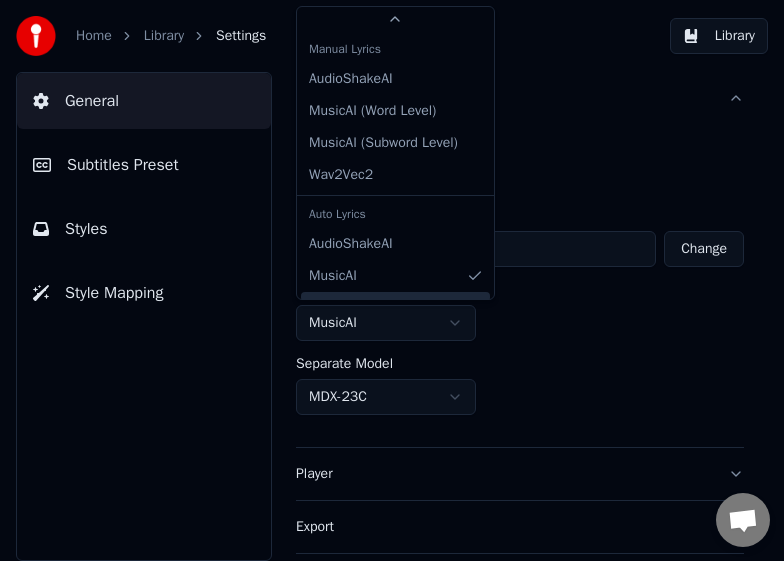 scroll, scrollTop: 29, scrollLeft: 0, axis: vertical 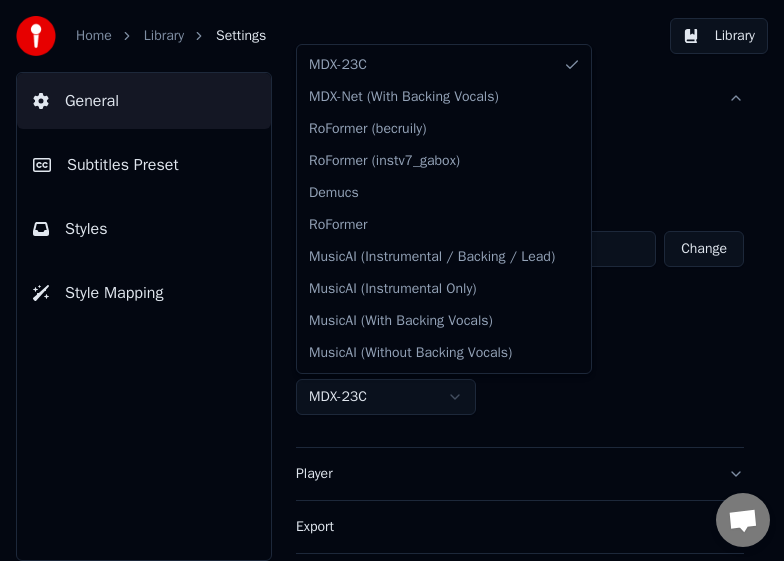click on "**********" at bounding box center [392, 280] 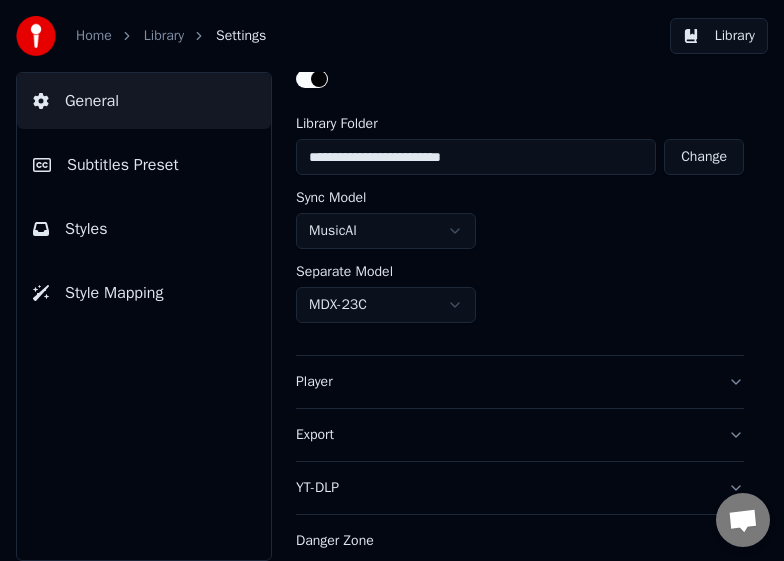 scroll, scrollTop: 97, scrollLeft: 0, axis: vertical 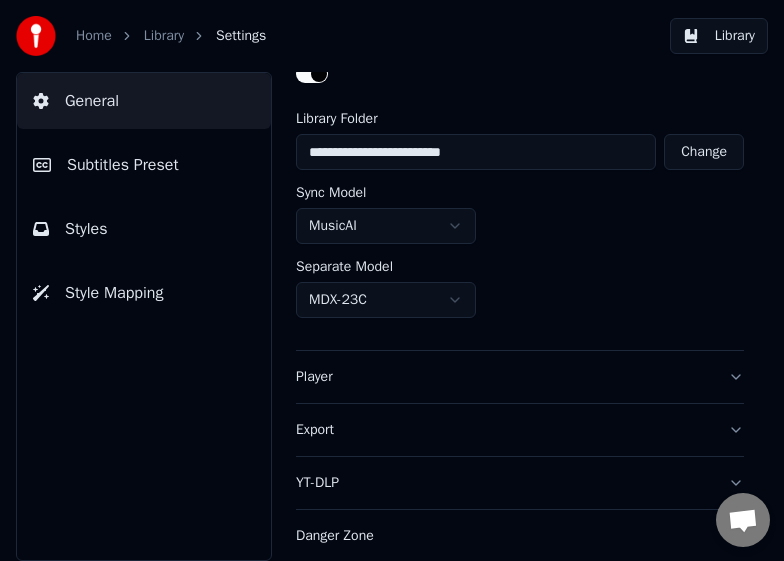 drag, startPoint x: 666, startPoint y: 369, endPoint x: 729, endPoint y: 378, distance: 63.63961 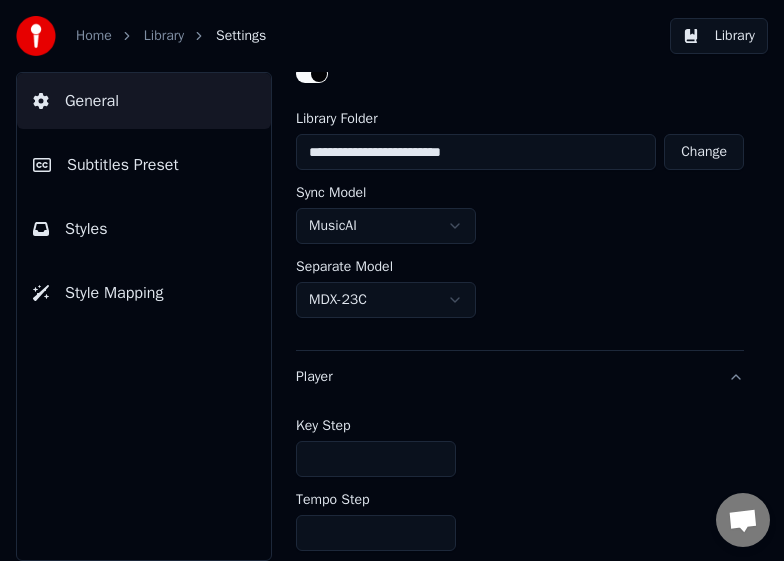 click on "Player" at bounding box center [520, 377] 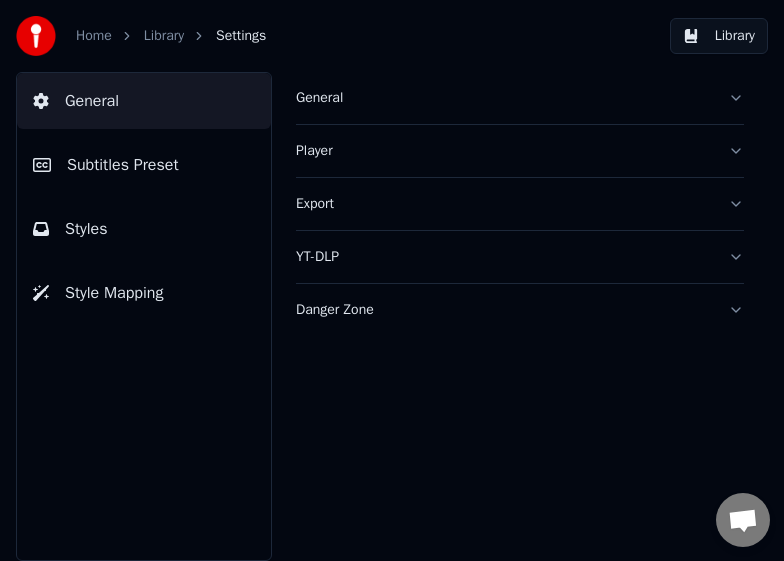 scroll, scrollTop: 0, scrollLeft: 0, axis: both 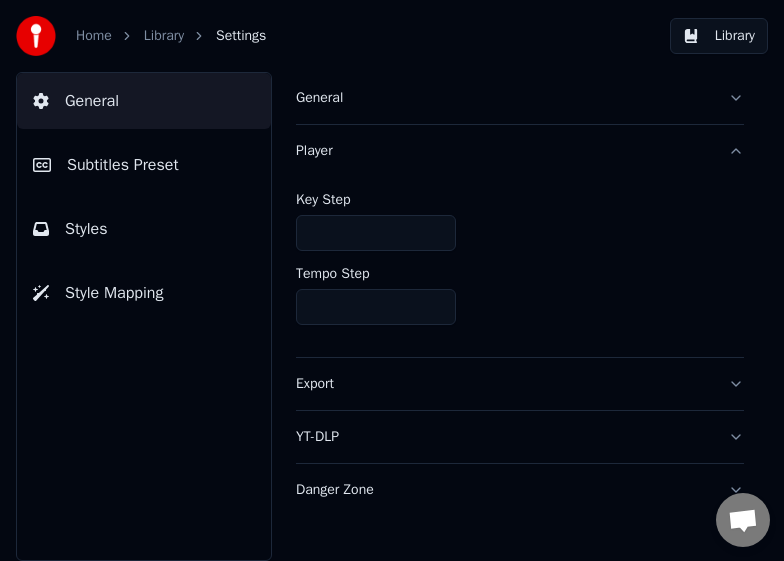click on "Player" at bounding box center (520, 151) 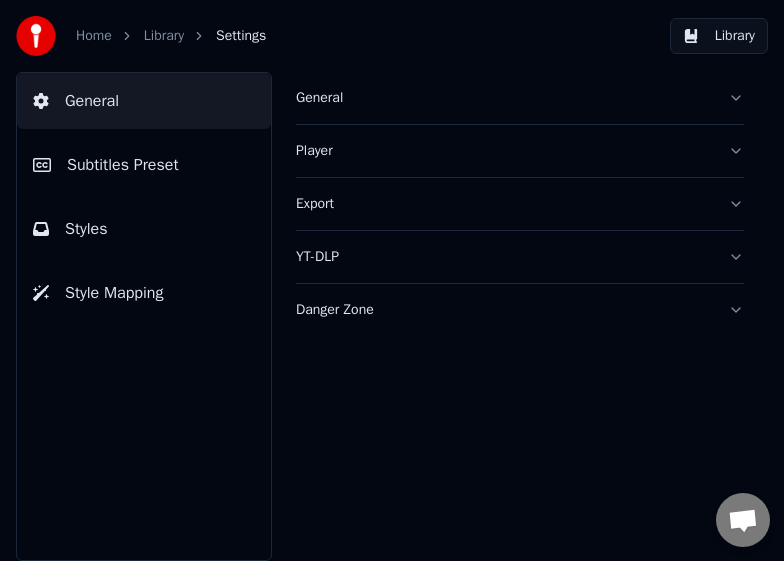 click on "Export" at bounding box center (520, 204) 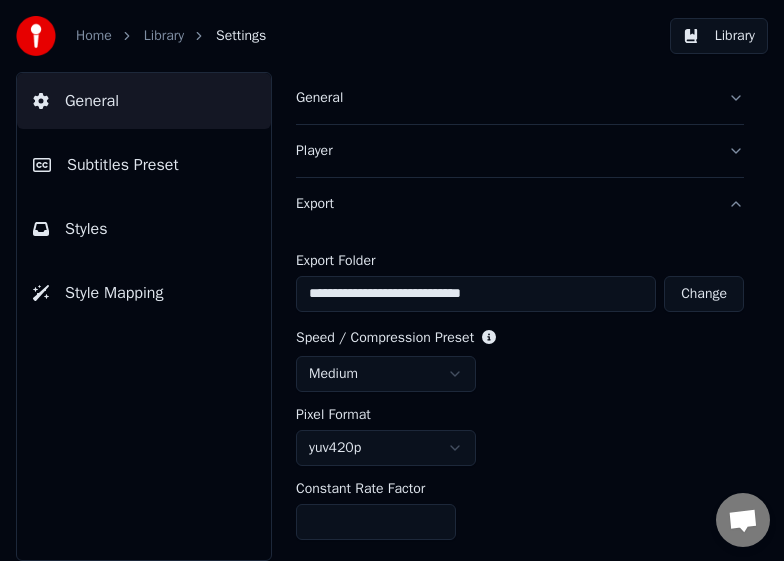click on "Export" at bounding box center [520, 204] 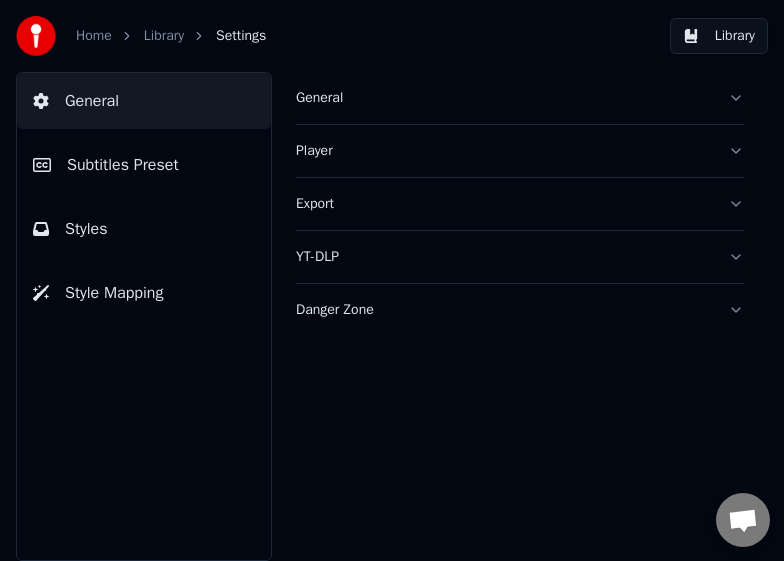 click on "YT-DLP" at bounding box center (520, 257) 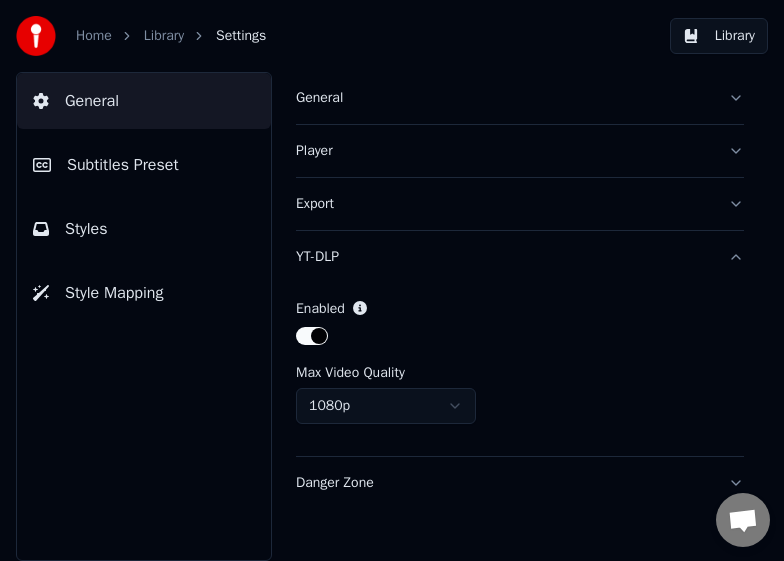 click on "YT-DLP" at bounding box center [520, 257] 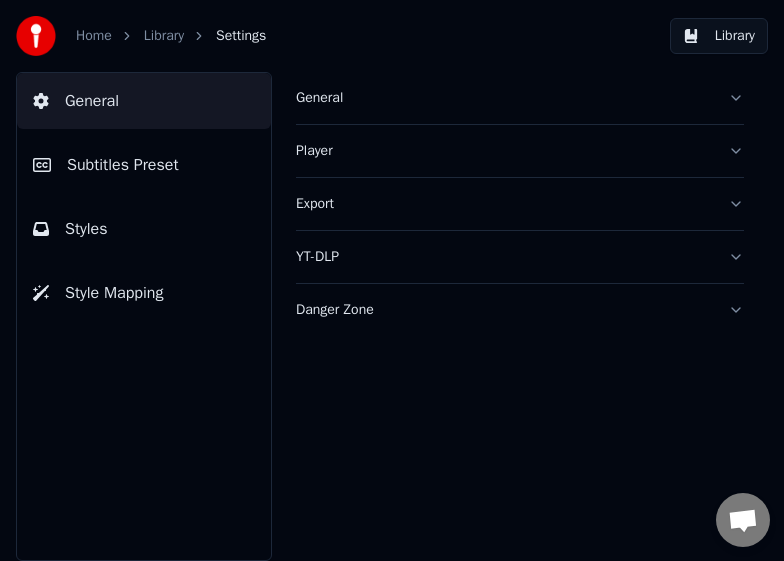 click on "Subtitles Preset" at bounding box center [144, 165] 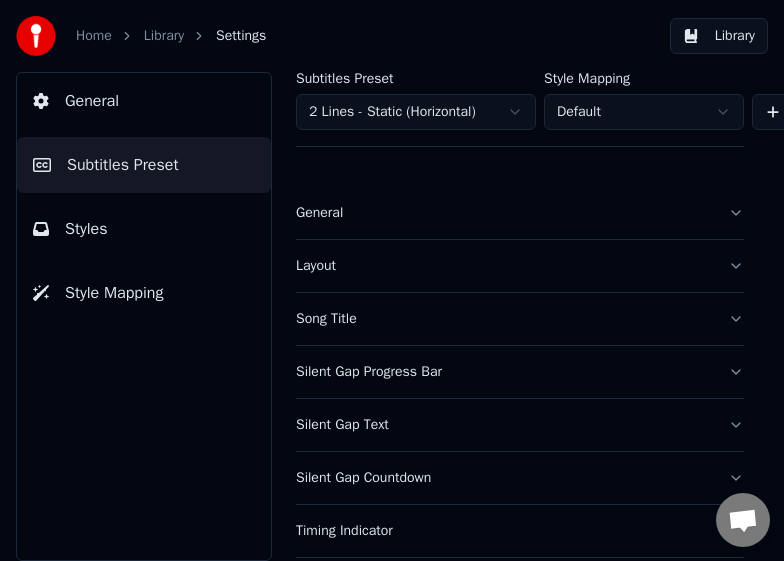 click on "General" at bounding box center [520, 213] 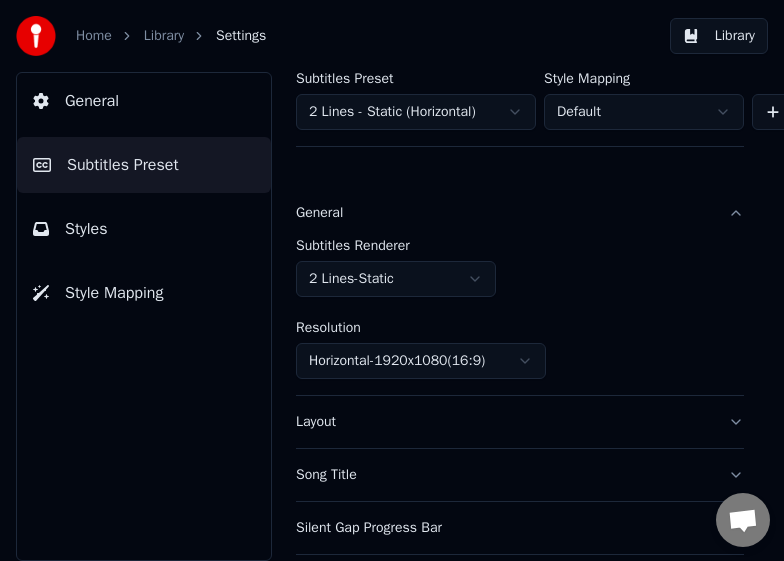 click on "General" at bounding box center (520, 213) 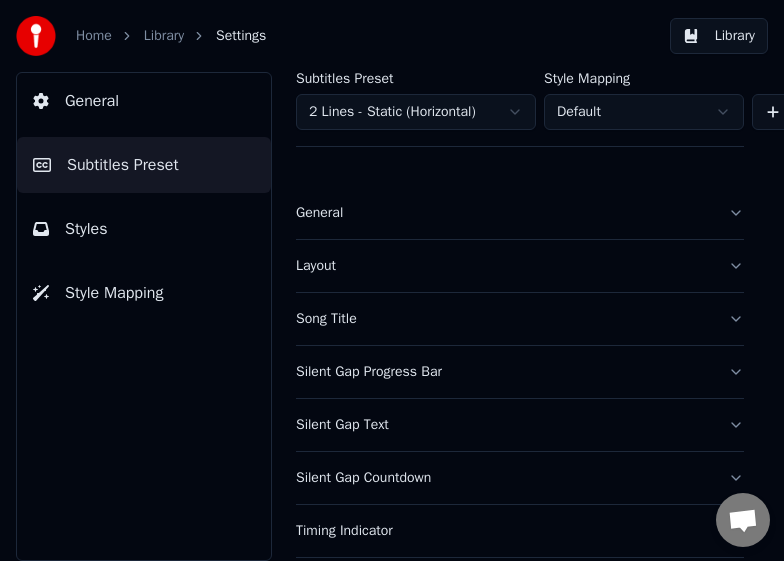 click on "General" at bounding box center (520, 213) 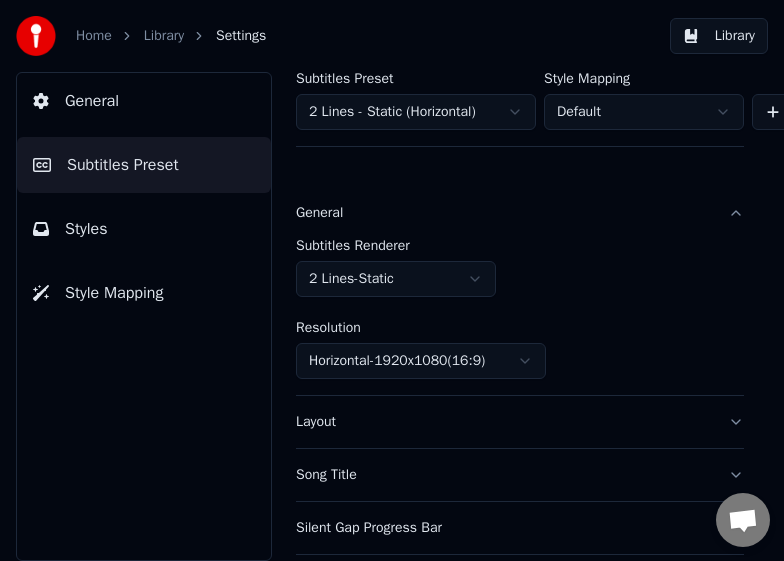 click on "General" at bounding box center [520, 213] 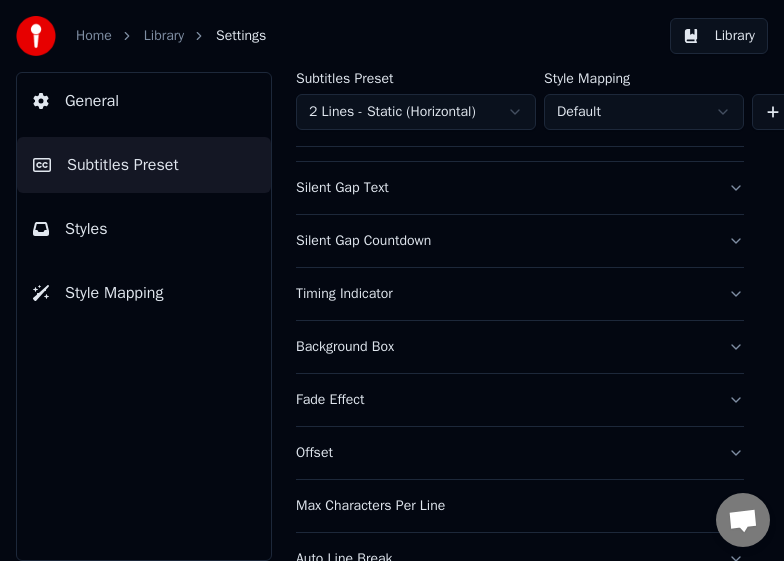 scroll, scrollTop: 148, scrollLeft: 0, axis: vertical 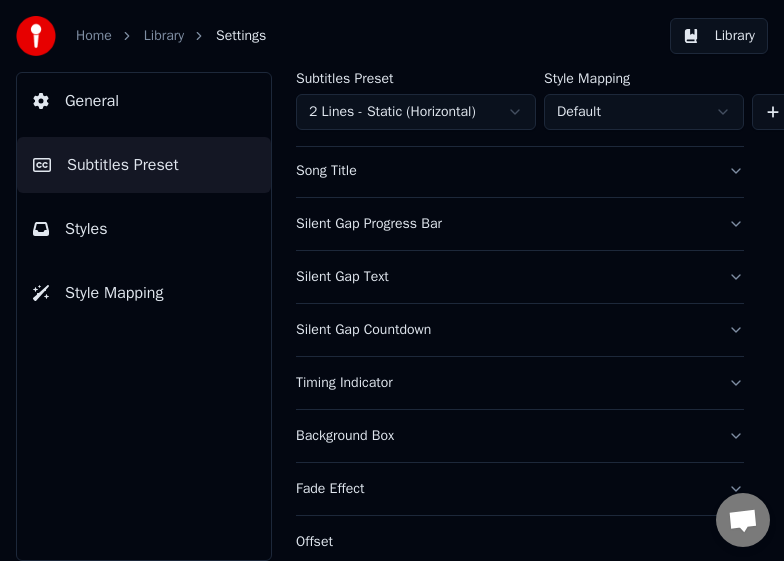 click on "Silent Gap Text" at bounding box center (504, 277) 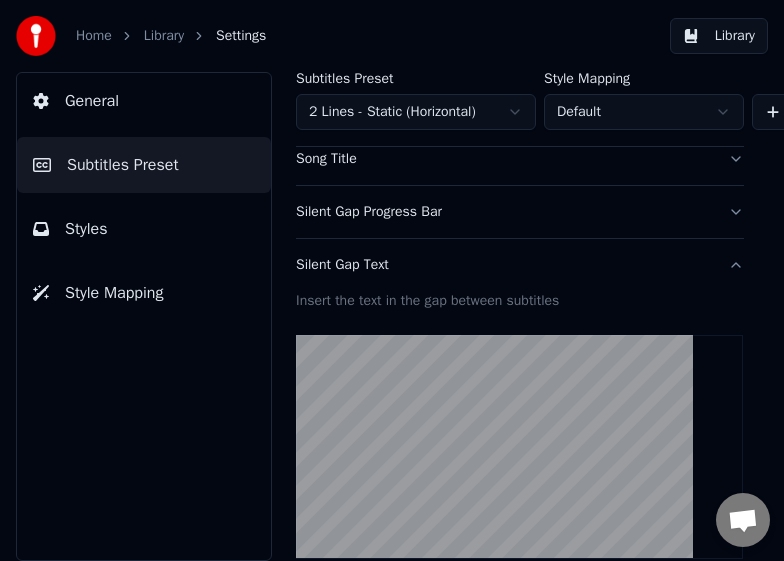 scroll, scrollTop: 156, scrollLeft: 0, axis: vertical 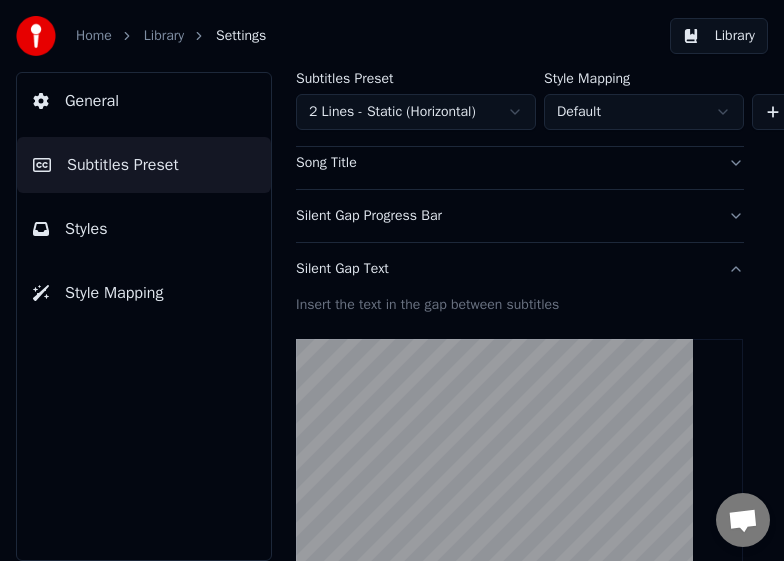 click on "Silent Gap Progress Bar" at bounding box center (520, 216) 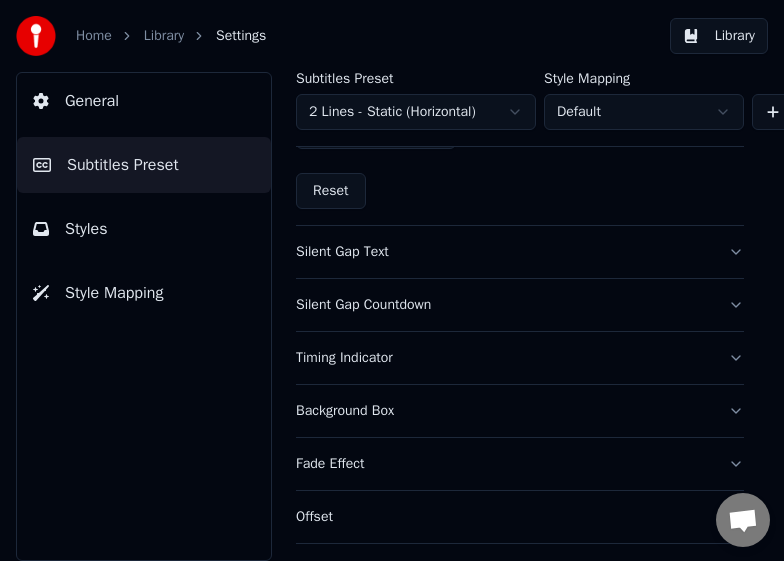 scroll, scrollTop: 1294, scrollLeft: 0, axis: vertical 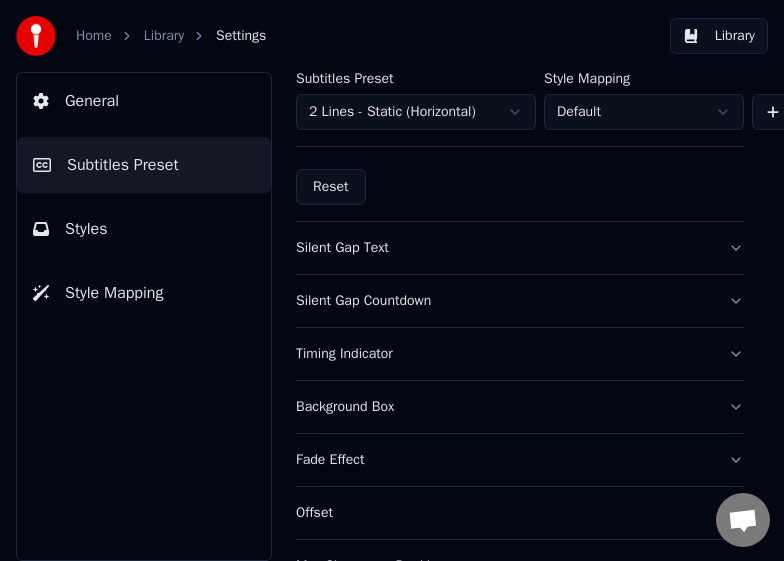 click on "Timing Indicator" at bounding box center (520, 354) 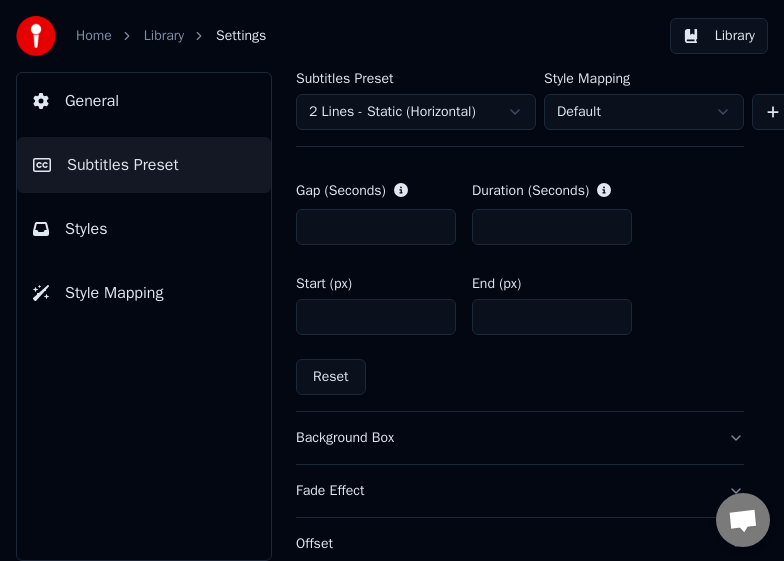 scroll, scrollTop: 985, scrollLeft: 0, axis: vertical 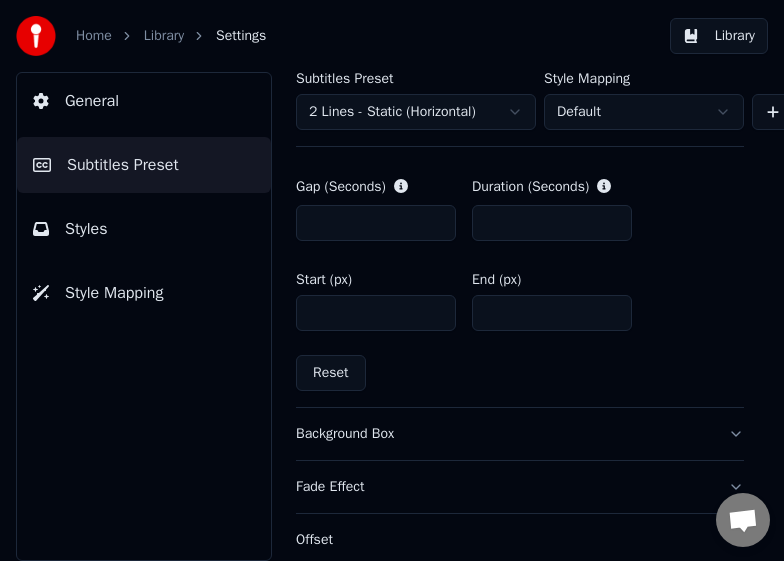 click on "Background Box" at bounding box center (520, 434) 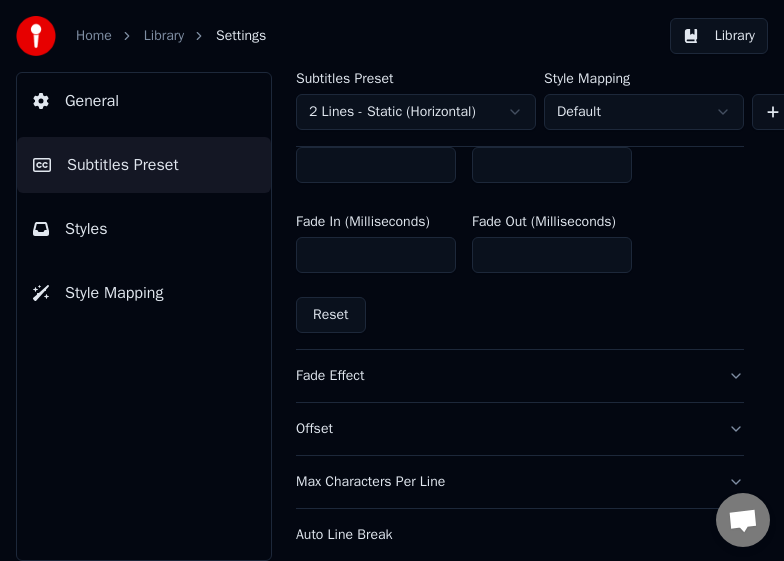 scroll, scrollTop: 1362, scrollLeft: 0, axis: vertical 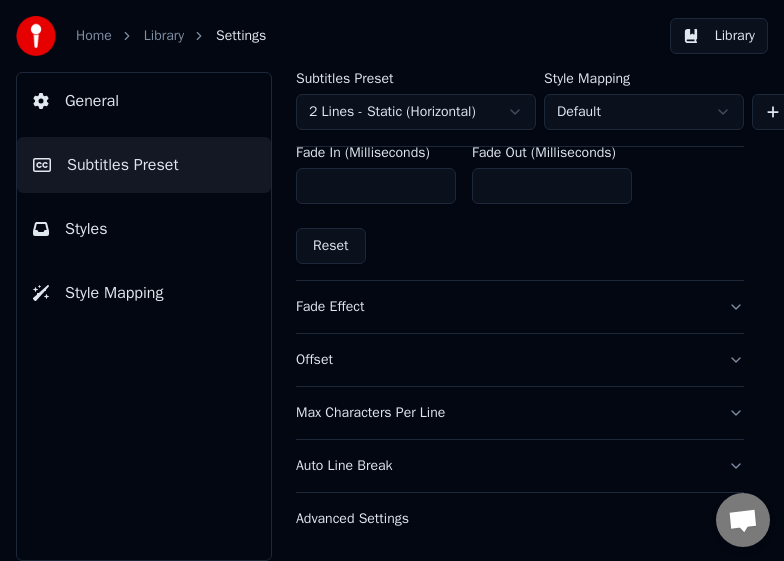 click on "Advanced Settings" at bounding box center [504, 519] 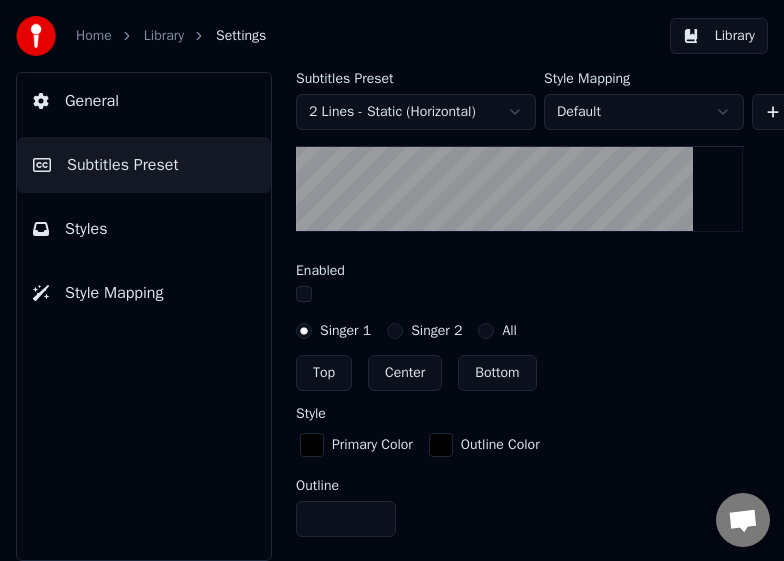 scroll, scrollTop: 634, scrollLeft: 0, axis: vertical 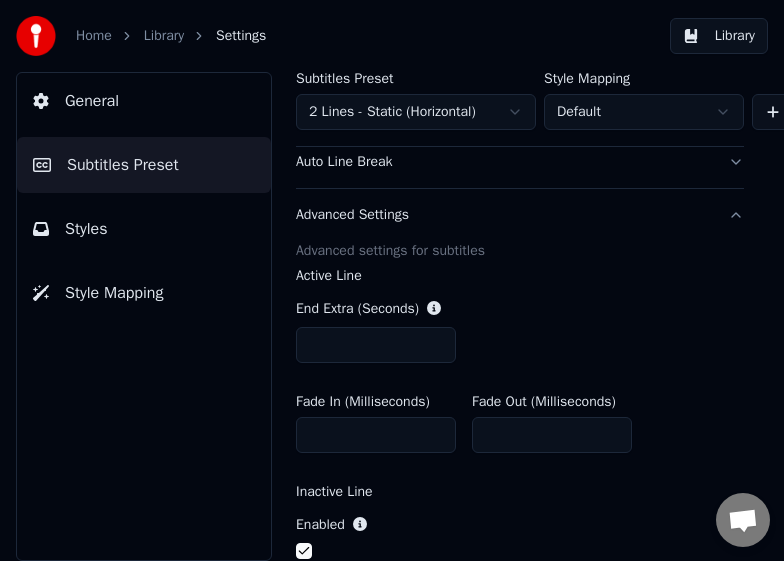click on "Auto Line Break" at bounding box center [520, 162] 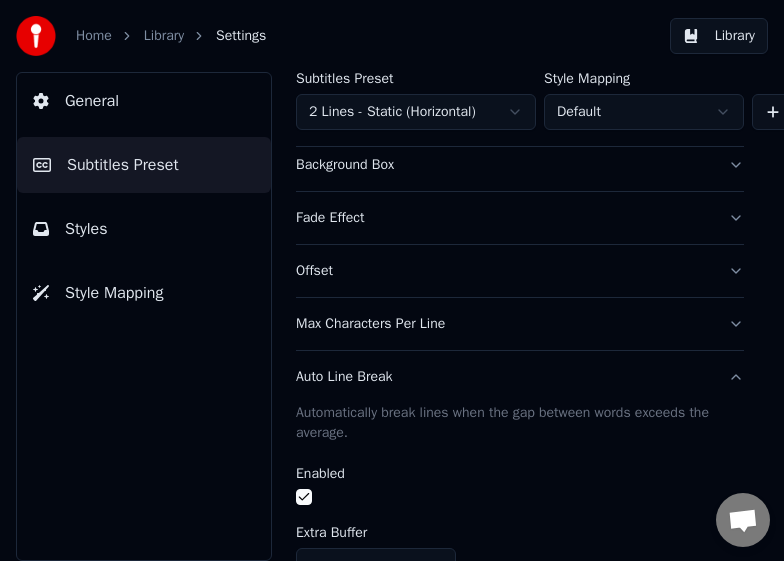 scroll, scrollTop: 414, scrollLeft: 0, axis: vertical 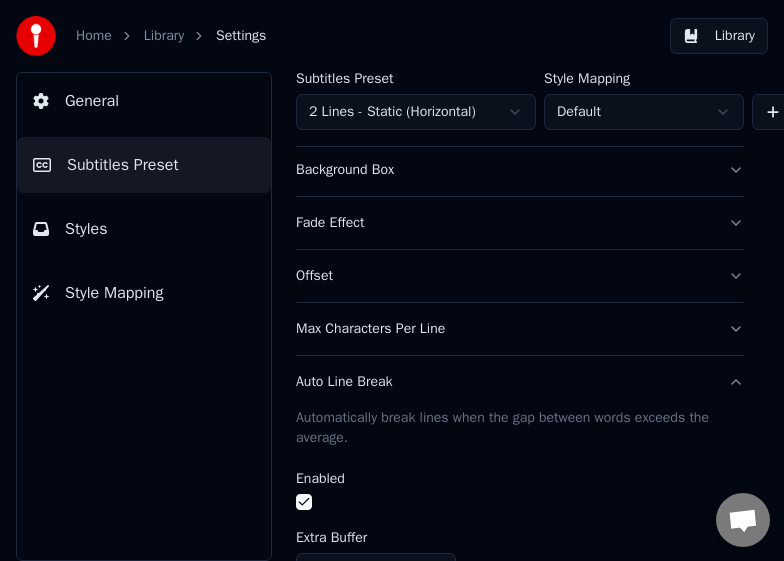 click on "Max Characters Per Line" at bounding box center (504, 329) 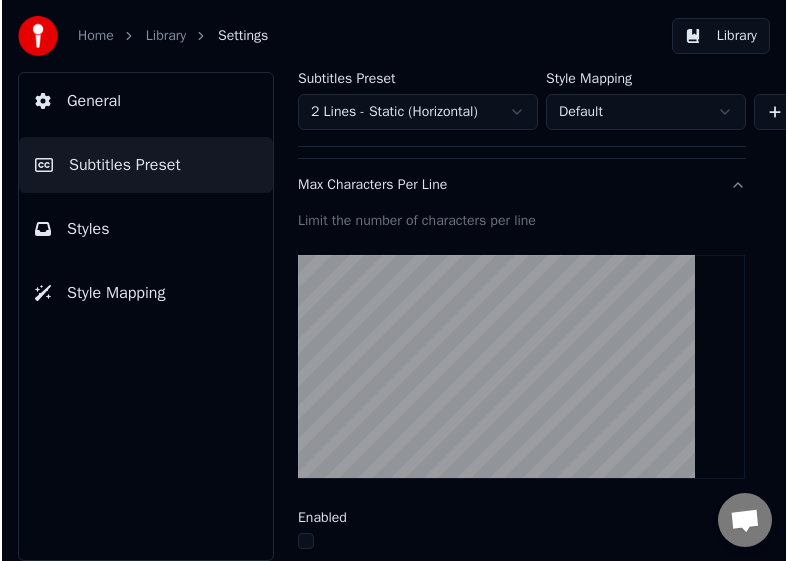 scroll, scrollTop: 560, scrollLeft: 0, axis: vertical 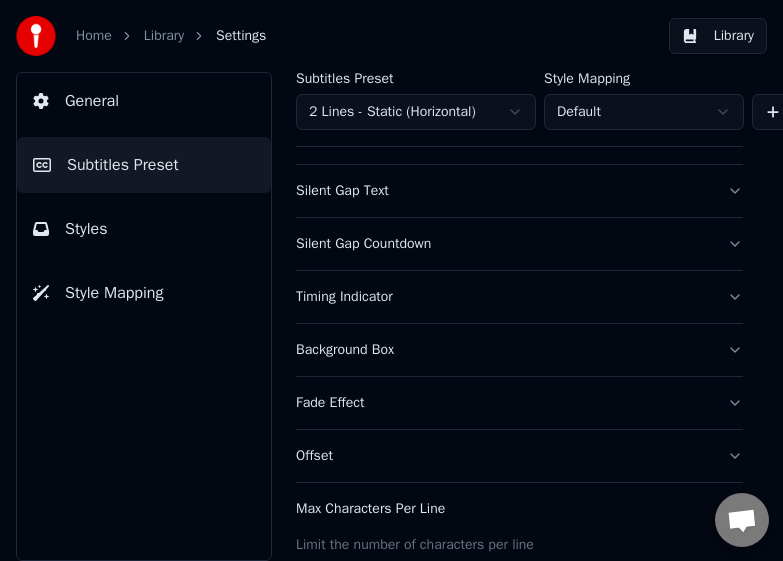 click on "Offset" at bounding box center (519, 456) 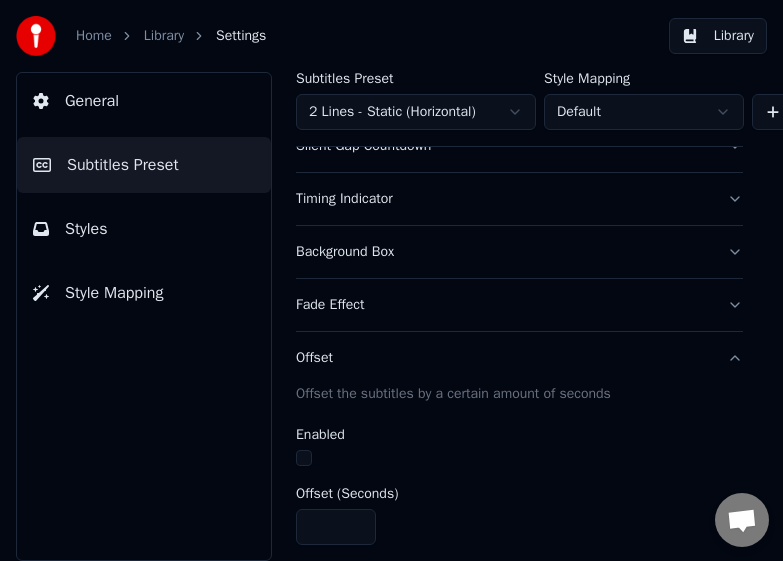 scroll, scrollTop: 335, scrollLeft: 0, axis: vertical 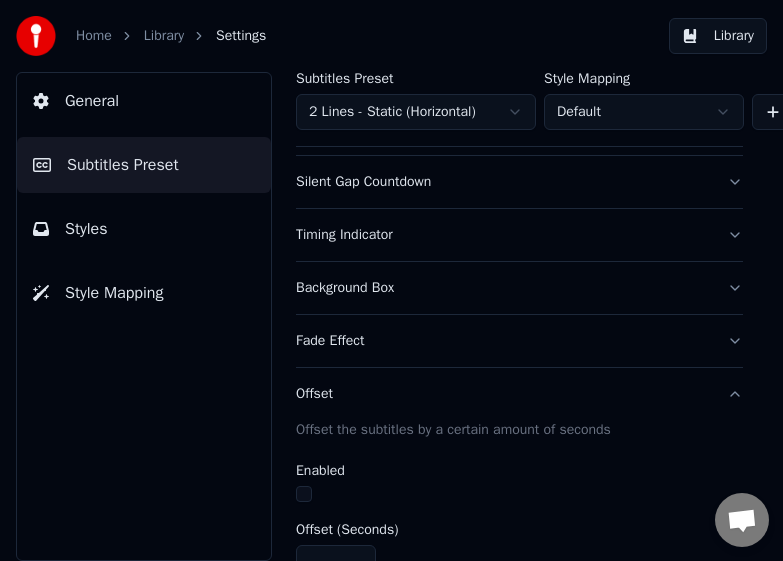 click on "Fade Effect" at bounding box center [519, 341] 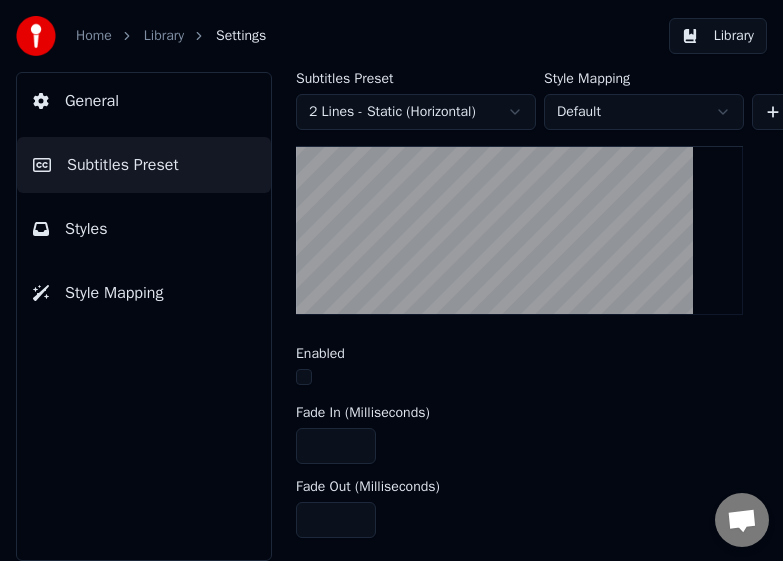 scroll, scrollTop: 623, scrollLeft: 0, axis: vertical 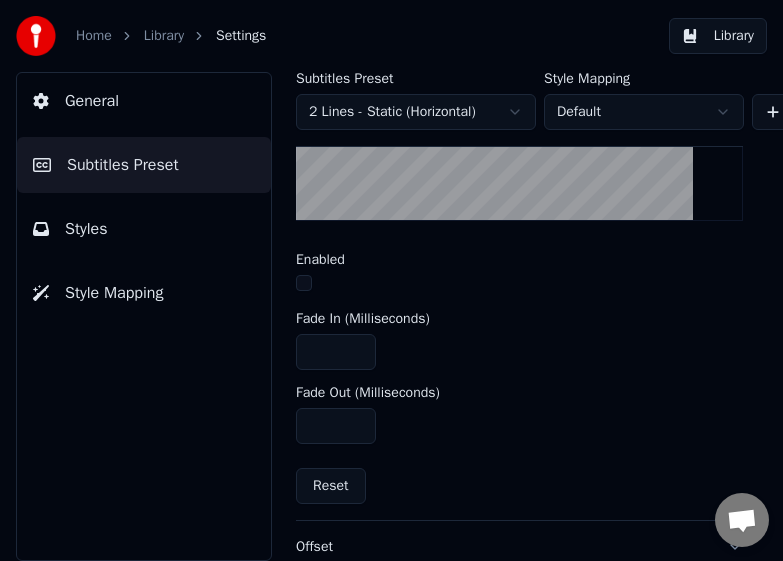 click on "Styles" at bounding box center [144, 229] 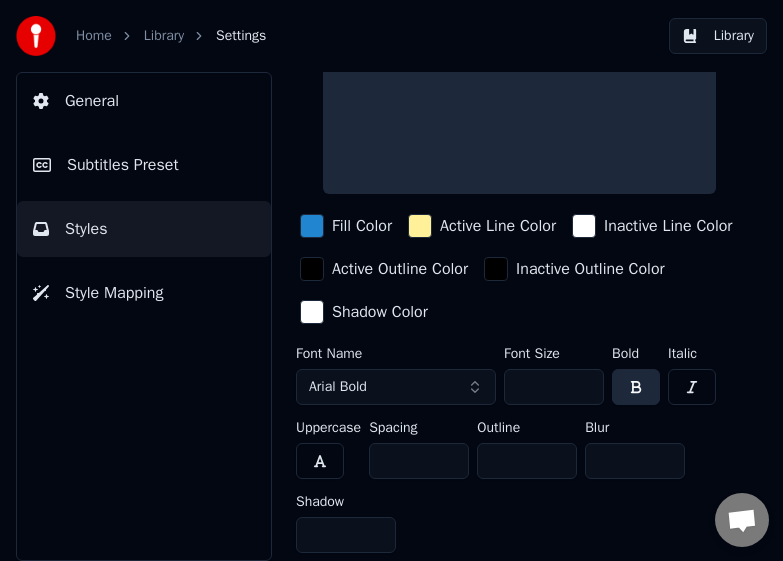 scroll, scrollTop: 222, scrollLeft: 0, axis: vertical 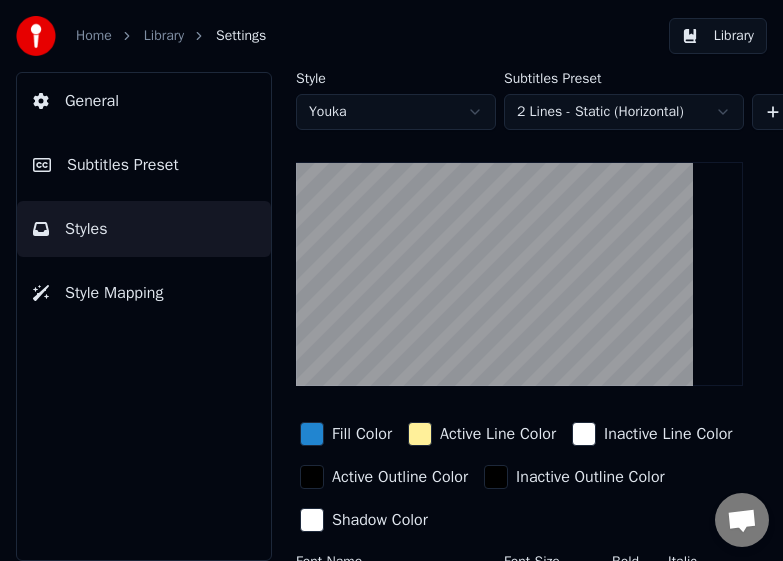click on "Style Mapping" at bounding box center [114, 293] 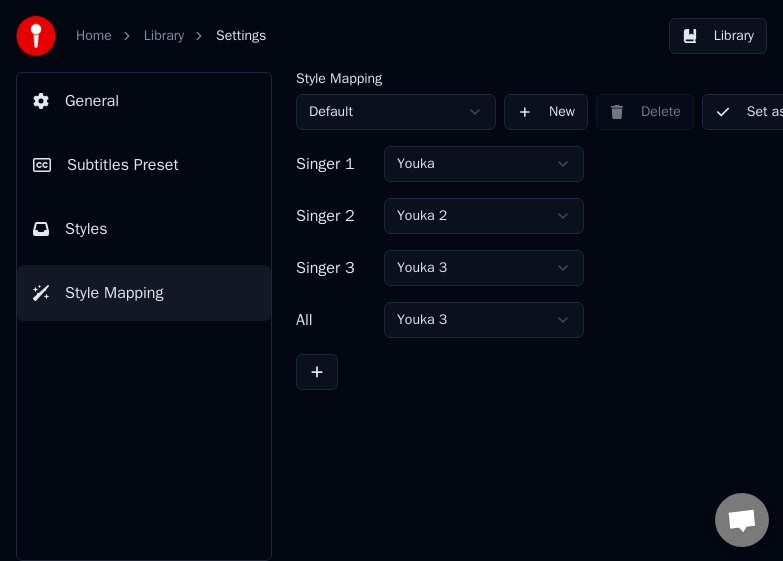 click on "Library" at bounding box center [164, 36] 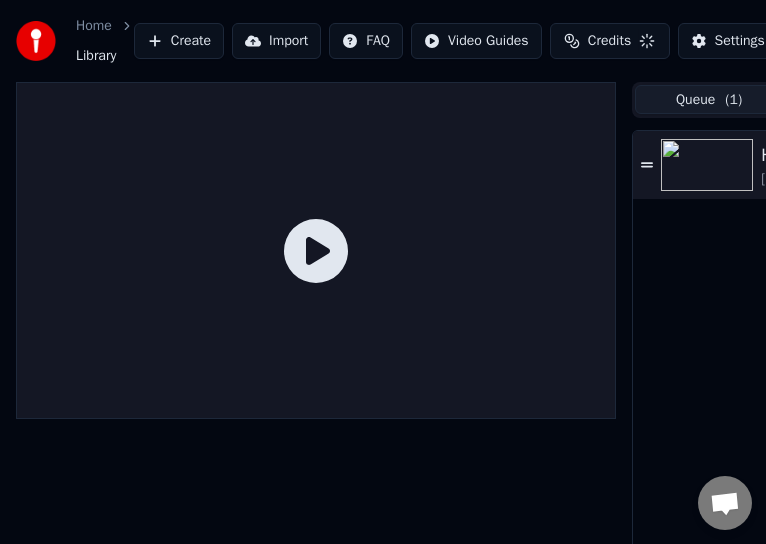click at bounding box center (707, 165) 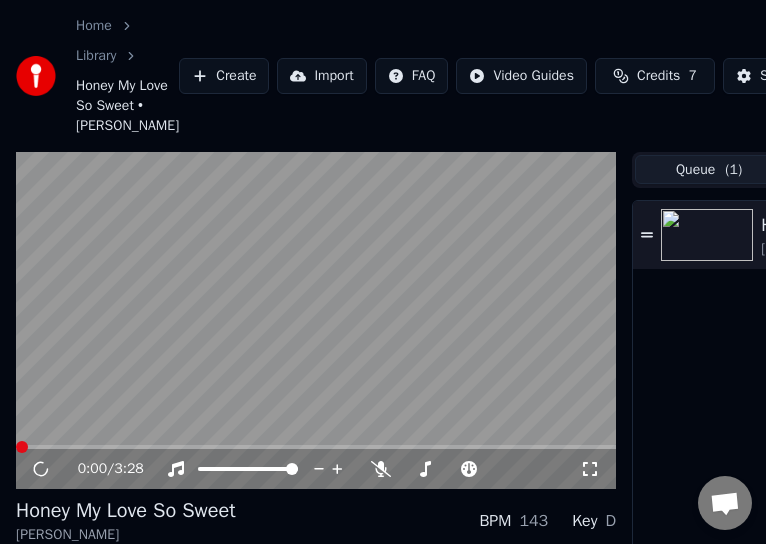 click at bounding box center (316, 321) 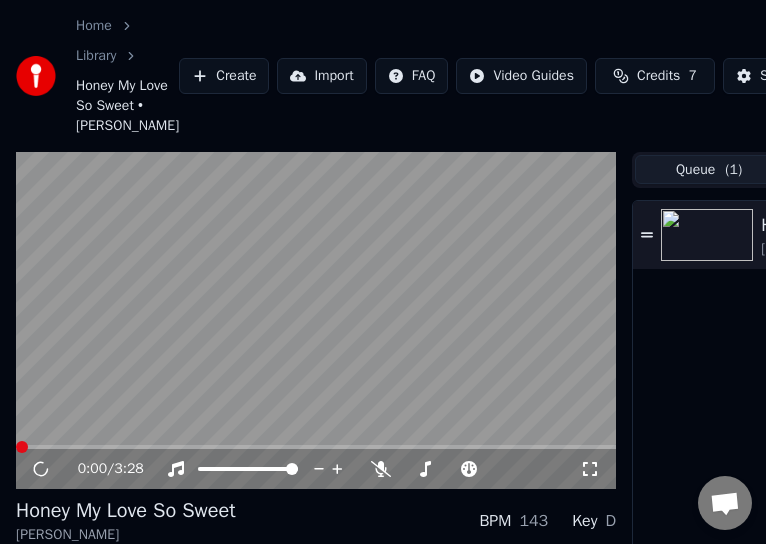click 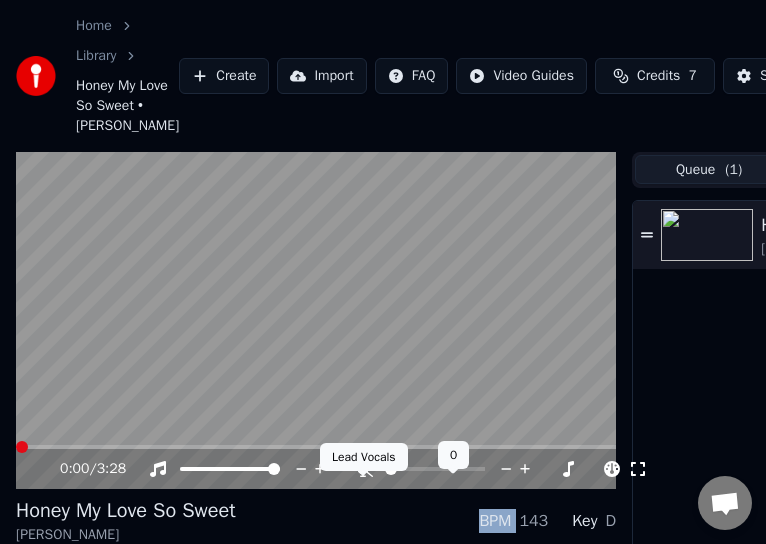 drag, startPoint x: 49, startPoint y: 486, endPoint x: 381, endPoint y: 484, distance: 332.006 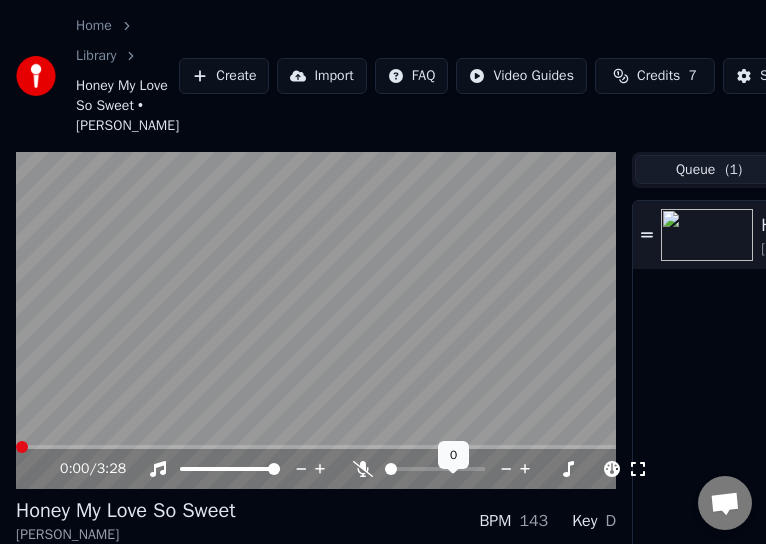click at bounding box center (453, 469) 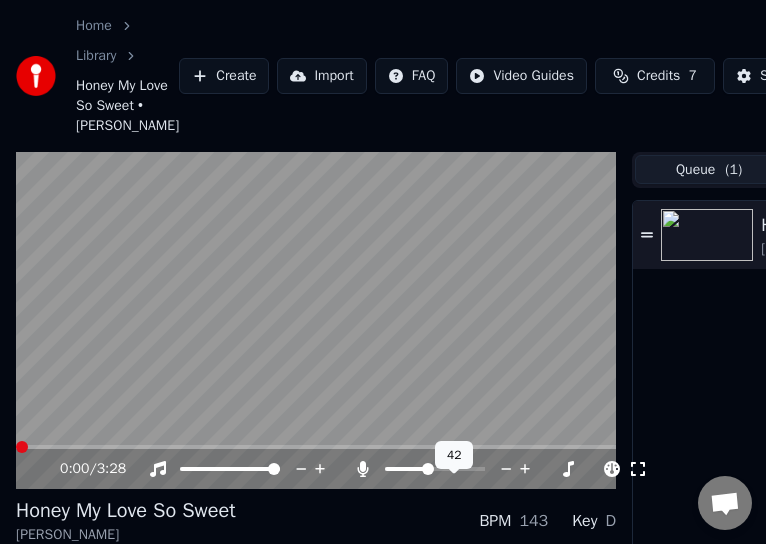 click at bounding box center [428, 469] 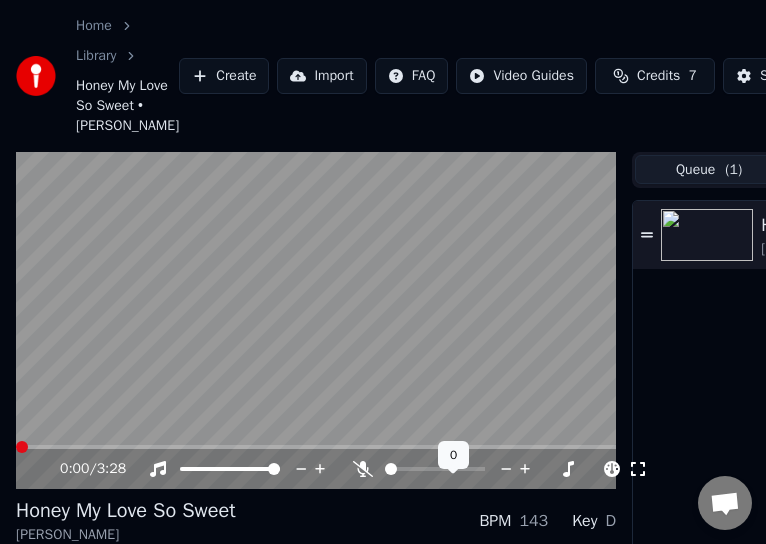 click at bounding box center [391, 469] 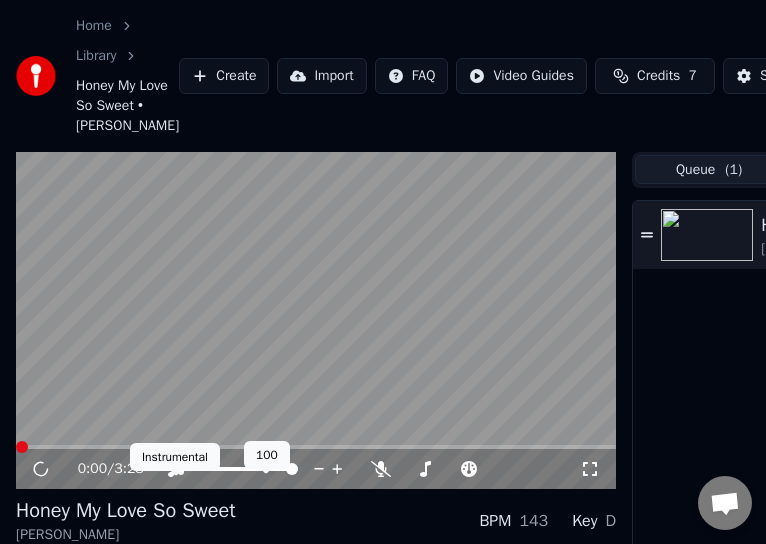 click 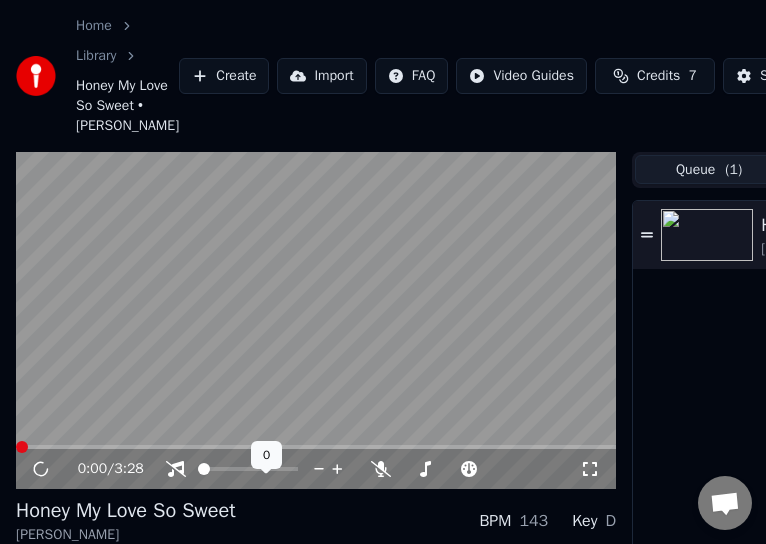 click 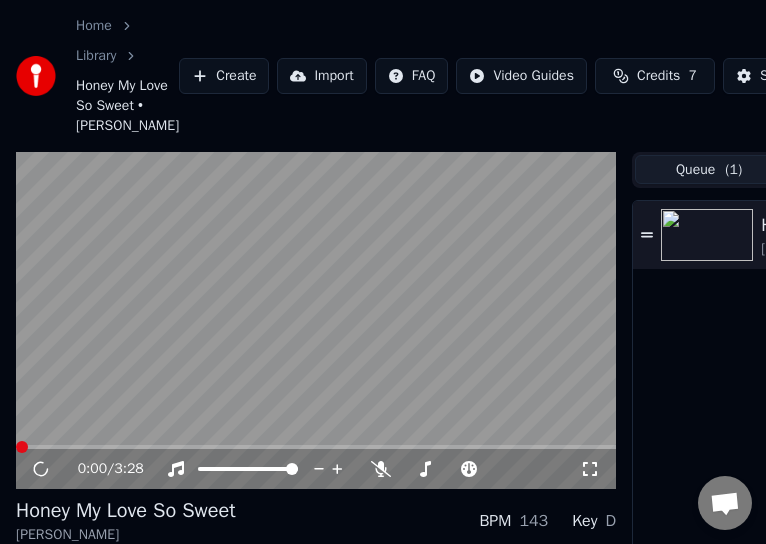 click 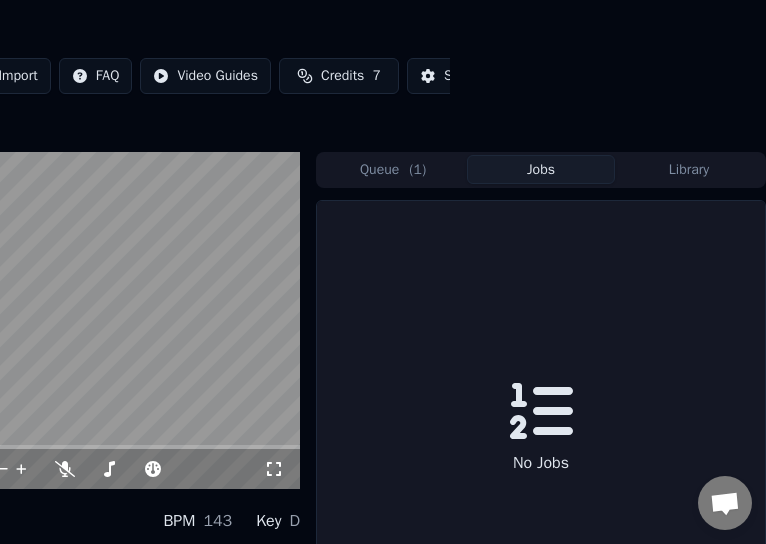 click on "Jobs" at bounding box center (541, 169) 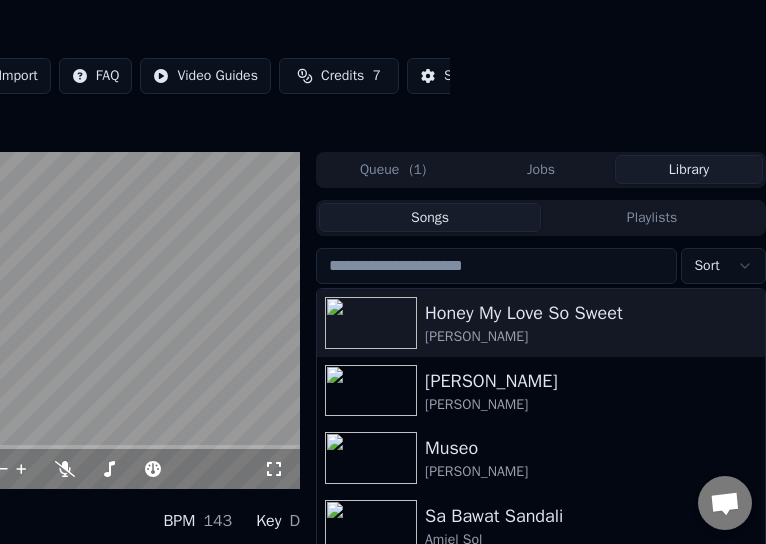 click on "Library" at bounding box center [689, 169] 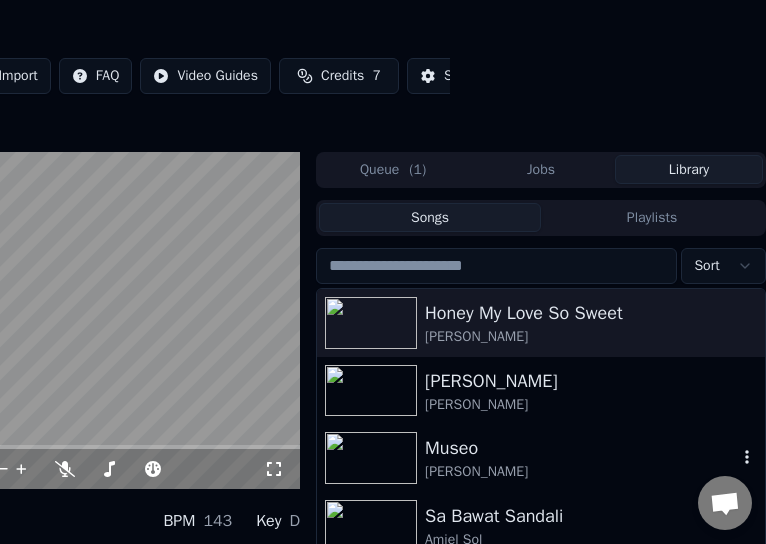 click on "Museo Eliza Maturan" at bounding box center (541, 458) 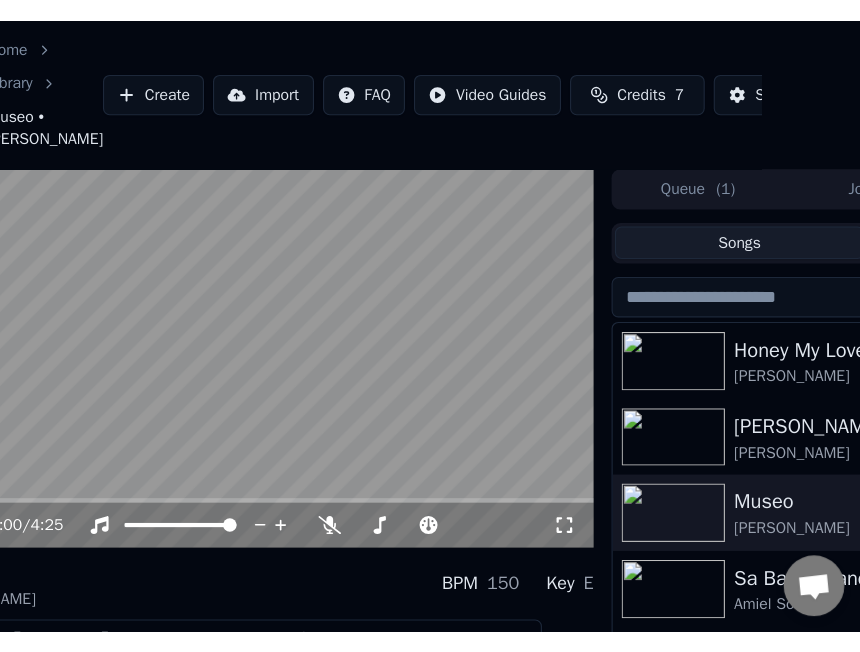 scroll, scrollTop: 0, scrollLeft: 0, axis: both 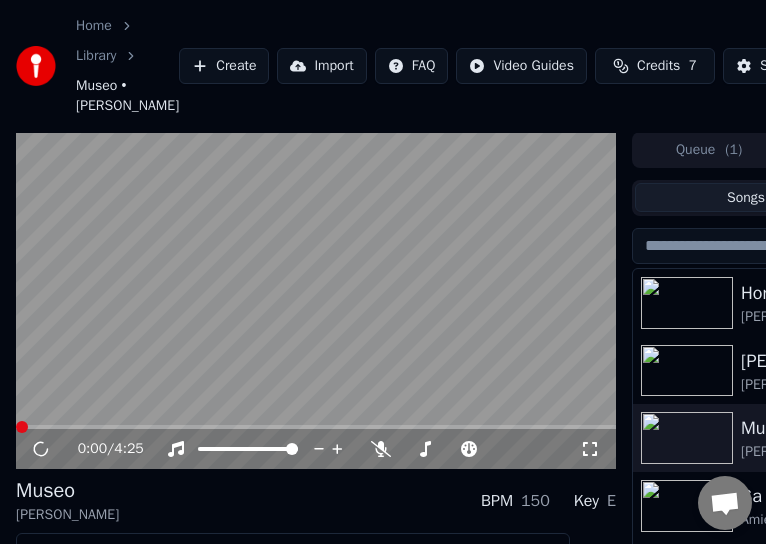 click at bounding box center [687, 303] 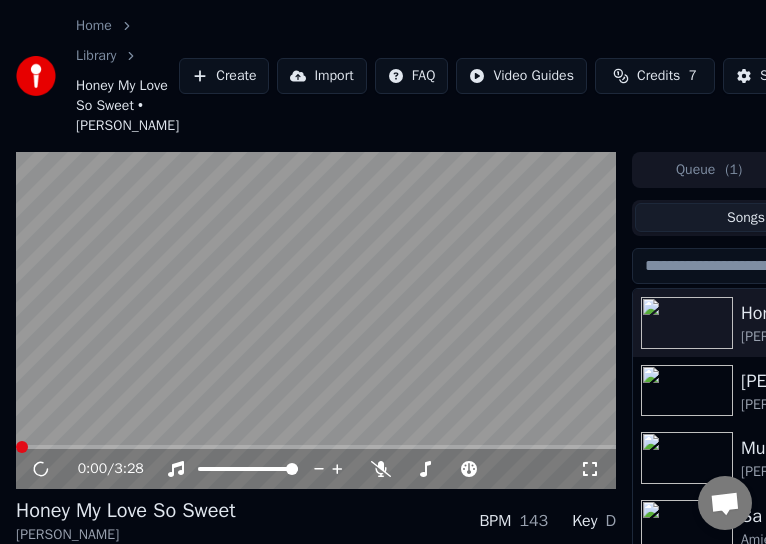 drag, startPoint x: 781, startPoint y: 556, endPoint x: 803, endPoint y: 596, distance: 45.65085 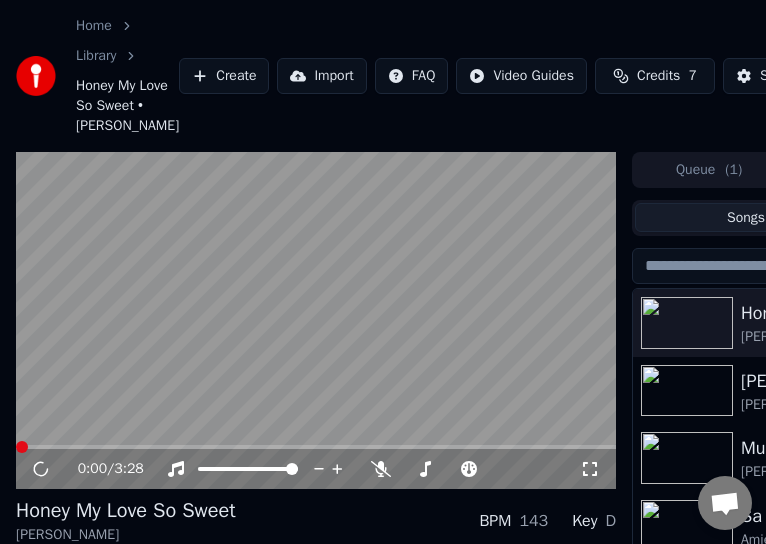 click on "Home Library Honey My Love So Sweet • April Boys Create Import FAQ Video Guides Credits 7 Settings 0:00  /  3:28 Honey My Love So Sweet April Boys BPM 143 Key D Edit Video Audio Subtitles Download Cloud Library Manual Sync Download Video Open Dual Screen Queue ( 1 ) Jobs Library Songs Playlists Sort Honey My Love So Sweet April Boys Palagi TJ Monterde Museo Eliza Maturan Sa Bawat Sandali Amiel Sol Tibok Earl Agustin Mamma Mia Abba Blue yung kai Umaasa Calein Bulong December Avenue Cup of Joe Multo" at bounding box center (383, 272) 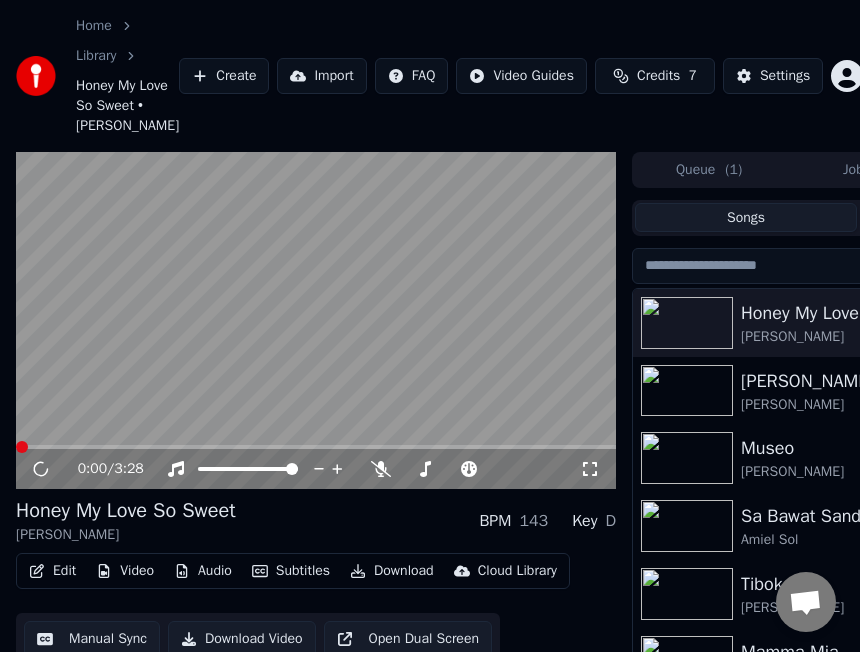 click at bounding box center (22, 447) 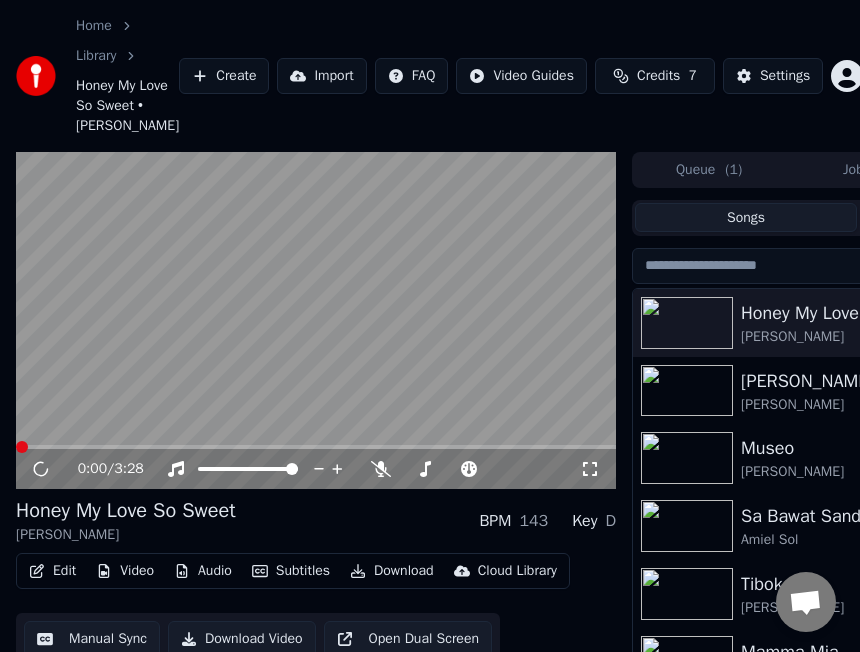 click at bounding box center [22, 447] 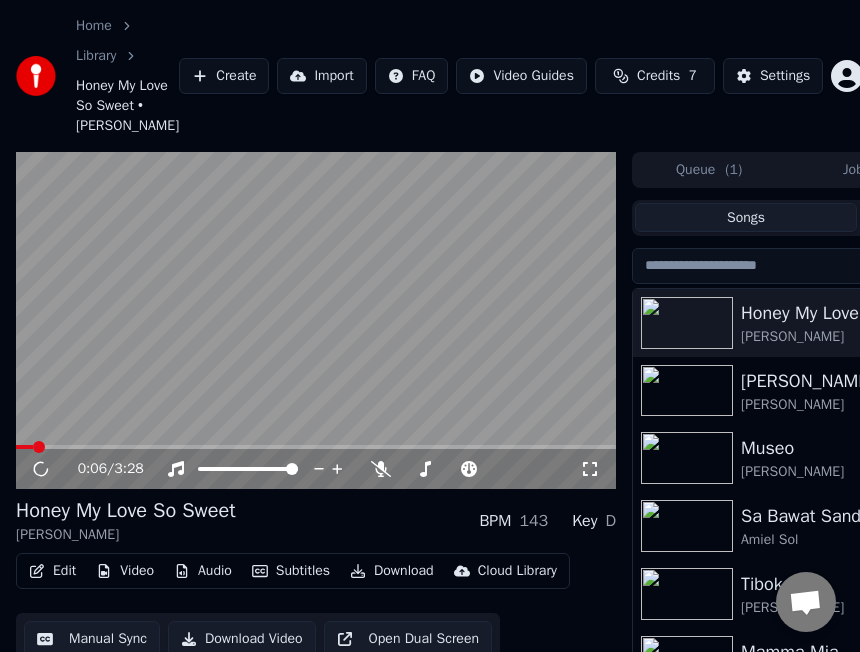 click at bounding box center (316, 447) 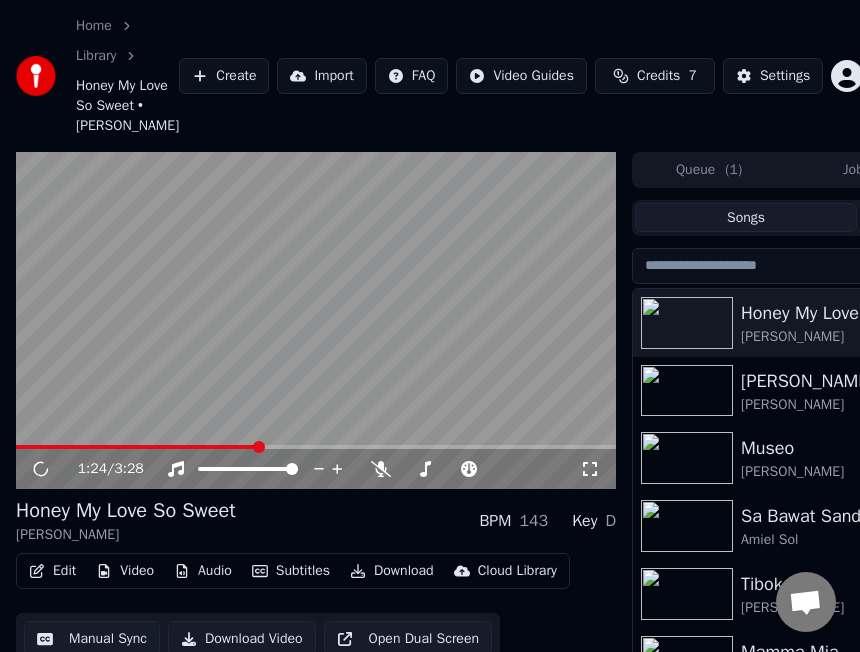 click at bounding box center (316, 447) 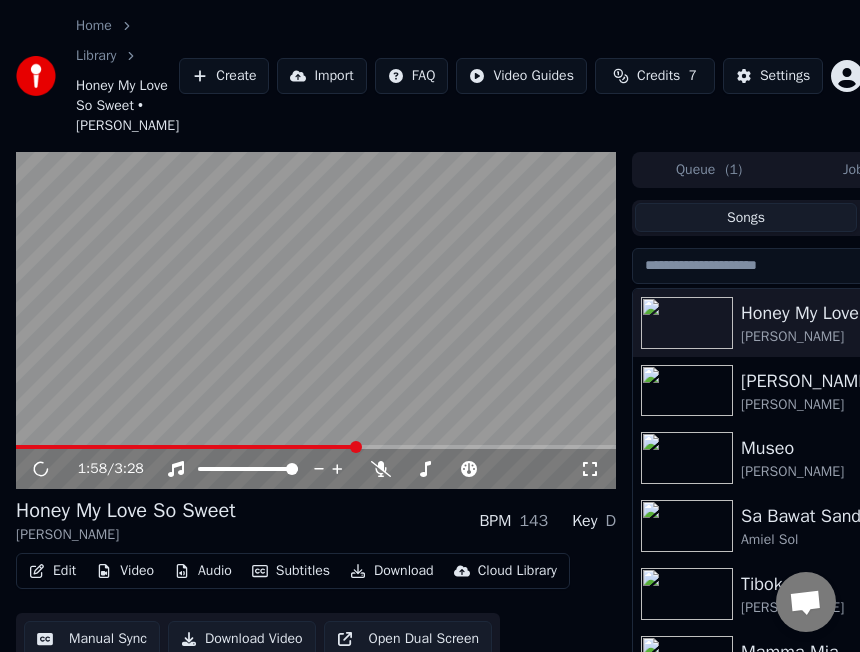 click at bounding box center (356, 447) 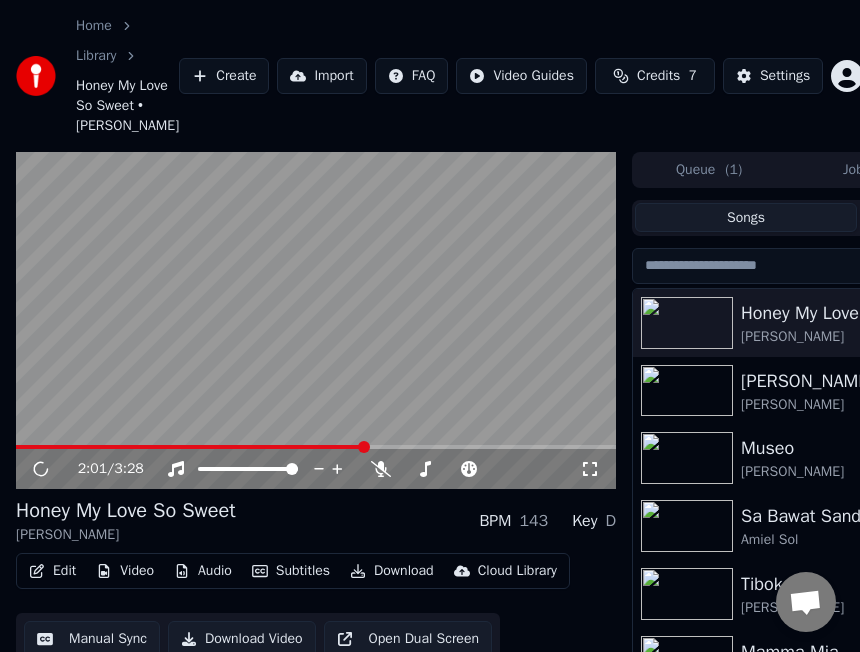 click at bounding box center [364, 447] 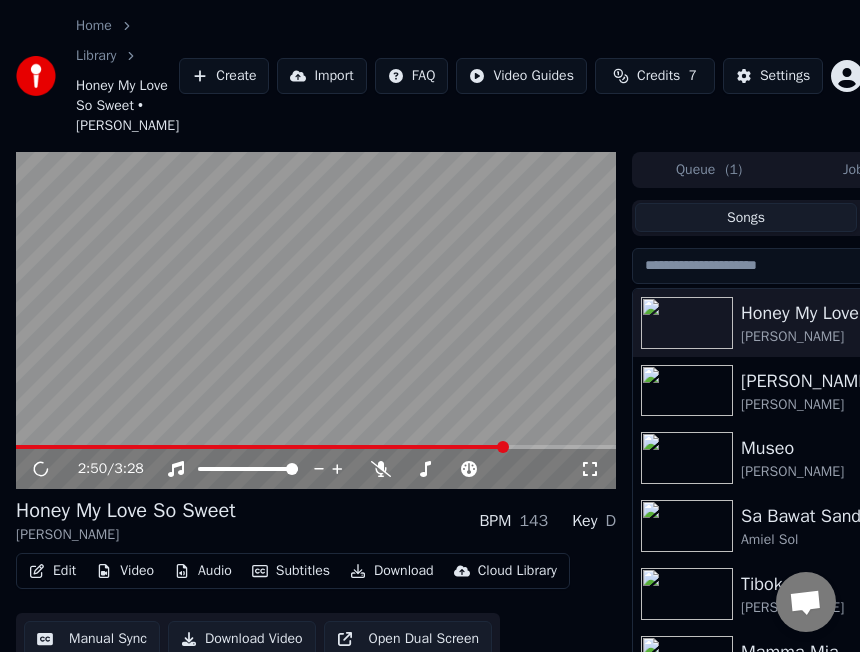 click at bounding box center [316, 447] 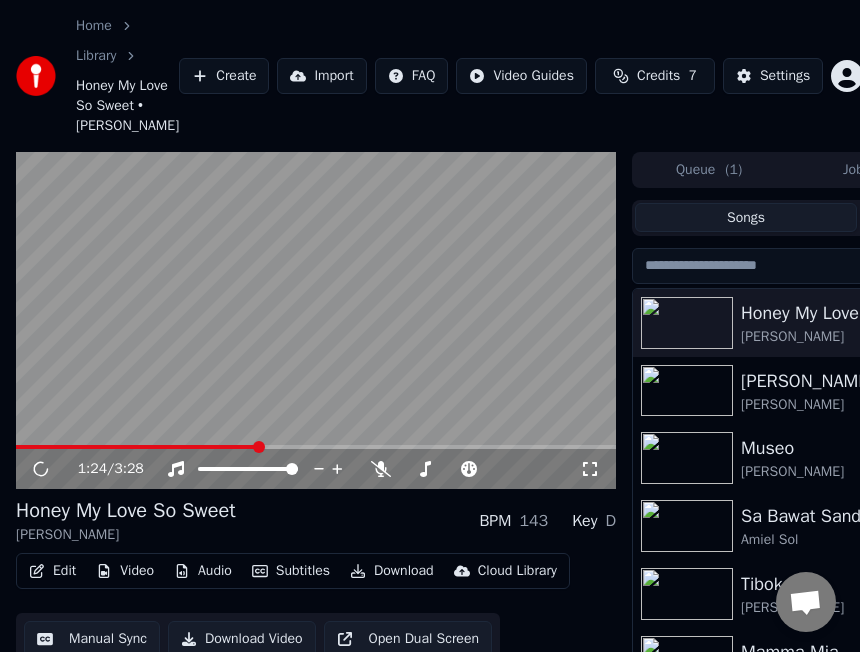 click at bounding box center (259, 447) 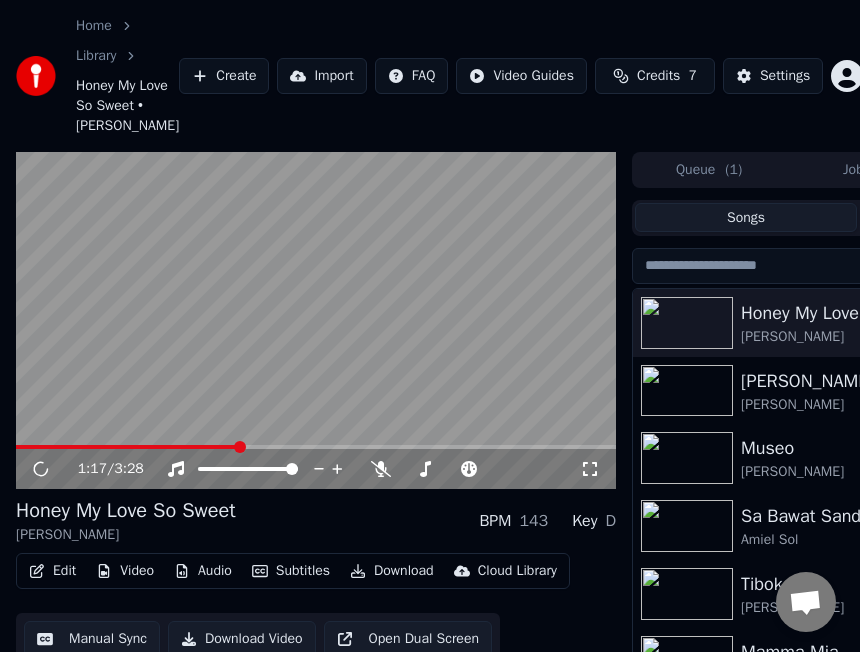 click at bounding box center [316, 321] 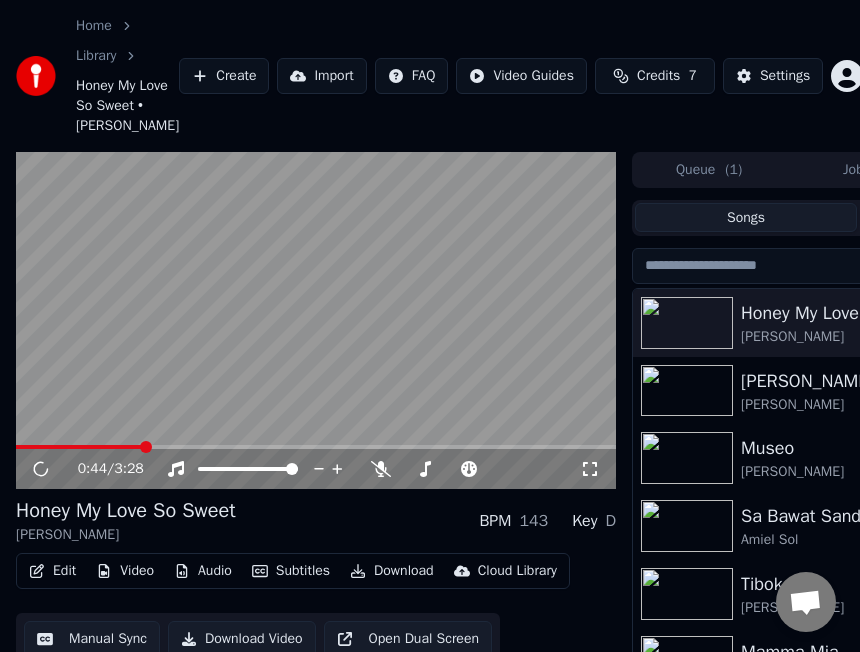 click at bounding box center [146, 447] 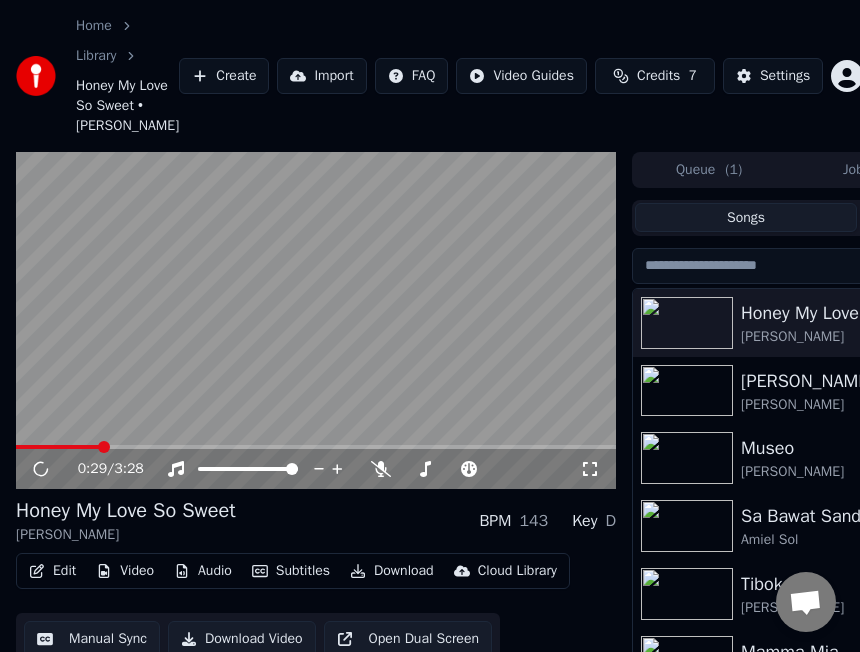 click at bounding box center (58, 447) 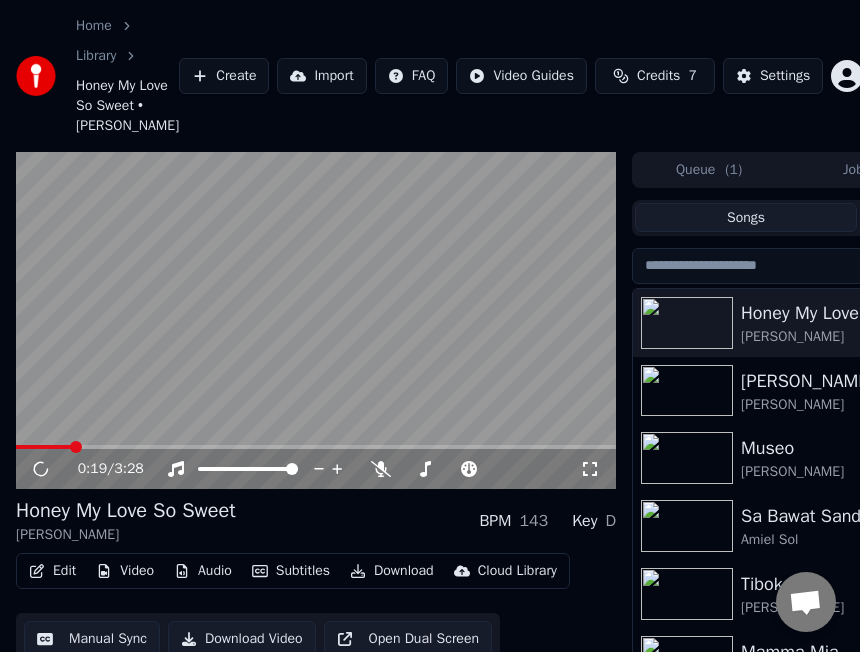 click at bounding box center (76, 447) 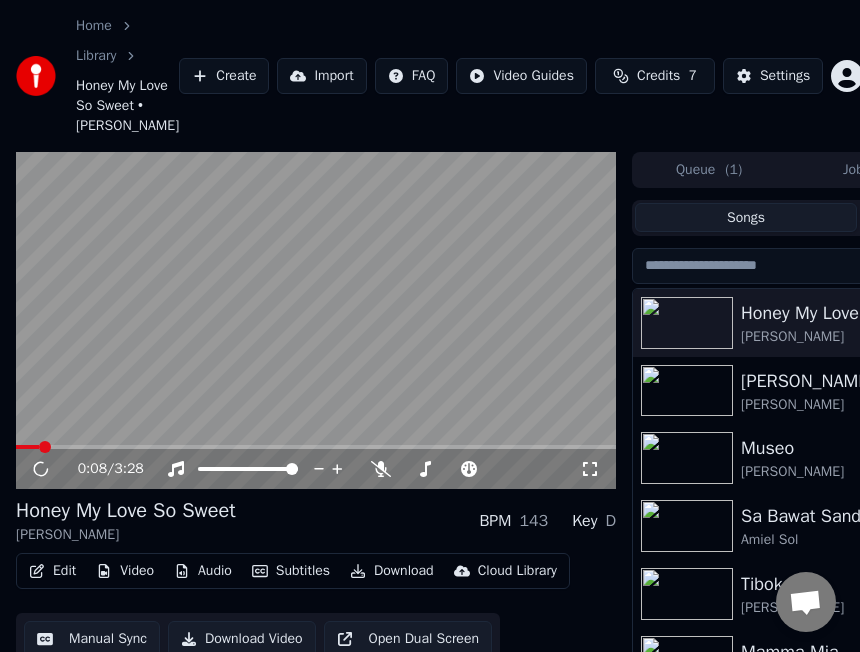 click at bounding box center (45, 447) 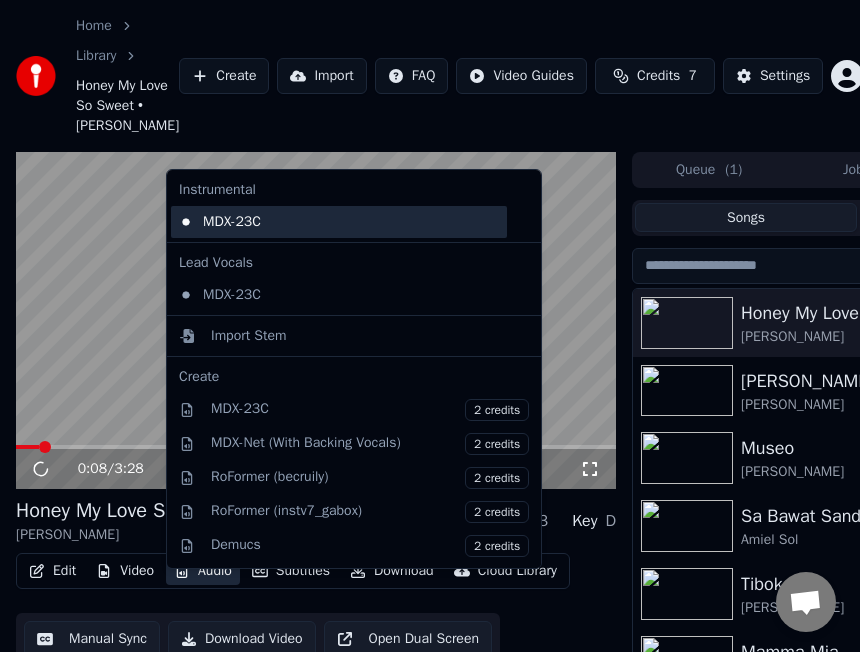 click on "MDX-23C" at bounding box center (339, 222) 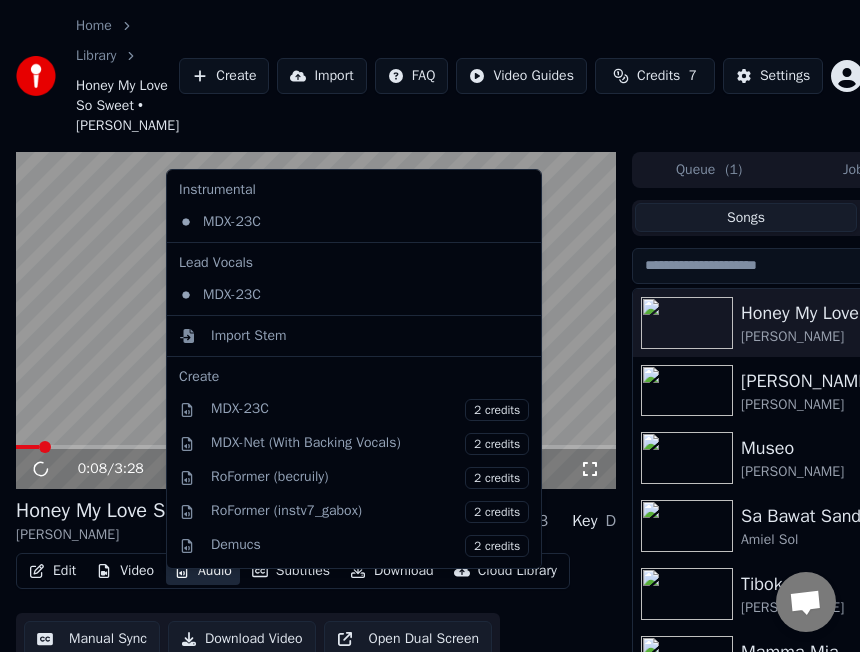 click on "Audio" at bounding box center [203, 571] 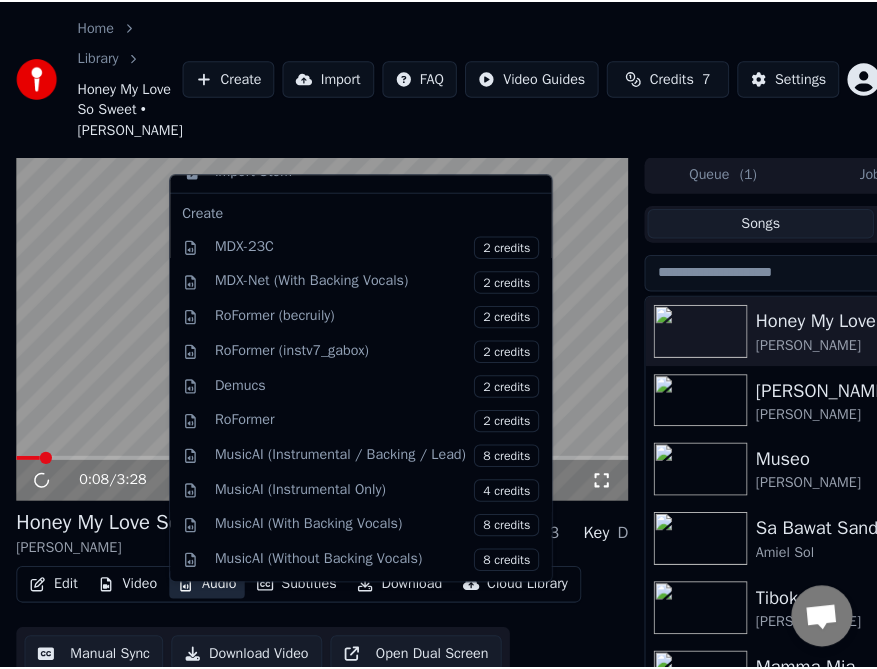 scroll, scrollTop: 0, scrollLeft: 0, axis: both 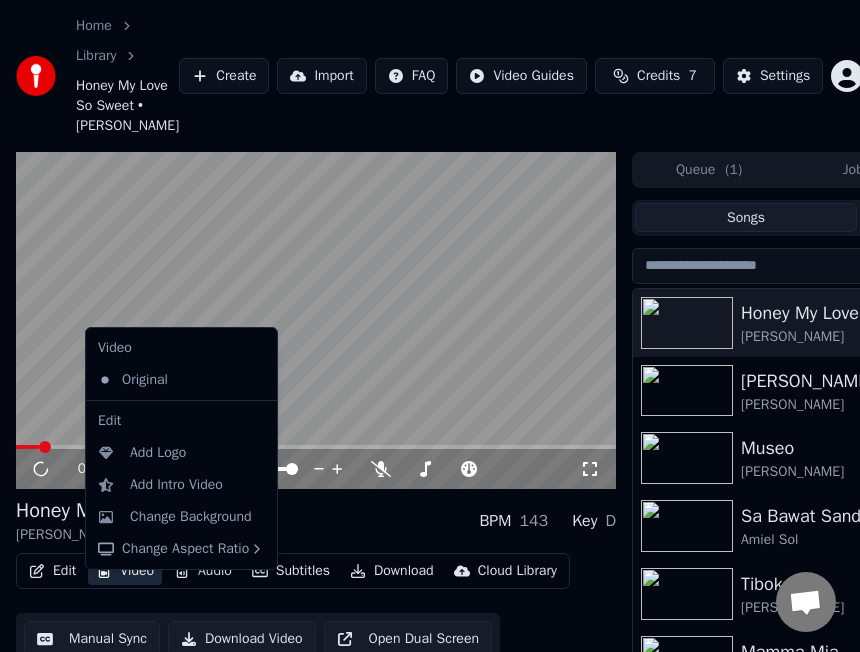 click 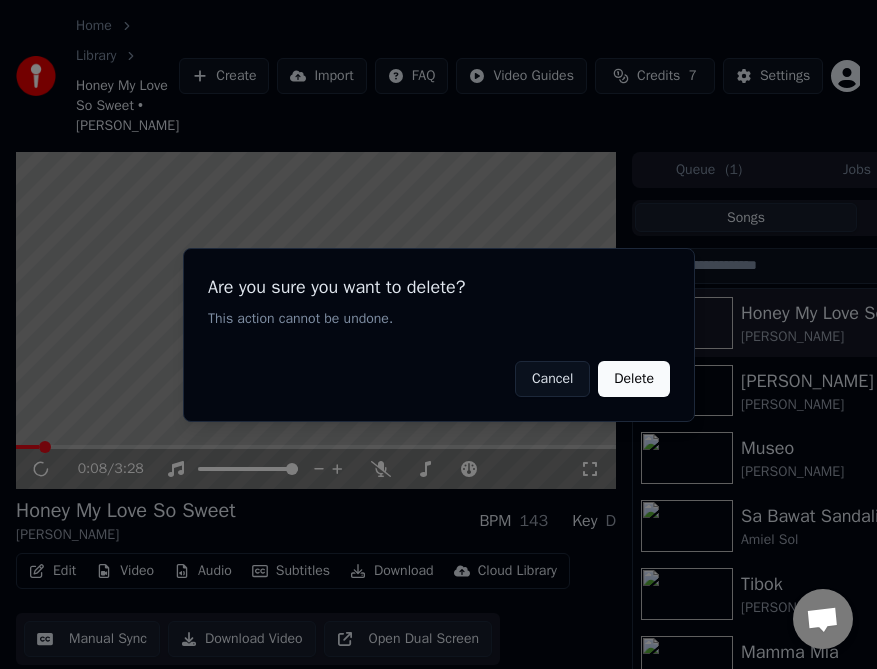 click on "Cancel" at bounding box center (551, 378) 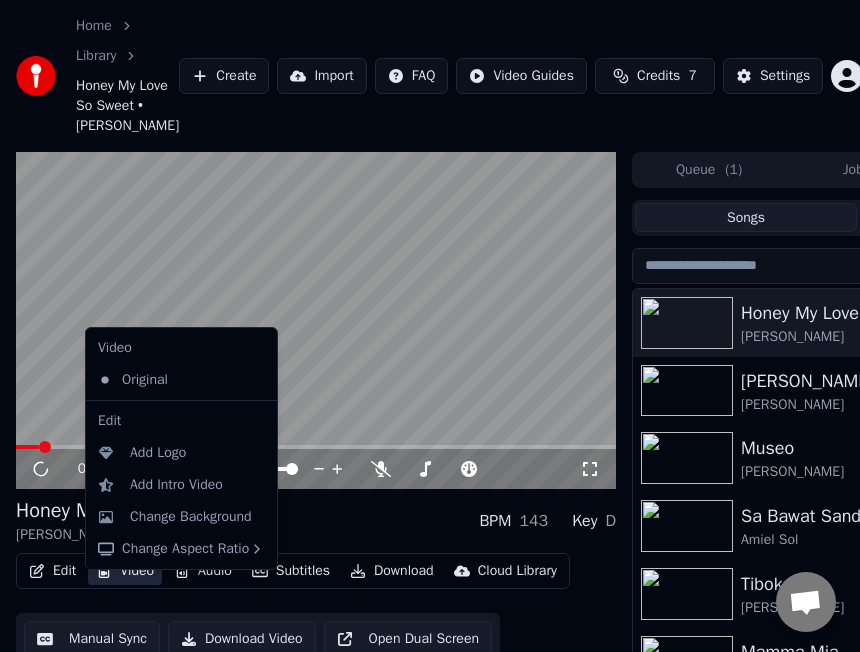 click on "Video" at bounding box center (125, 571) 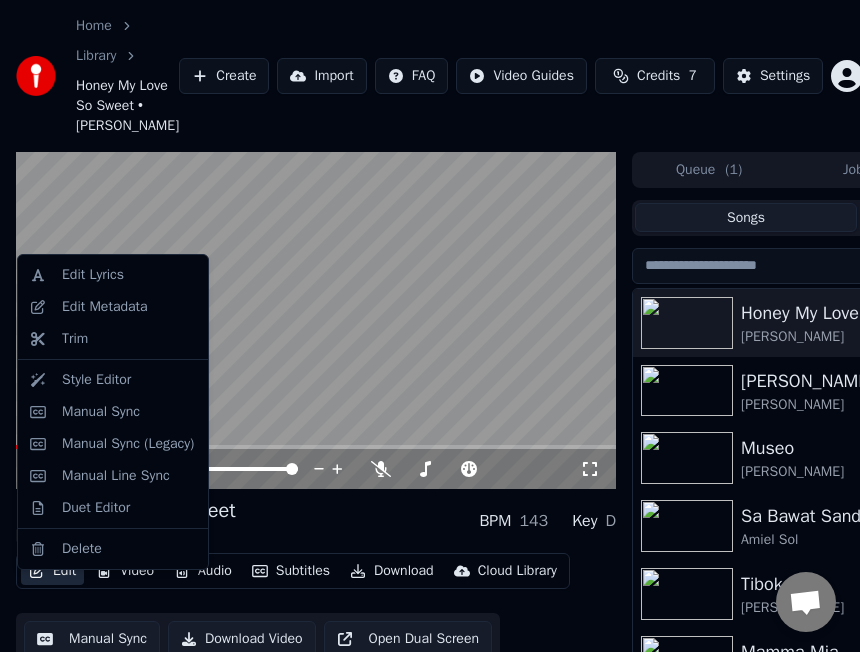 click on "Edit" at bounding box center (52, 571) 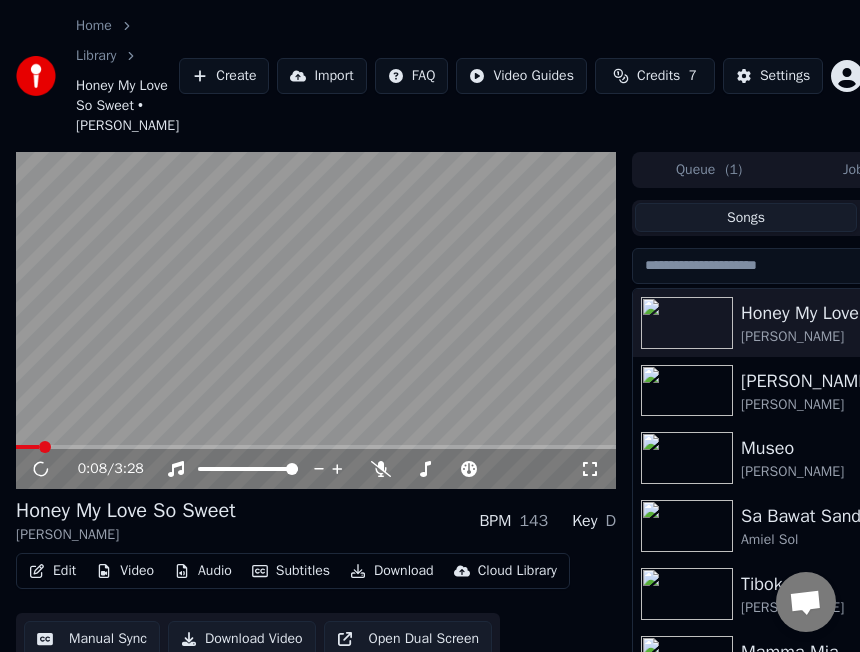 click on "Edit" at bounding box center (52, 571) 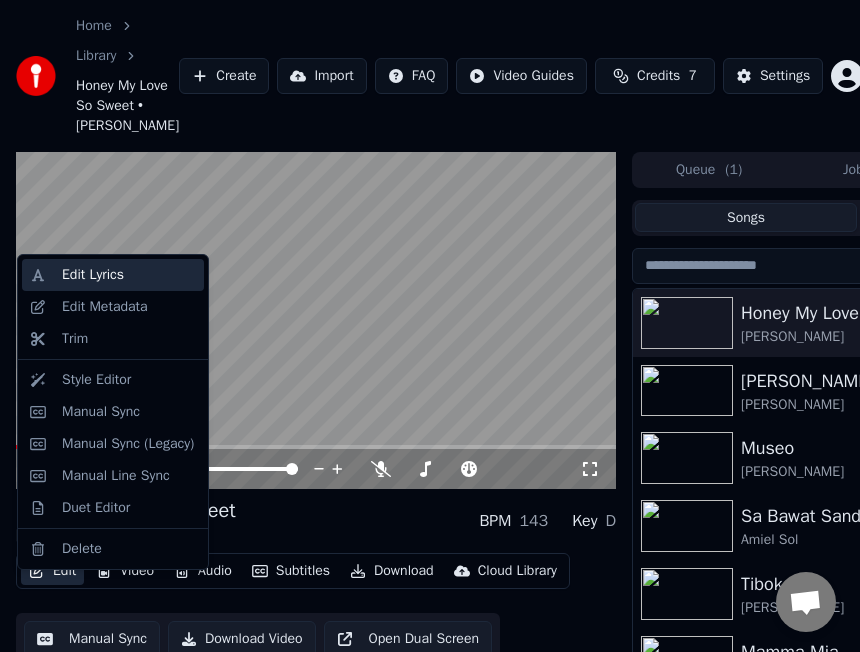 click on "Edit Lyrics" at bounding box center [113, 275] 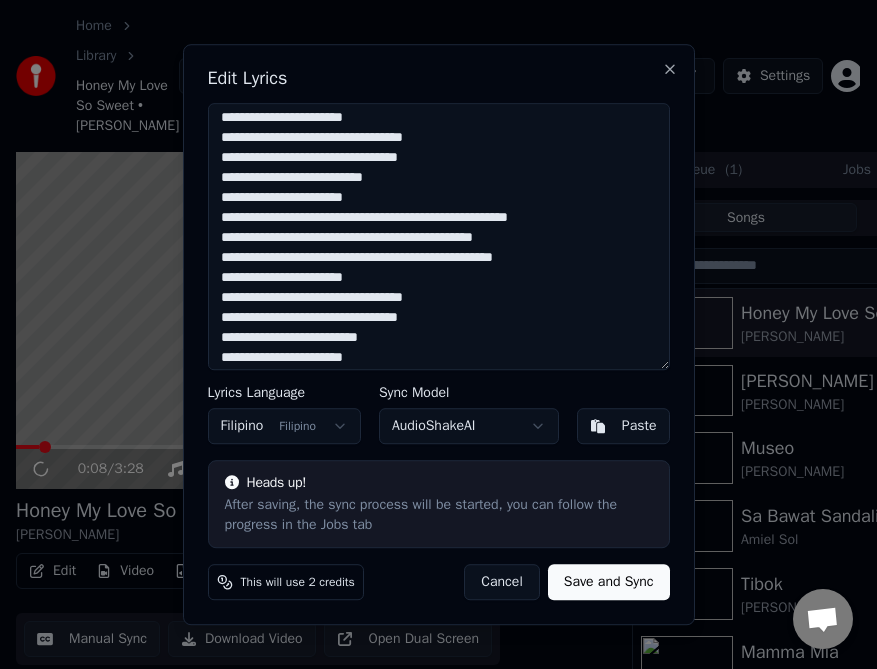 scroll, scrollTop: 270, scrollLeft: 0, axis: vertical 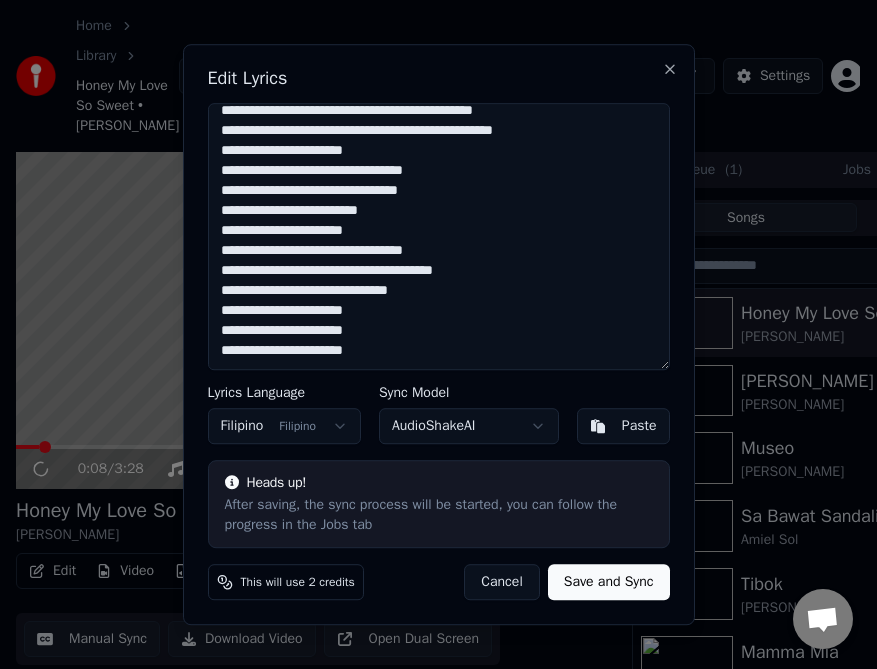 click on "Paste" at bounding box center [623, 426] 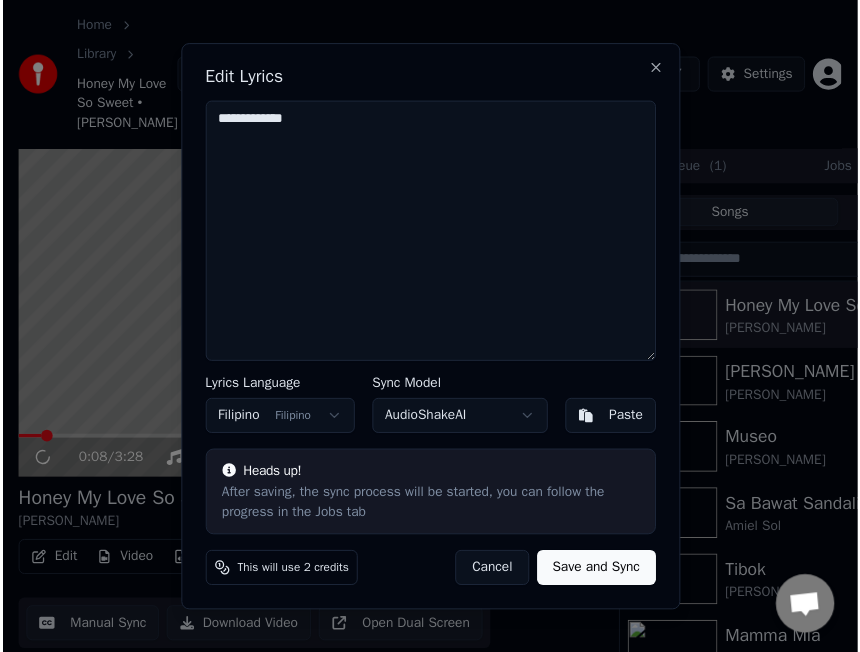 scroll, scrollTop: 0, scrollLeft: 0, axis: both 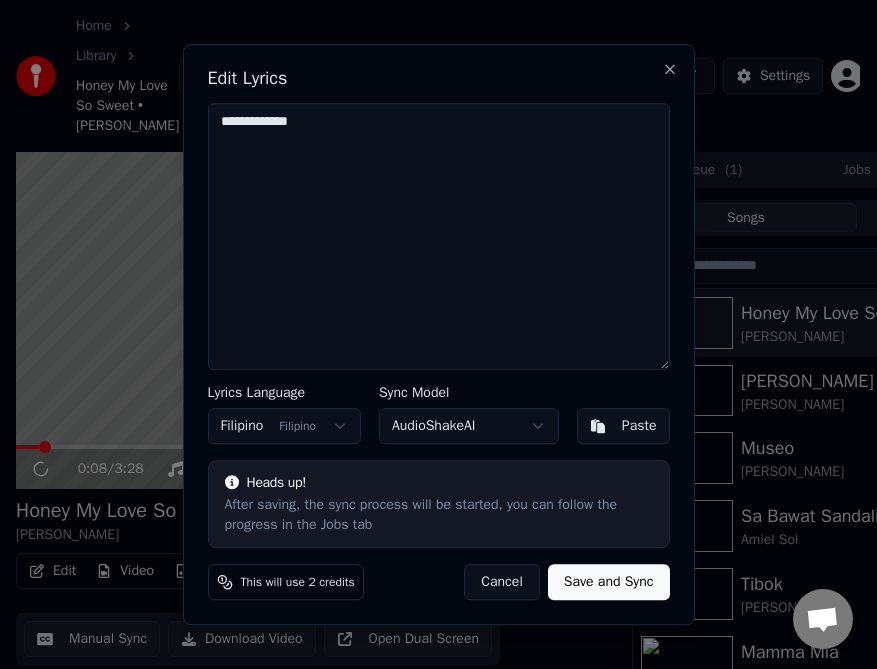 click on "Paste" at bounding box center (623, 426) 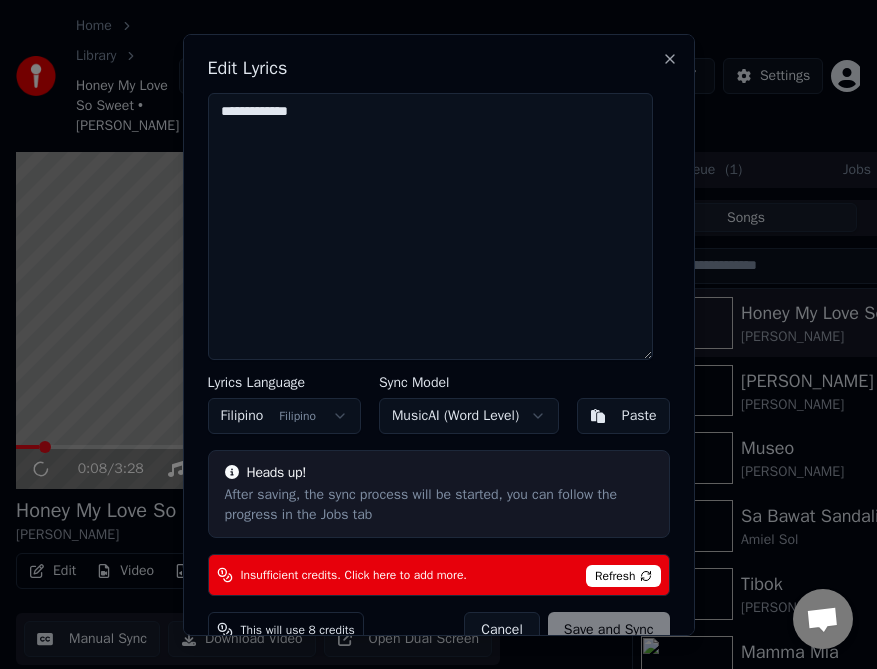 click on "Paste" at bounding box center (639, 416) 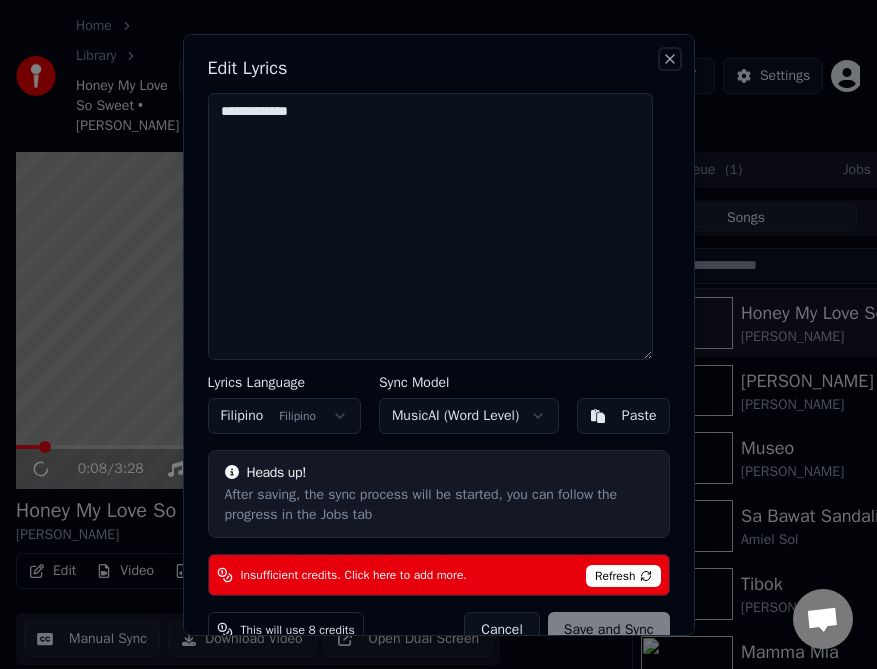 click on "Close" at bounding box center (670, 58) 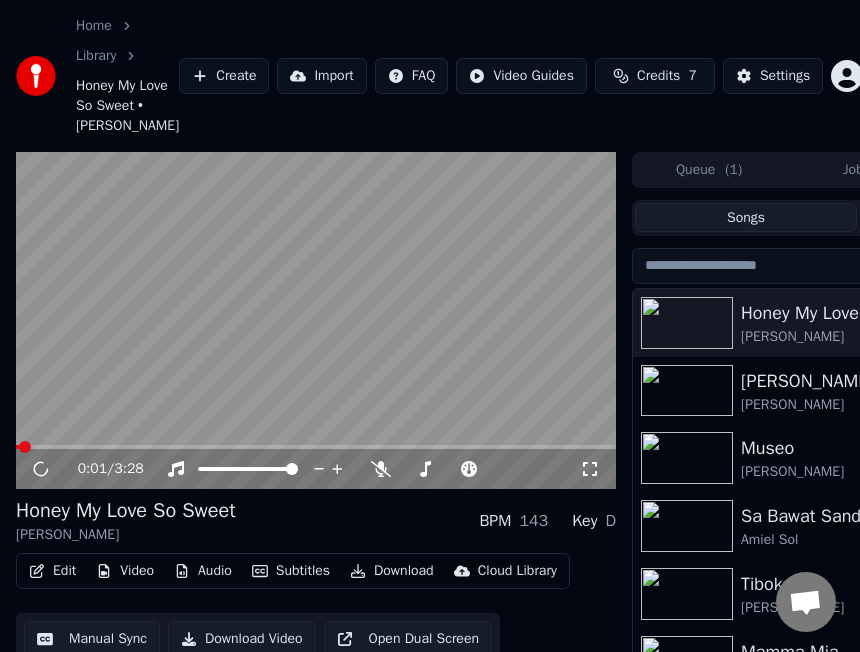 click at bounding box center [25, 447] 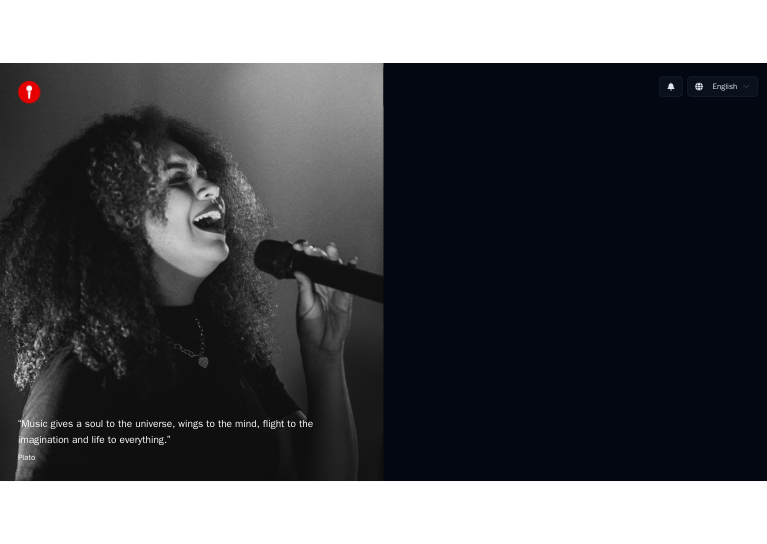 scroll, scrollTop: 0, scrollLeft: 0, axis: both 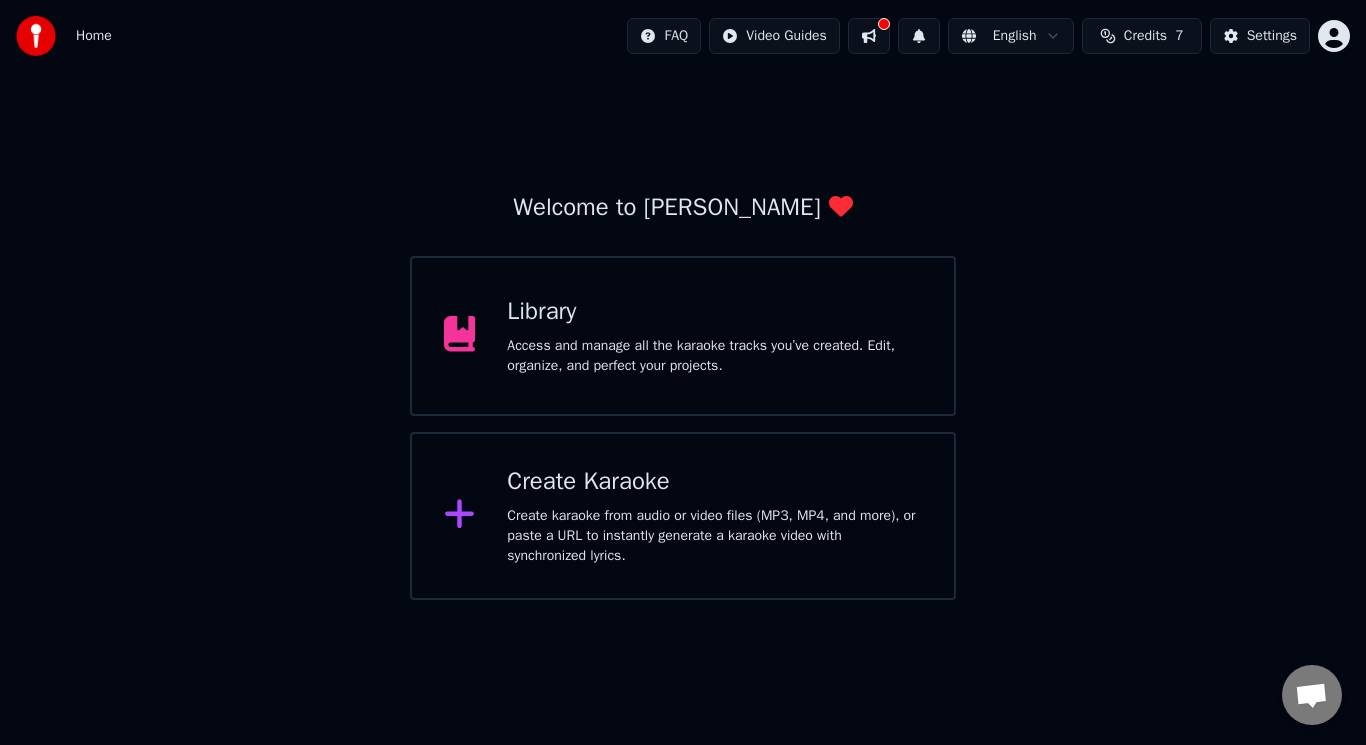 click on "Library" at bounding box center [714, 312] 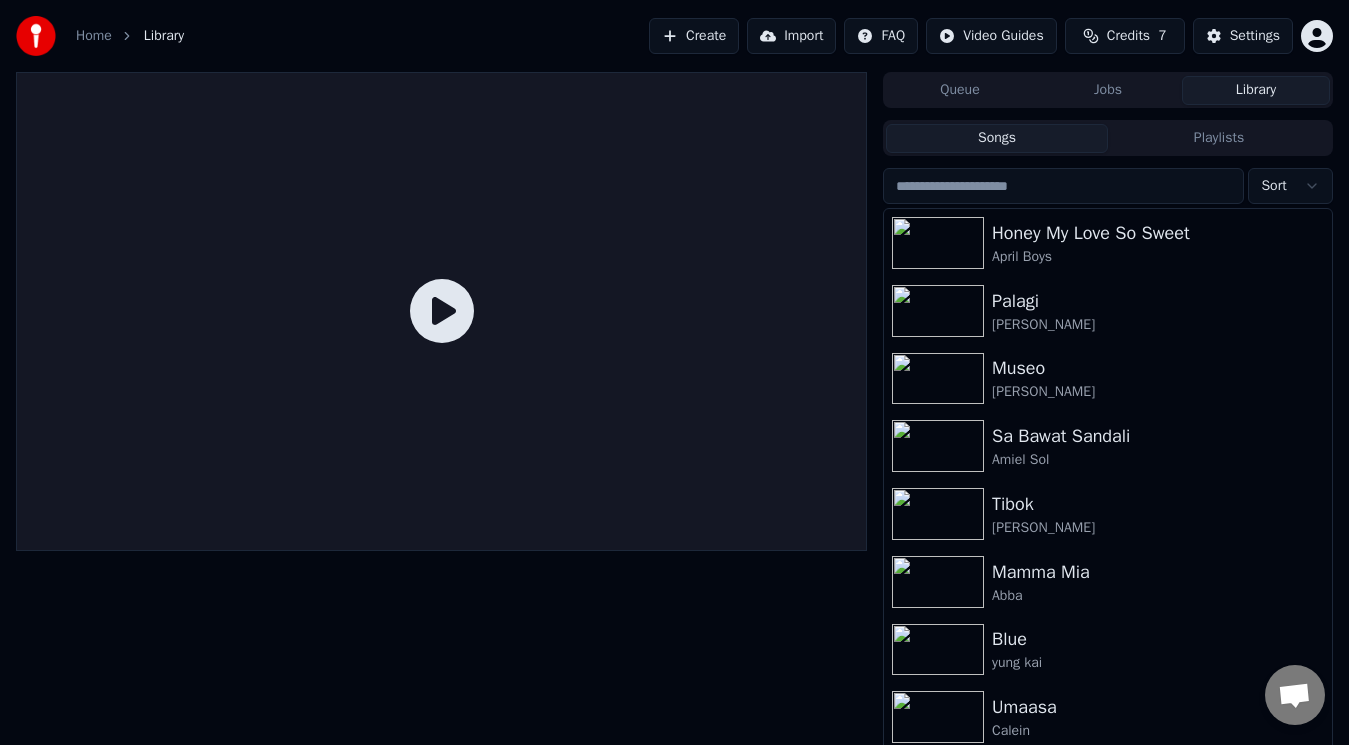 click on "Playlists" at bounding box center (1219, 138) 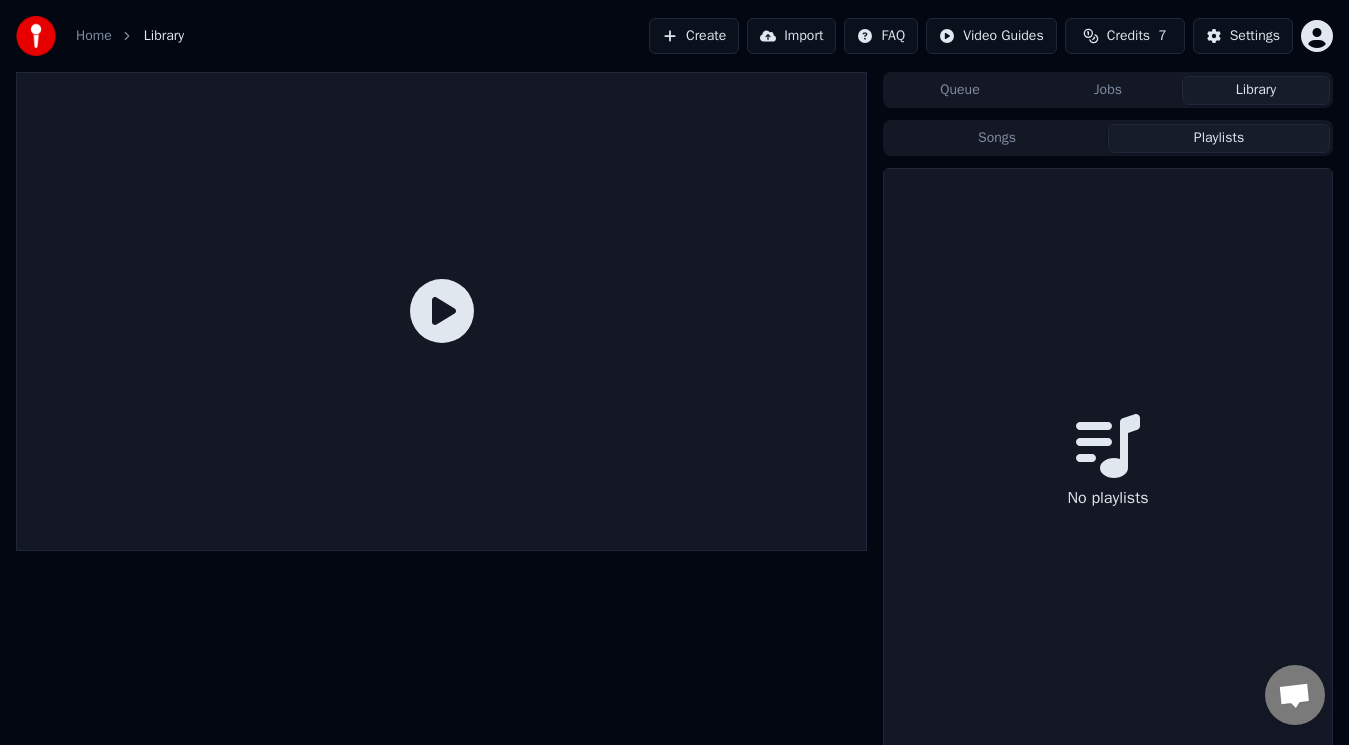 click on "Queue" at bounding box center [960, 90] 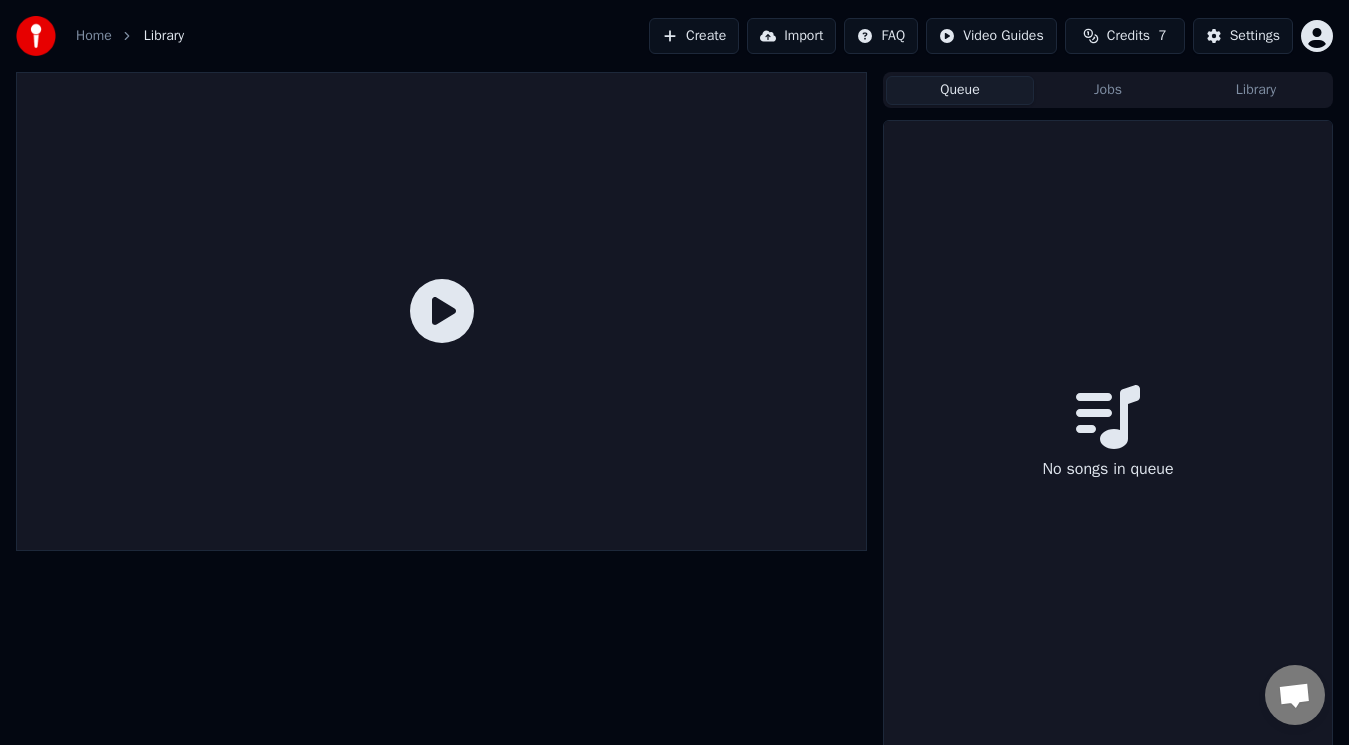 click on "Library" at bounding box center [1256, 90] 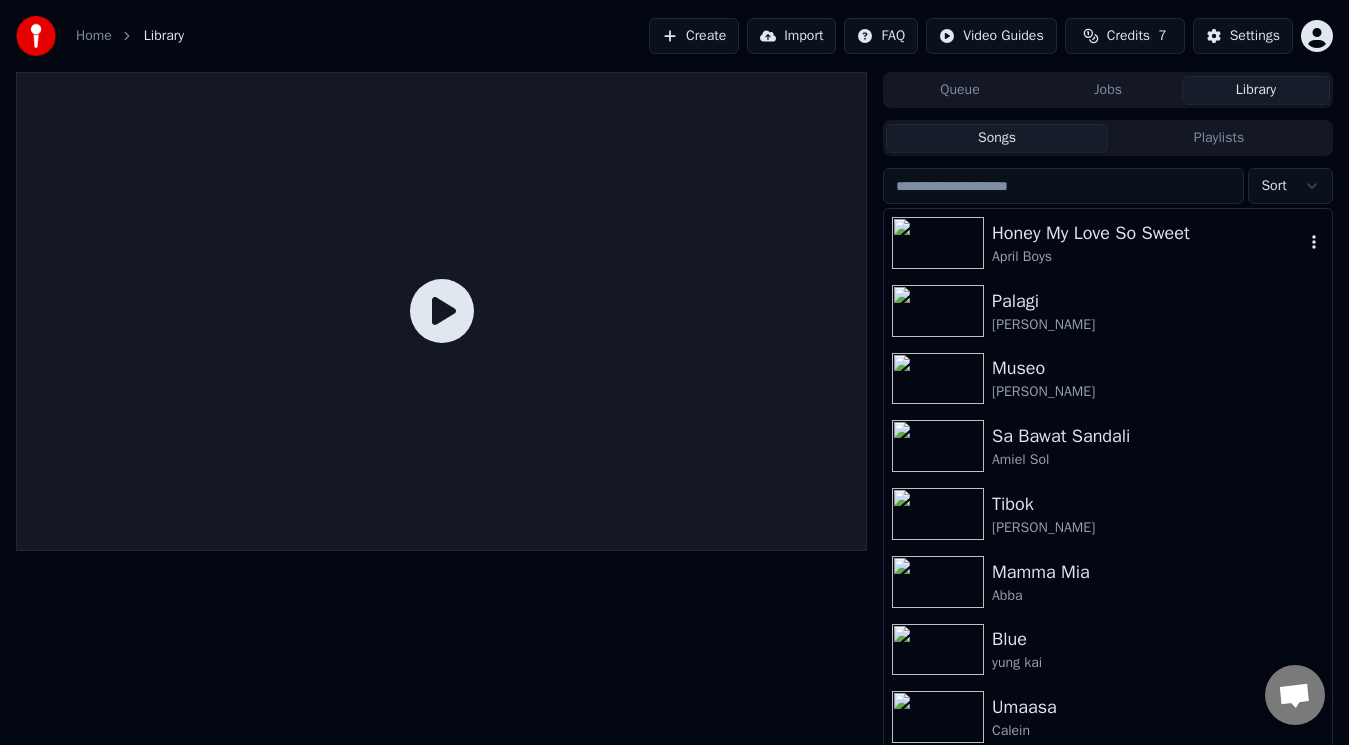 click on "Honey My Love So Sweet" at bounding box center [1148, 233] 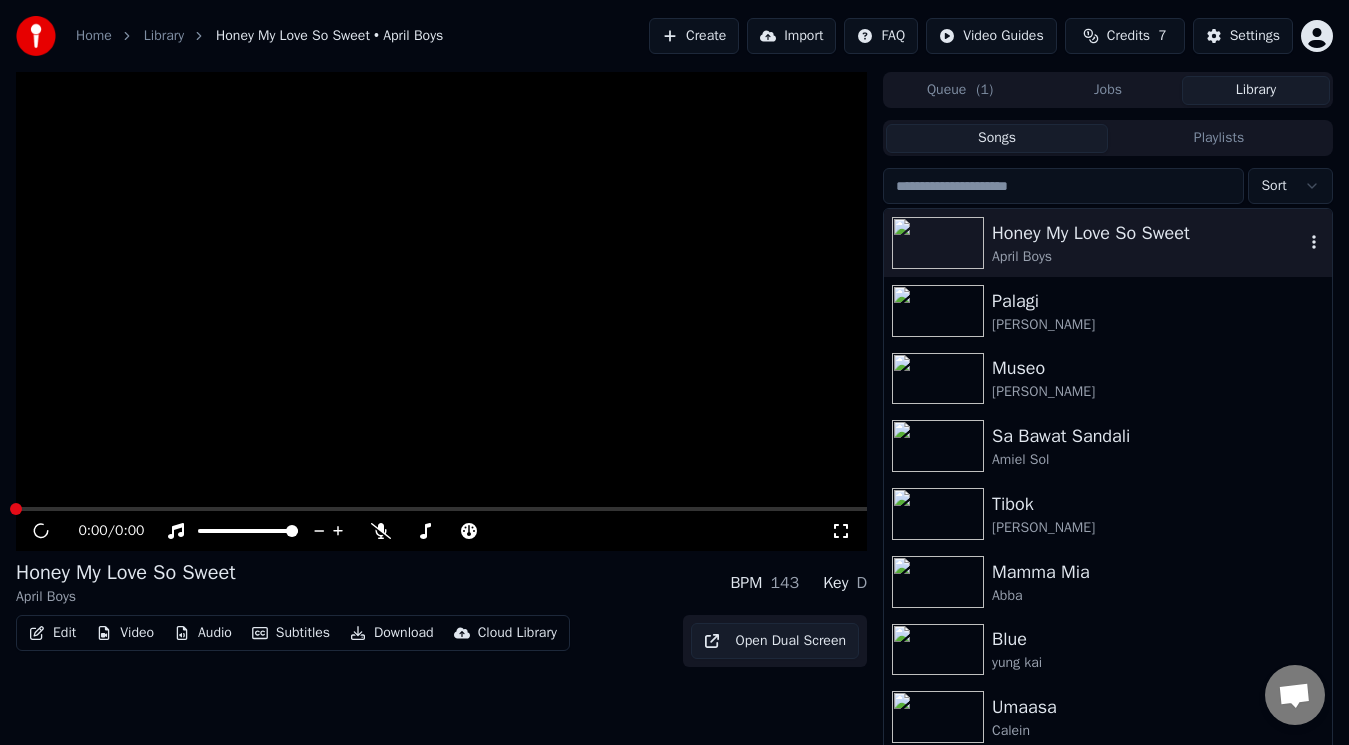 click 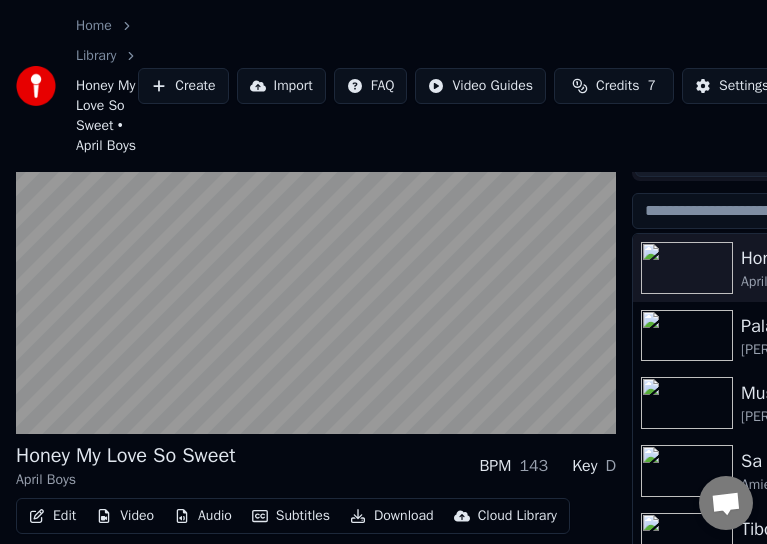 scroll, scrollTop: 77, scrollLeft: 0, axis: vertical 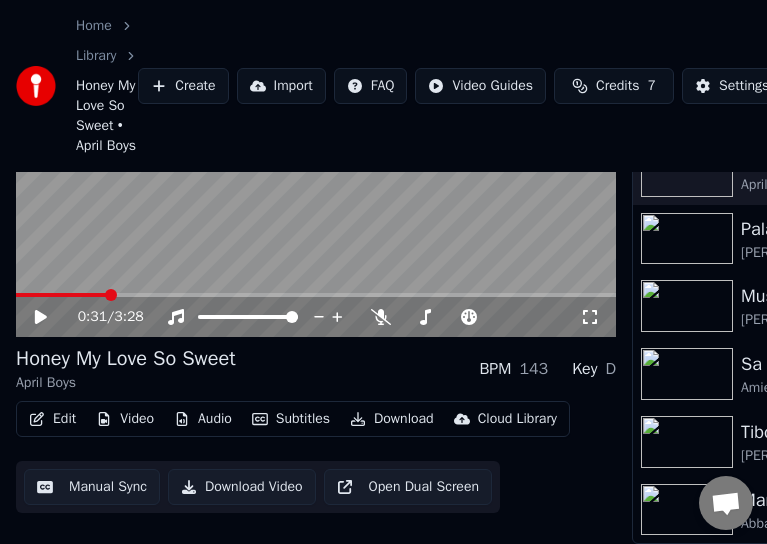 click on "Manual Sync" at bounding box center (92, 487) 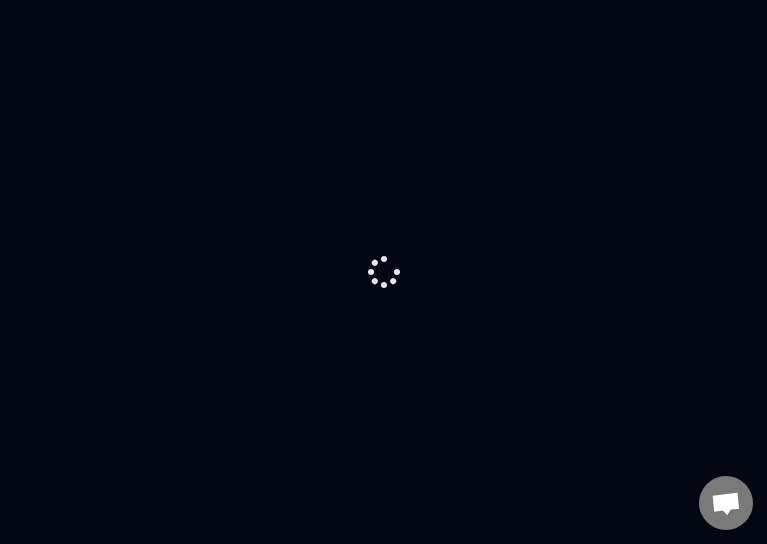 scroll, scrollTop: 0, scrollLeft: 0, axis: both 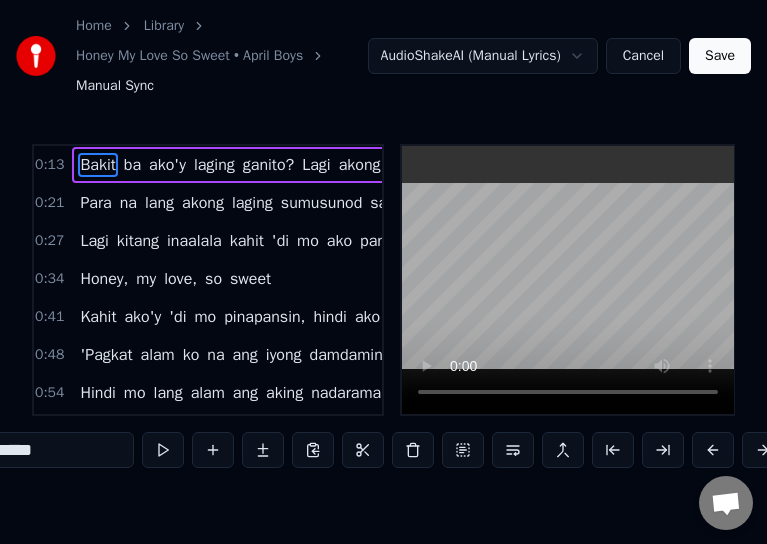 click on "0:13 Bakit ba ako'y laging ganito? Lagi akong 'di mo pinapansin 0:21 Para na lang akong laging sumusunod sa gusto mo 0:27 Lagi kitang inaalala kahit 'di mo ako pansin 0:34 Honey, my love, so sweet 0:41 Kahit ako'y 'di mo pinapansin, hindi ako nagagalit sa 'yo 0:48 'Pagkat alam ko na ang iyong damdamin para sa 'kin 0:54 Hindi mo lang alam ang aking nadarama 'pag kapiling ka 1:01 Honey, my love, so sweet 1:08 Kahit sino ka pa, basta't mahal kita 1:15 Lagi na lang akong sumusunod sa 'yo 1:22 Mahal kita, at 'yan ay totoo 1:28 Honey, my love, so sweet 1:35 Kahit ako'y 'di mo pinapansin, hindi ako nagagalit sa 'yo 1:41 'Pagkat alam ko na ang iyong damdamin para sa 'kin 1:48 Hindi mo lang alam ang aking nadarama 'pag kapiling ka 1:55 Honey, my love, so sweet 2:02 Kahit sino ka pa, basta't mahal kita 2:08 Lagi na lang akong sumusunod sa 'yo 2:16 Mahal kita at 'yan ay totoo 2:22 Honey, my love, so sweet 2:29 Walang ibang mahal kundi ikaw lamang 2:35 Sabihin mo sa akin, ako'y mahal mo rin, oh 2:43 Oh, giliw ko, ako ay" at bounding box center [383, 417] 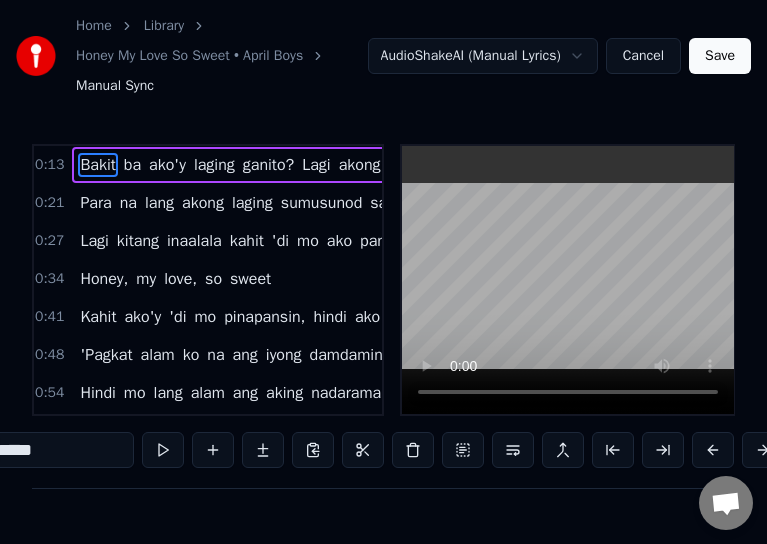 click on "Home Library Honey My Love So Sweet • April Boys Manual Sync AudioShakeAI (Manual Lyrics) Cancel Save 0:13 Bakit ba ako'y laging ganito? Lagi akong 'di mo pinapansin 0:21 Para na lang akong laging sumusunod sa gusto mo 0:27 Lagi kitang inaalala kahit 'di mo ako pansin 0:34 Honey, my love, so sweet 0:41 Kahit ako'y 'di mo pinapansin, hindi ako nagagalit sa 'yo 0:48 'Pagkat alam ko na ang iyong damdamin para sa 'kin 0:54 Hindi mo lang alam ang aking nadarama 'pag kapiling ka 1:01 Honey, my love, so sweet 1:08 Kahit sino ka pa, basta't mahal kita 1:15 Lagi na lang akong sumusunod sa 'yo 1:22 Mahal kita, at 'yan ay totoo 1:28 Honey, my love, so sweet 1:35 Kahit ako'y 'di mo pinapansin, hindi ako nagagalit sa 'yo 1:41 'Pagkat alam ko na ang iyong damdamin para sa 'kin 1:48 Hindi mo lang alam ang aking nadarama 'pag kapiling ka 1:55 Honey, my love, so sweet 2:02 Kahit sino ka pa, basta't mahal kita 2:08 Lagi na lang akong sumusunod sa 'yo 2:16 Mahal kita at 'yan ay totoo 2:22 Honey, my love, so sweet 2:29 Walang" at bounding box center [383, 361] 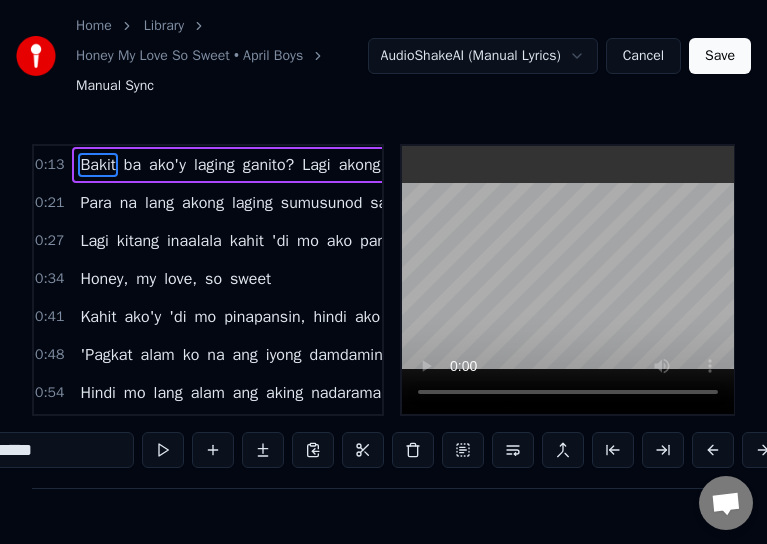 click on "Home Library Honey My Love So Sweet • April Boys Manual Sync AudioShakeAI (Manual Lyrics) Cancel Save 0:13 Bakit ba ako'y laging ganito? Lagi akong 'di mo pinapansin 0:21 Para na lang akong laging sumusunod sa gusto mo 0:27 Lagi kitang inaalala kahit 'di mo ako pansin 0:34 Honey, my love, so sweet 0:41 Kahit ako'y 'di mo pinapansin, hindi ako nagagalit sa 'yo 0:48 'Pagkat alam ko na ang iyong damdamin para sa 'kin 0:54 Hindi mo lang alam ang aking nadarama 'pag kapiling ka 1:01 Honey, my love, so sweet 1:08 Kahit sino ka pa, basta't mahal kita 1:15 Lagi na lang akong sumusunod sa 'yo 1:22 Mahal kita, at 'yan ay totoo 1:28 Honey, my love, so sweet 1:35 Kahit ako'y 'di mo pinapansin, hindi ako nagagalit sa 'yo 1:41 'Pagkat alam ko na ang iyong damdamin para sa 'kin 1:48 Hindi mo lang alam ang aking nadarama 'pag kapiling ka 1:55 Honey, my love, so sweet 2:02 Kahit sino ka pa, basta't mahal kita 2:08 Lagi na lang akong sumusunod sa 'yo 2:16 Mahal kita at 'yan ay totoo 2:22 Honey, my love, so sweet 2:29 Walang" at bounding box center (383, 361) 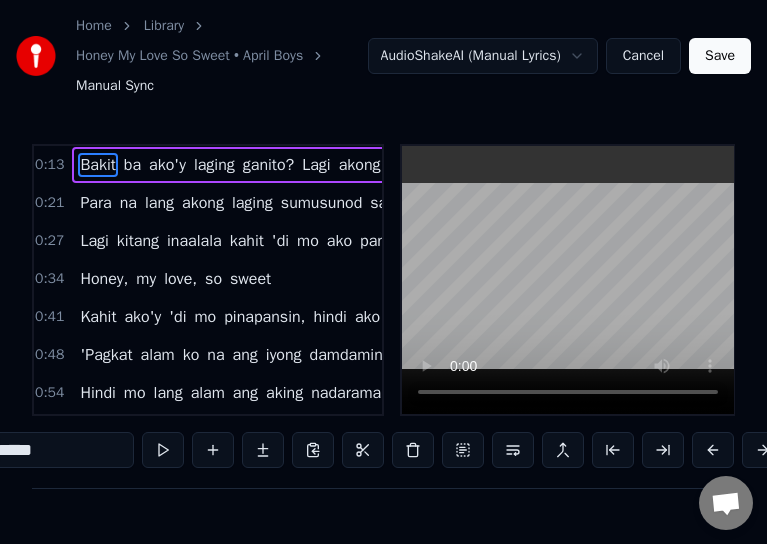 scroll, scrollTop: 203, scrollLeft: 0, axis: vertical 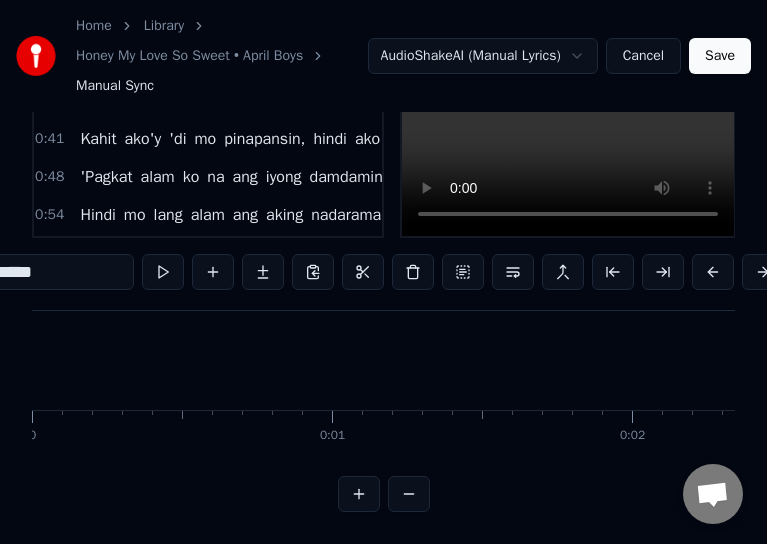 drag, startPoint x: 237, startPoint y: 548, endPoint x: 211, endPoint y: 544, distance: 26.305893 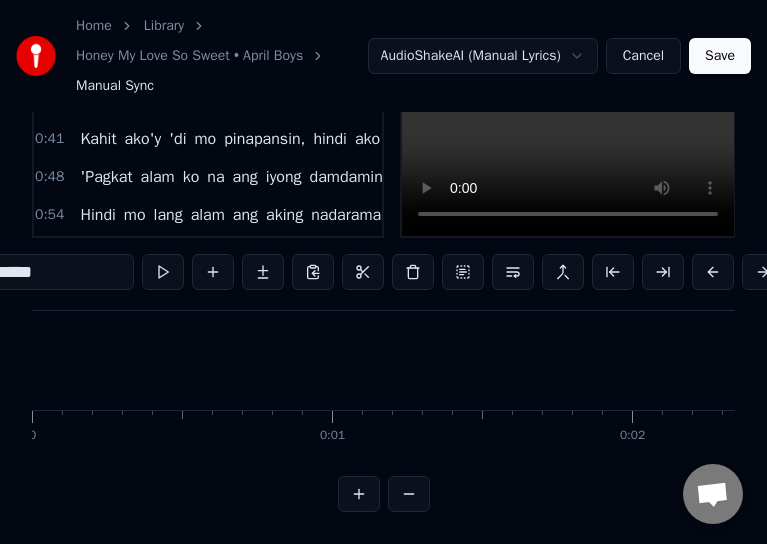 click on "Bakit" at bounding box center [4315, 360] 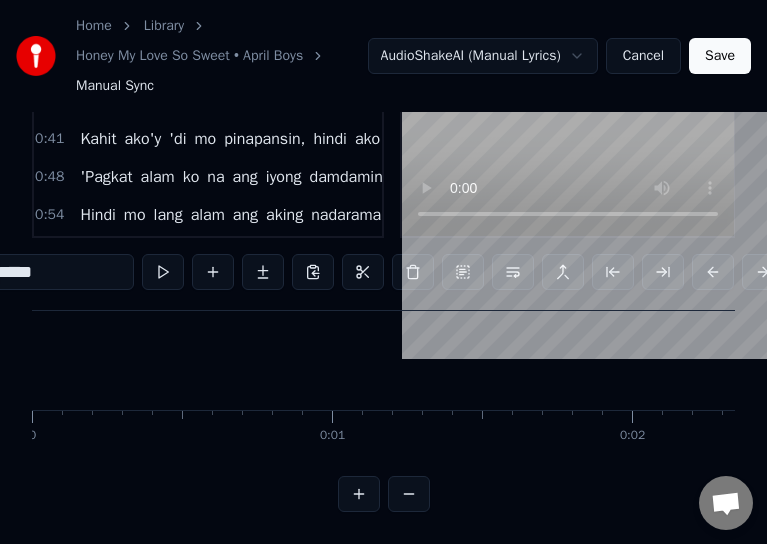 scroll, scrollTop: 0, scrollLeft: 17, axis: horizontal 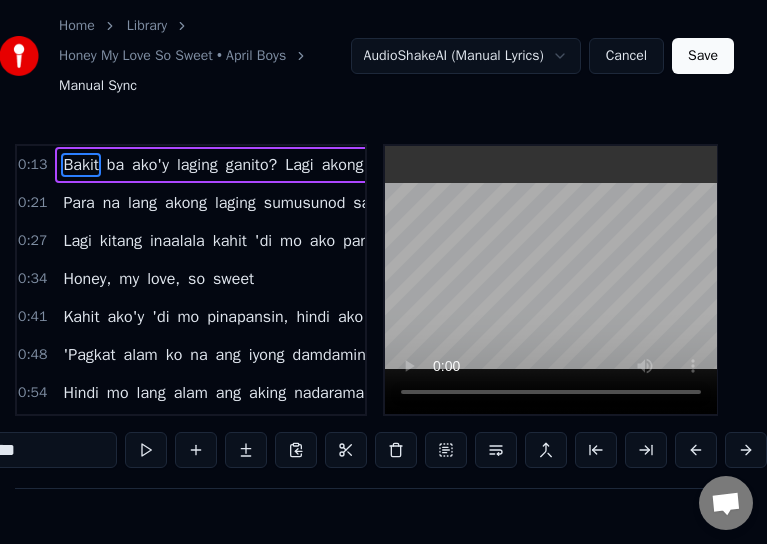 click at bounding box center (146, 450) 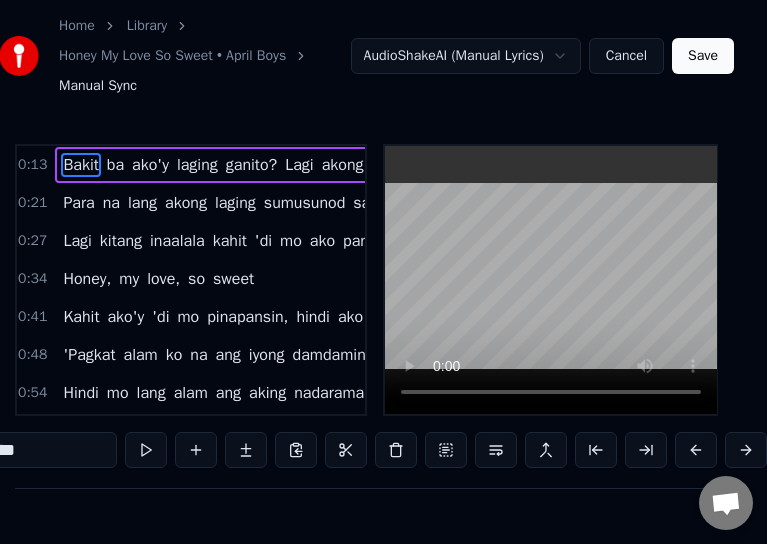 scroll, scrollTop: 0, scrollLeft: 0, axis: both 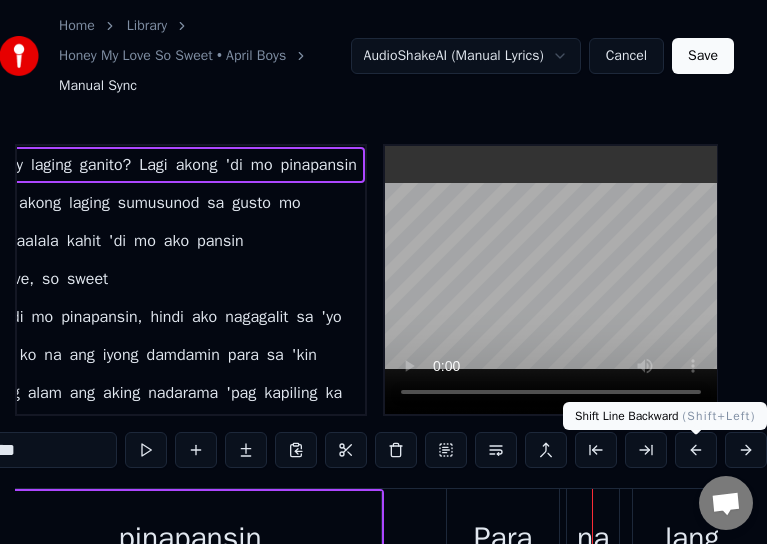 click at bounding box center (696, 450) 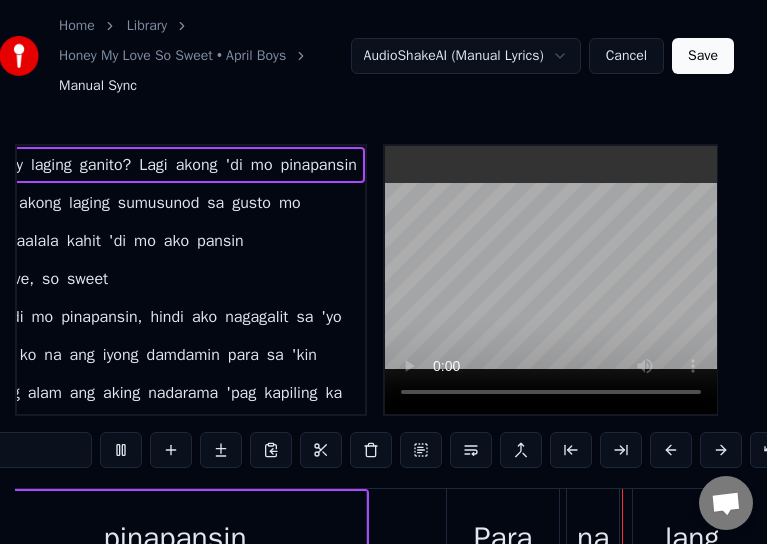 scroll, scrollTop: 0, scrollLeft: 6428, axis: horizontal 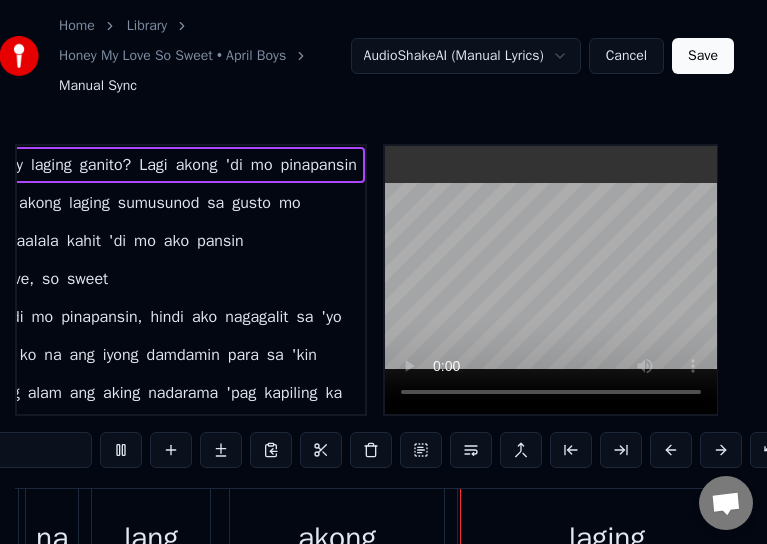 type 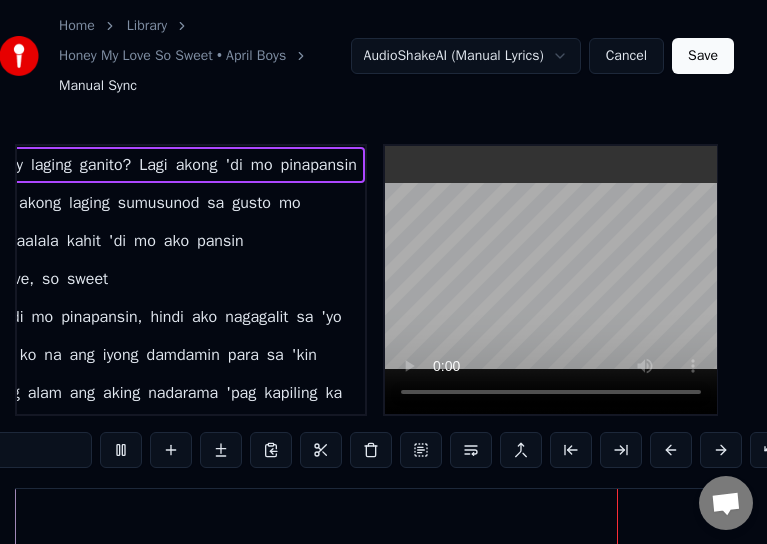 scroll, scrollTop: 0, scrollLeft: 520, axis: horizontal 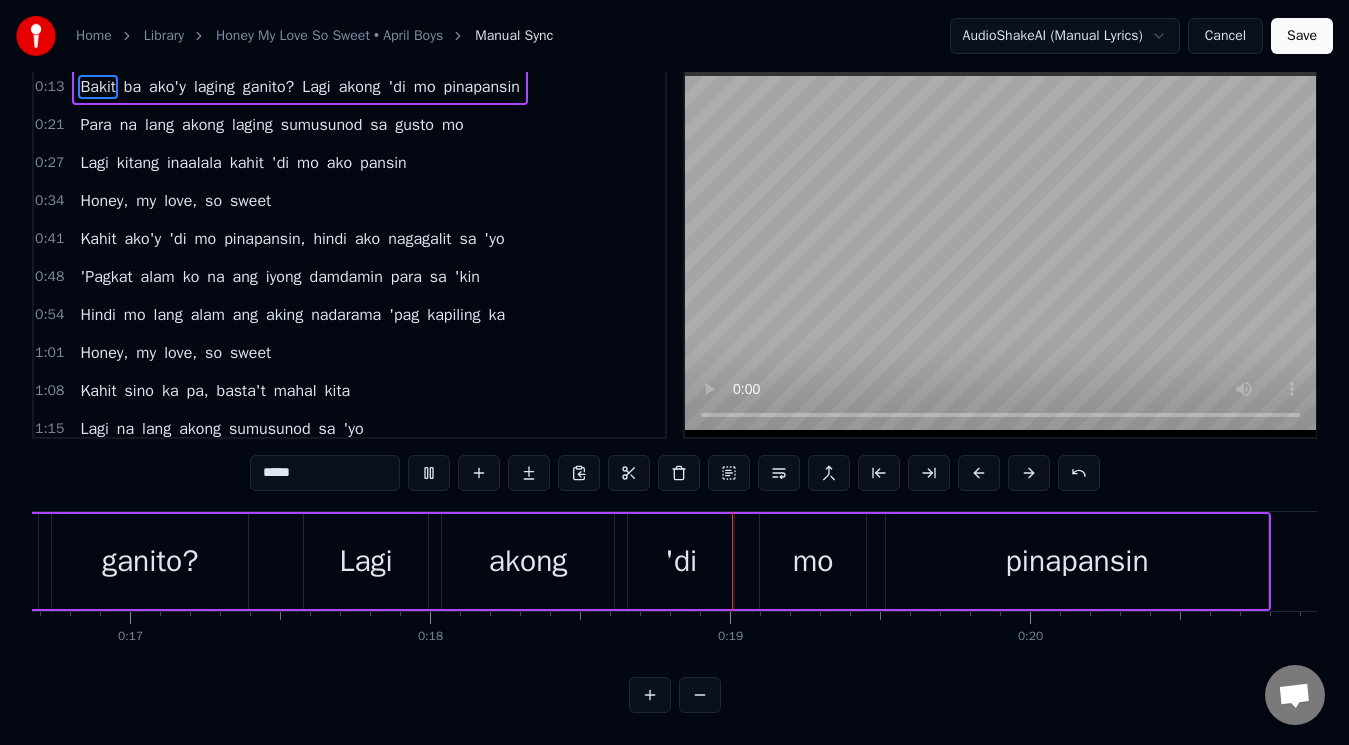 click on "mo" at bounding box center (453, 125) 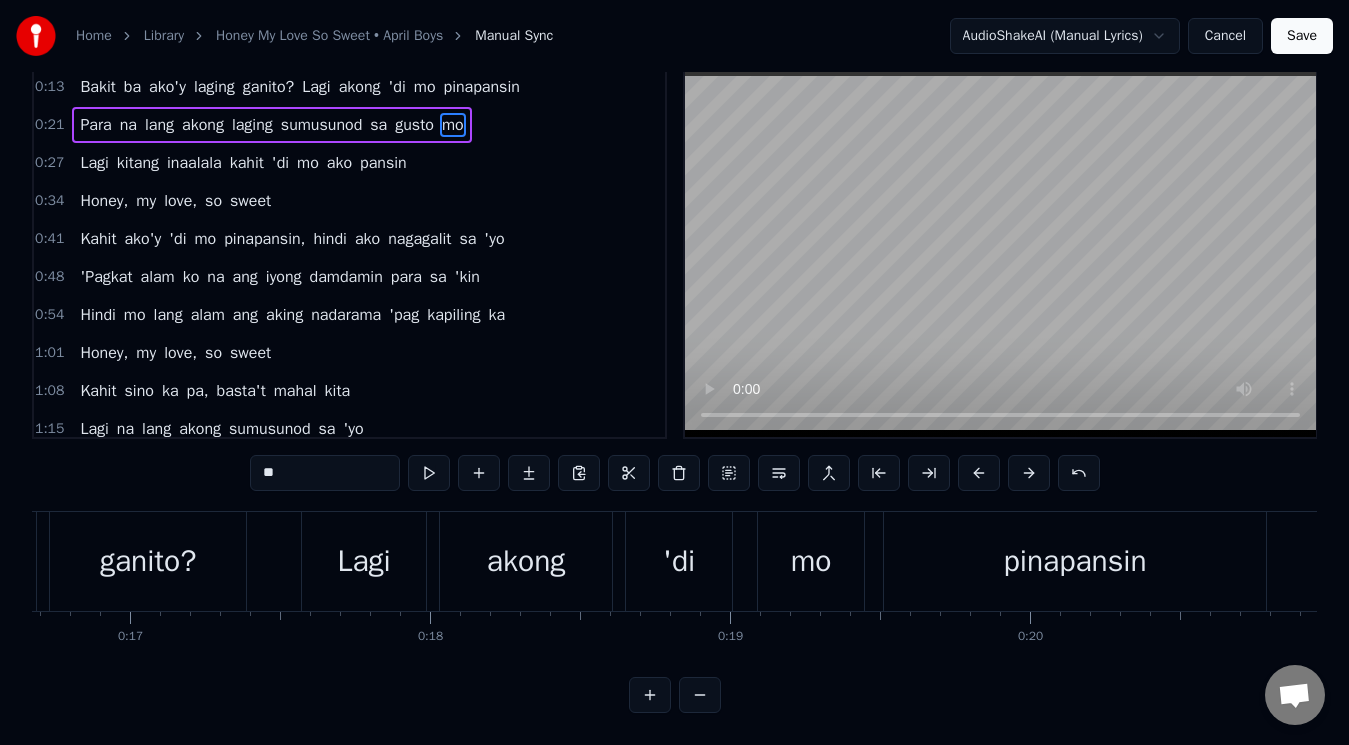 scroll, scrollTop: 0, scrollLeft: 0, axis: both 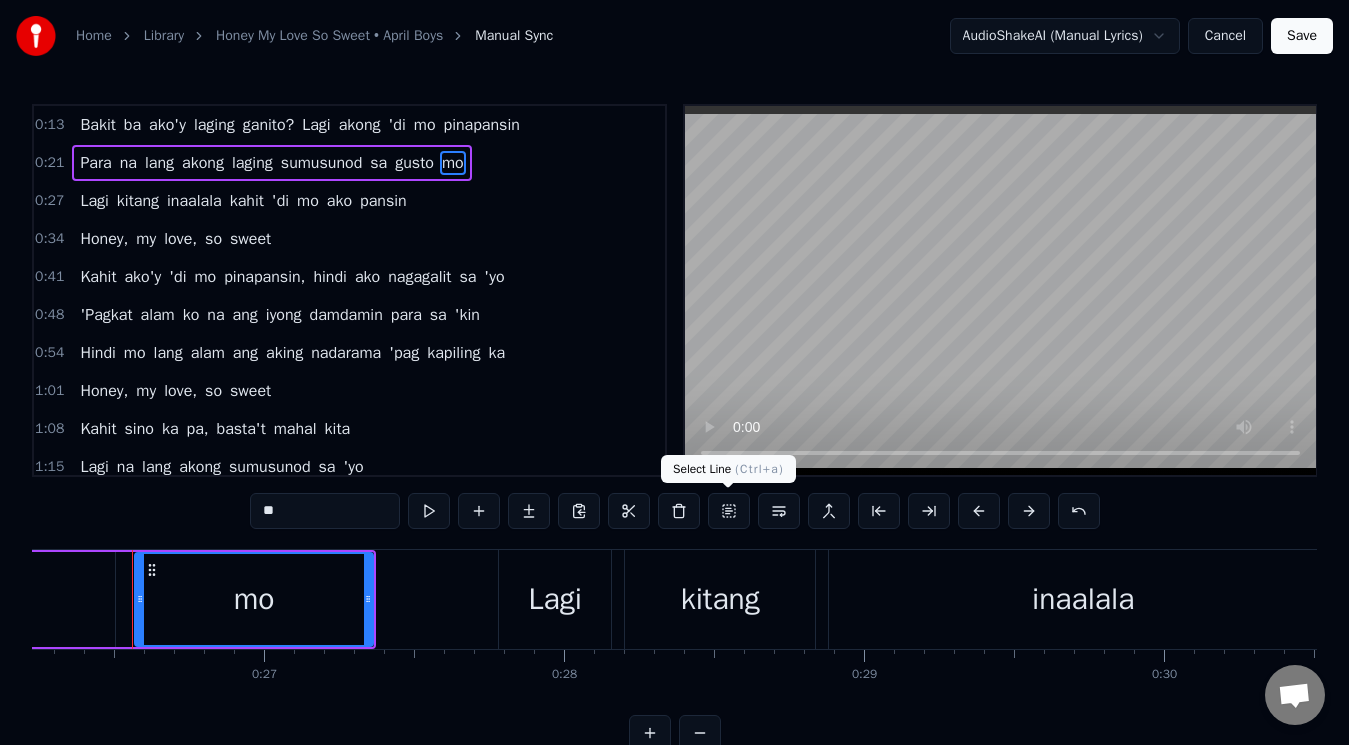 click at bounding box center (729, 511) 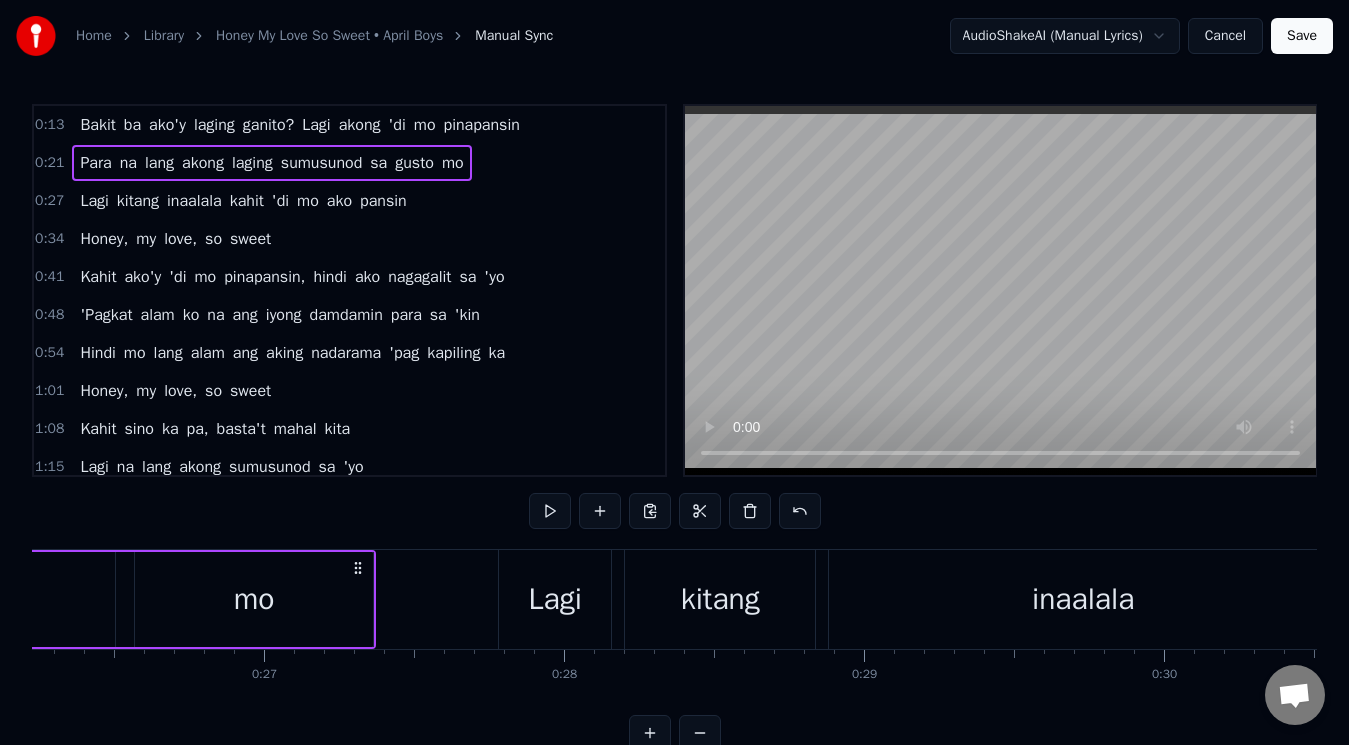 scroll, scrollTop: 0, scrollLeft: 6218, axis: horizontal 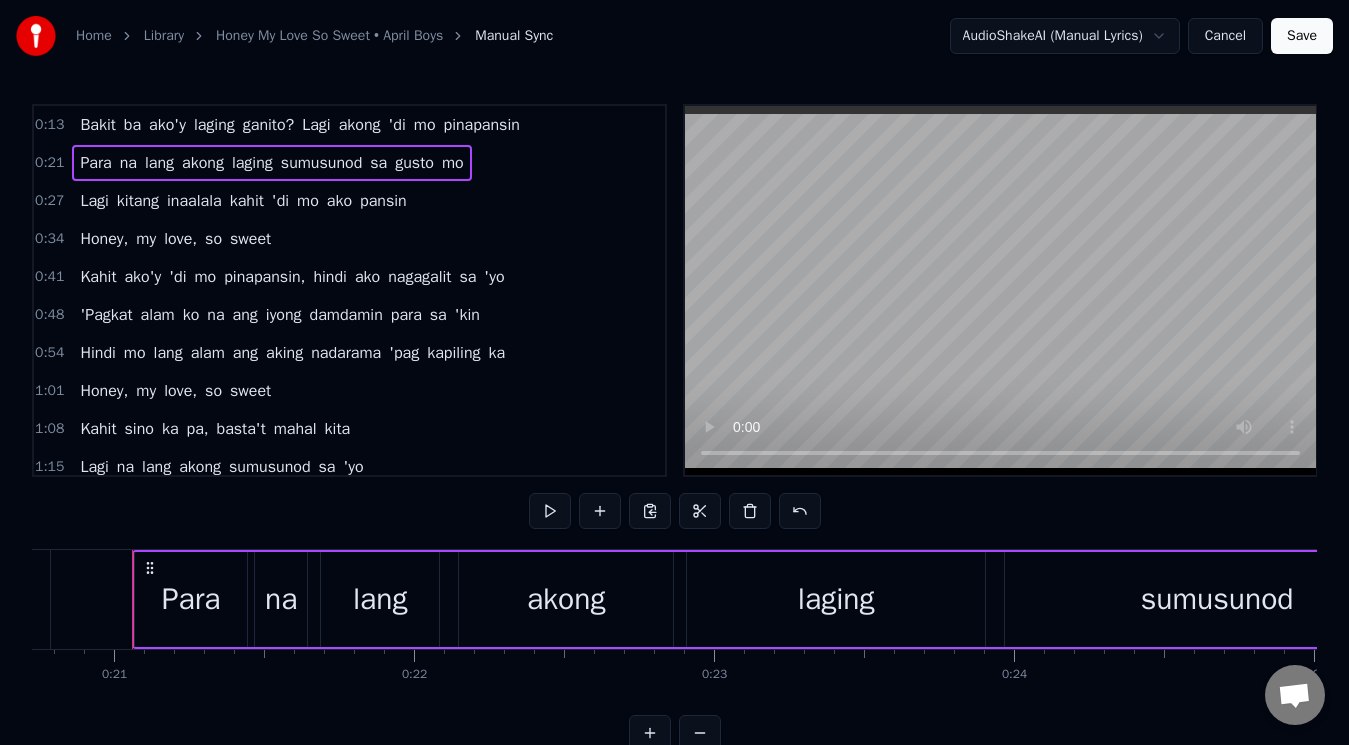 click at bounding box center [1000, 290] 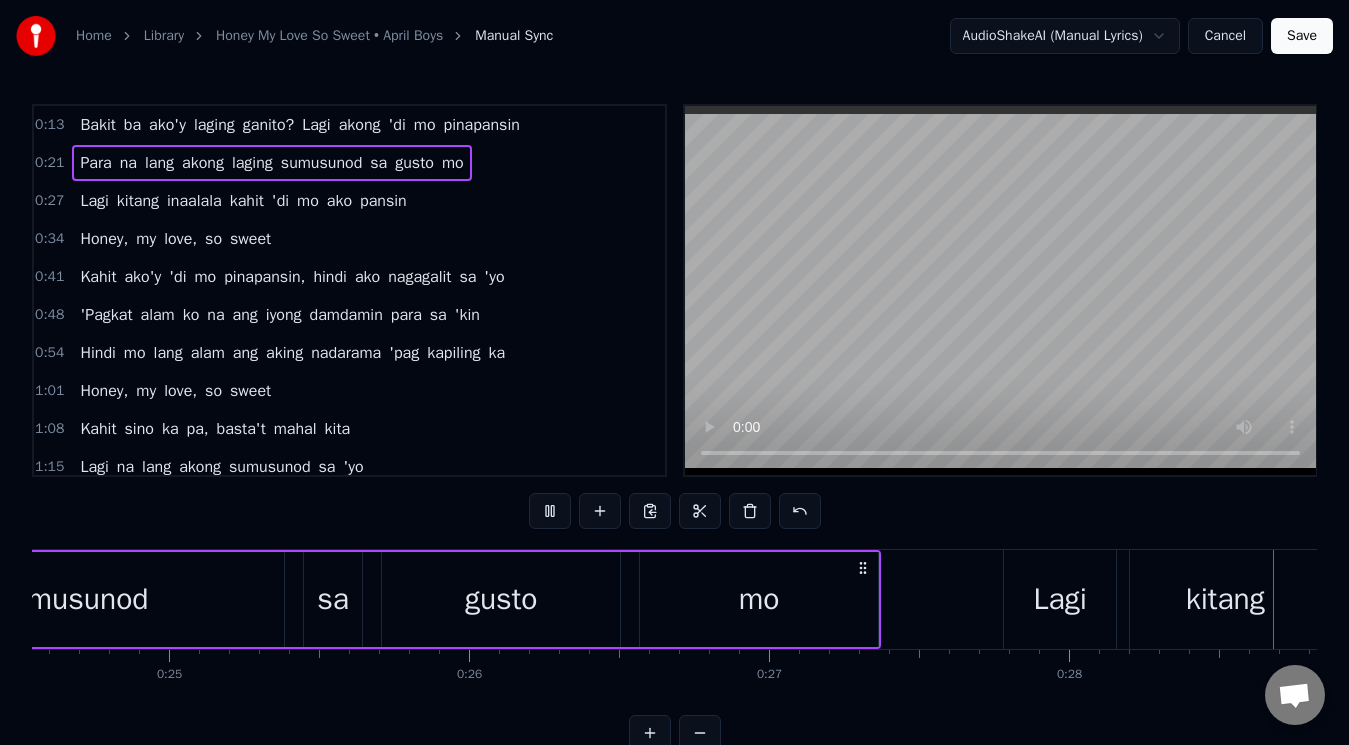 scroll, scrollTop: 0, scrollLeft: 8481, axis: horizontal 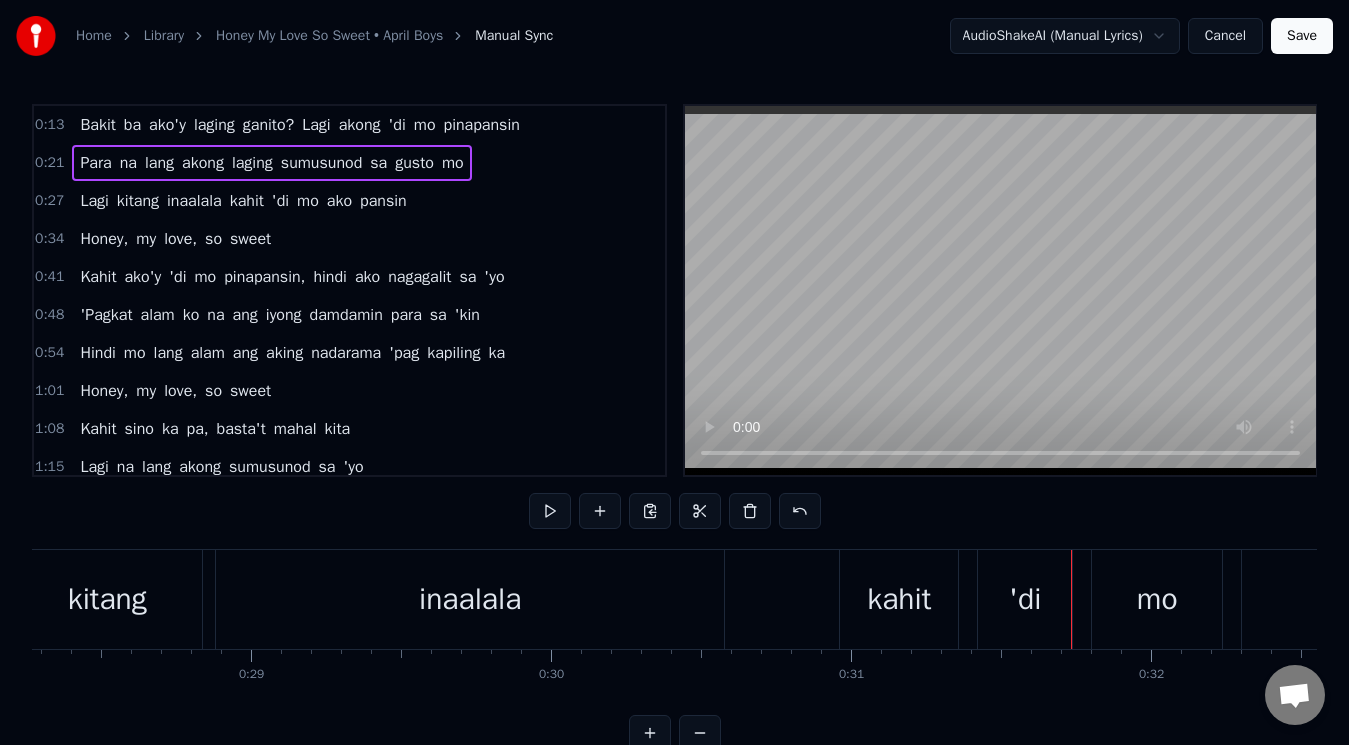 click at bounding box center (1000, 290) 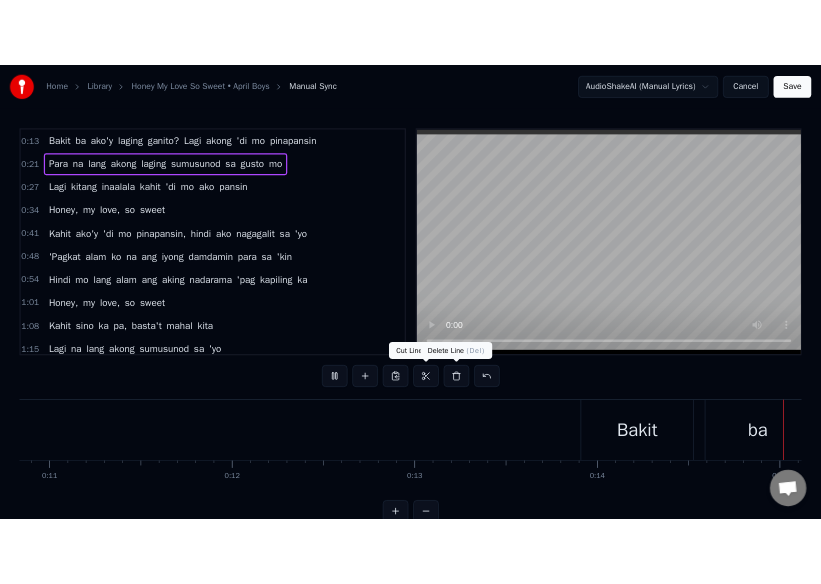 scroll, scrollTop: 0, scrollLeft: 4381, axis: horizontal 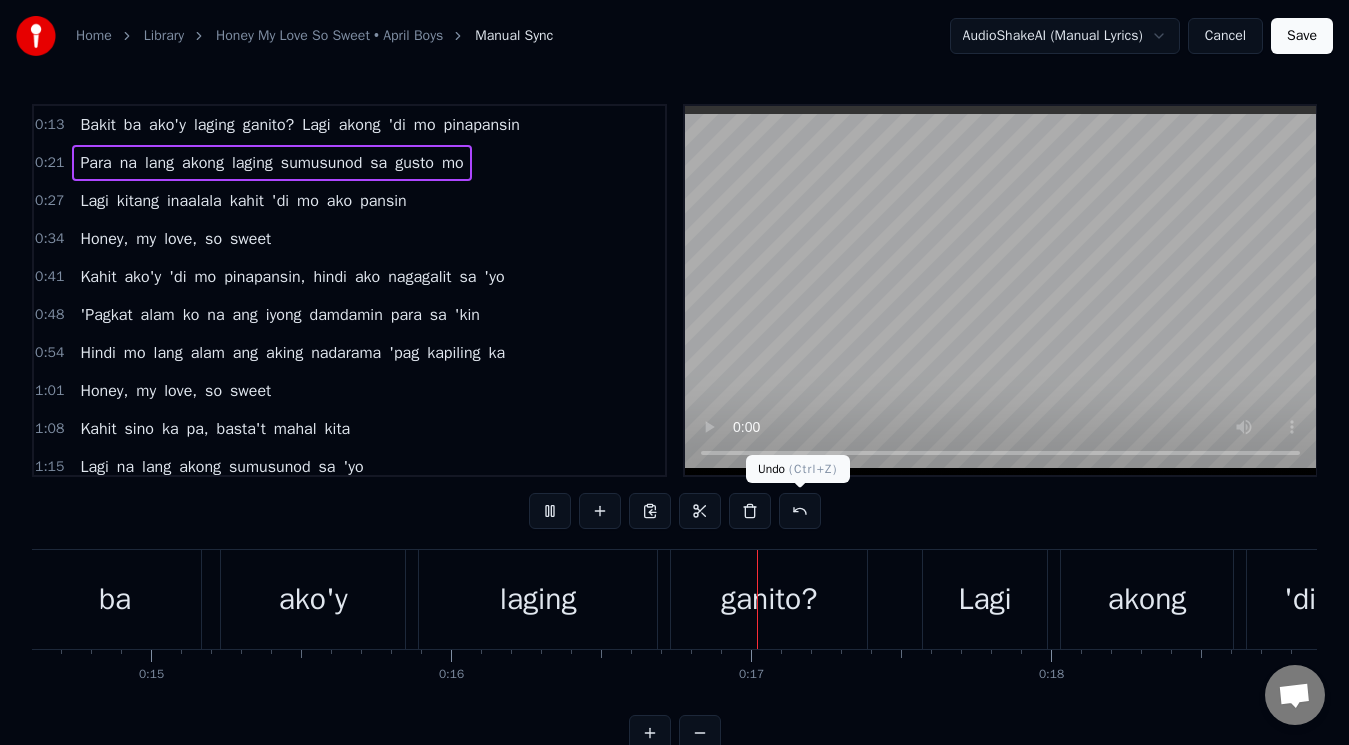 click at bounding box center [1000, 290] 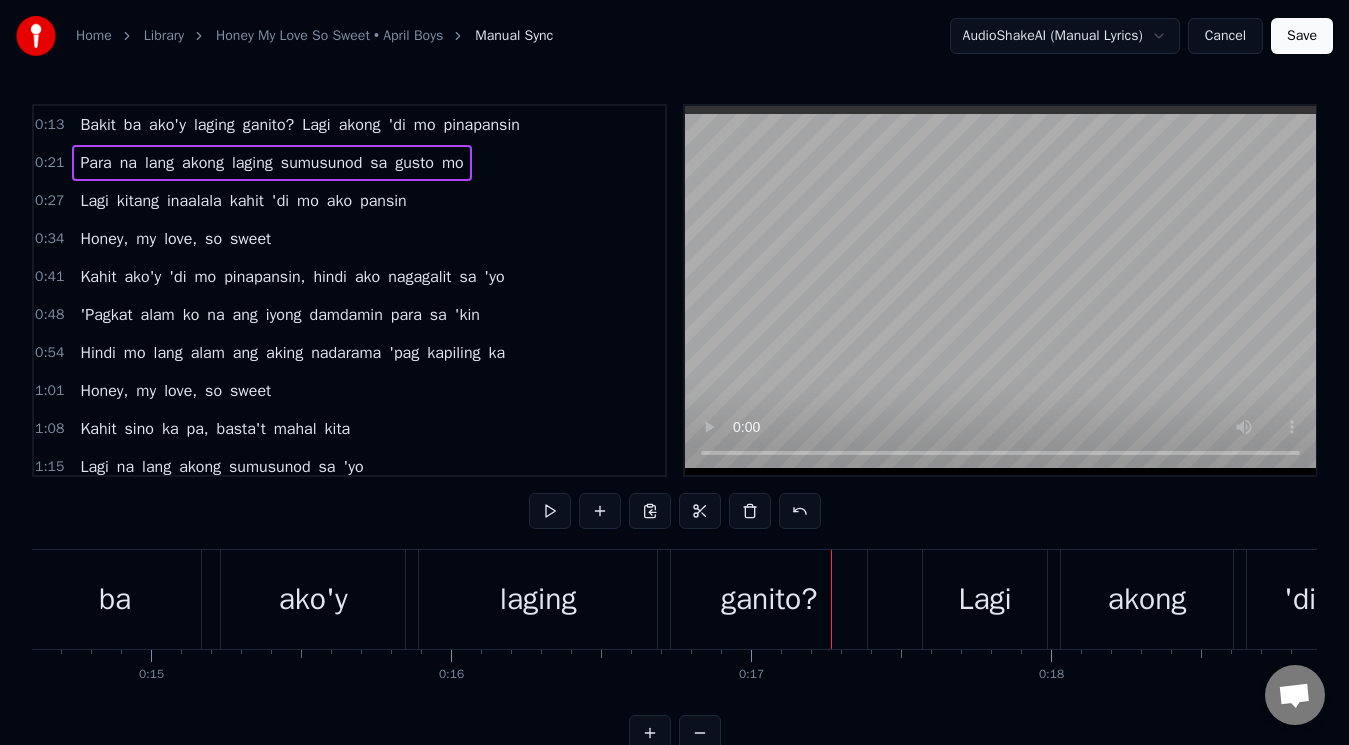 click on "Home Library Honey My Love So Sweet • April Boys Manual Sync AudioShakeAI (Manual Lyrics) Cancel Save 0:13 Bakit ba ako'y laging ganito? Lagi akong 'di mo pinapansin 0:21 Para na lang akong laging sumusunod sa gusto mo 0:27 Lagi kitang inaalala kahit 'di mo ako pansin 0:34 Honey, my love, so sweet 0:41 Kahit ako'y 'di mo pinapansin, hindi ako nagagalit sa 'yo 0:48 'Pagkat alam ko na ang iyong damdamin para sa 'kin 0:54 Hindi mo lang alam ang aking nadarama 'pag kapiling ka 1:01 Honey, my love, so sweet 1:08 Kahit sino ka pa, basta't mahal kita 1:15 Lagi na lang akong sumusunod sa 'yo 1:22 Mahal kita, at 'yan ay totoo 1:28 Honey, my love, so sweet 1:35 Kahit ako'y 'di mo pinapansin, hindi ako nagagalit sa 'yo 1:41 'Pagkat alam ko na ang iyong damdamin para sa 'kin 1:48 Hindi mo lang alam ang aking nadarama 'pag kapiling ka 1:55 Honey, my love, so sweet 2:02 Kahit sino ka pa, basta't mahal kita 2:08 Lagi na lang akong sumusunod sa 'yo 2:16 Mahal kita at 'yan ay totoo 2:22 Honey, my love, so sweet 2:29 Walang" at bounding box center (674, 391) 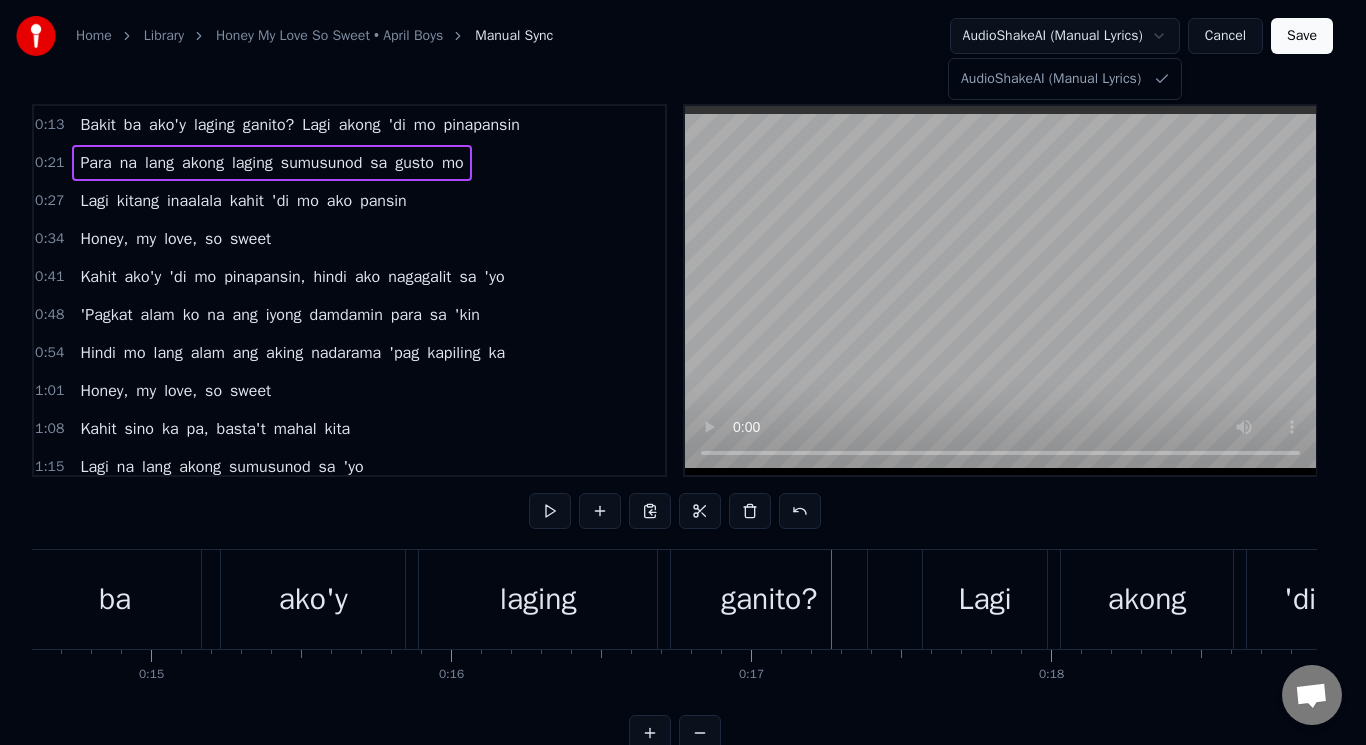 click on "Home Library Honey My Love So Sweet • April Boys Manual Sync AudioShakeAI (Manual Lyrics) Cancel Save 0:13 Bakit ba ako'y laging ganito? Lagi akong 'di mo pinapansin 0:21 Para na lang akong laging sumusunod sa gusto mo 0:27 Lagi kitang inaalala kahit 'di mo ako pansin 0:34 Honey, my love, so sweet 0:41 Kahit ako'y 'di mo pinapansin, hindi ako nagagalit sa 'yo 0:48 'Pagkat alam ko na ang iyong damdamin para sa 'kin 0:54 Hindi mo lang alam ang aking nadarama 'pag kapiling ka 1:01 Honey, my love, so sweet 1:08 Kahit sino ka pa, basta't mahal kita 1:15 Lagi na lang akong sumusunod sa 'yo 1:22 Mahal kita, at 'yan ay totoo 1:28 Honey, my love, so sweet 1:35 Kahit ako'y 'di mo pinapansin, hindi ako nagagalit sa 'yo 1:41 'Pagkat alam ko na ang iyong damdamin para sa 'kin 1:48 Hindi mo lang alam ang aking nadarama 'pag kapiling ka 1:55 Honey, my love, so sweet 2:02 Kahit sino ka pa, basta't mahal kita 2:08 Lagi na lang akong sumusunod sa 'yo 2:16 Mahal kita at 'yan ay totoo 2:22 Honey, my love, so sweet 2:29 Walang" at bounding box center (683, 391) 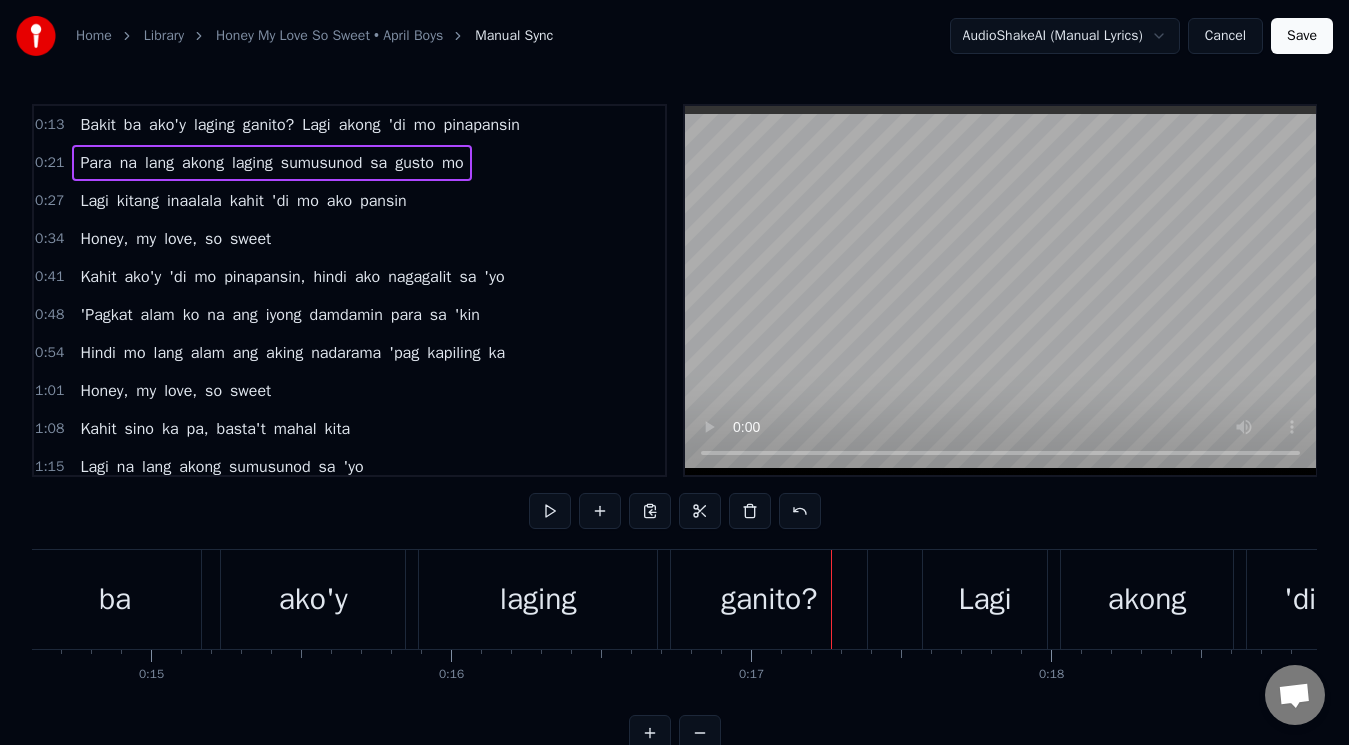 click on "Manual Sync" at bounding box center (514, 36) 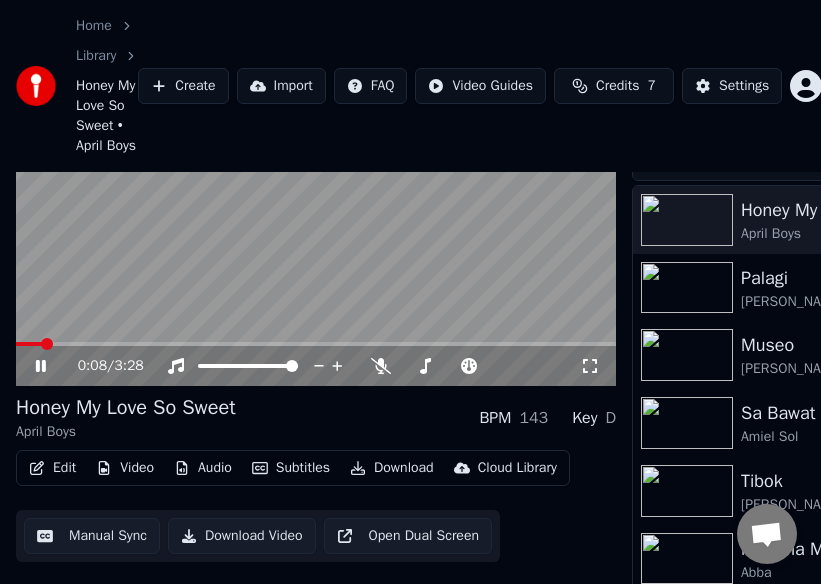scroll, scrollTop: 175, scrollLeft: 0, axis: vertical 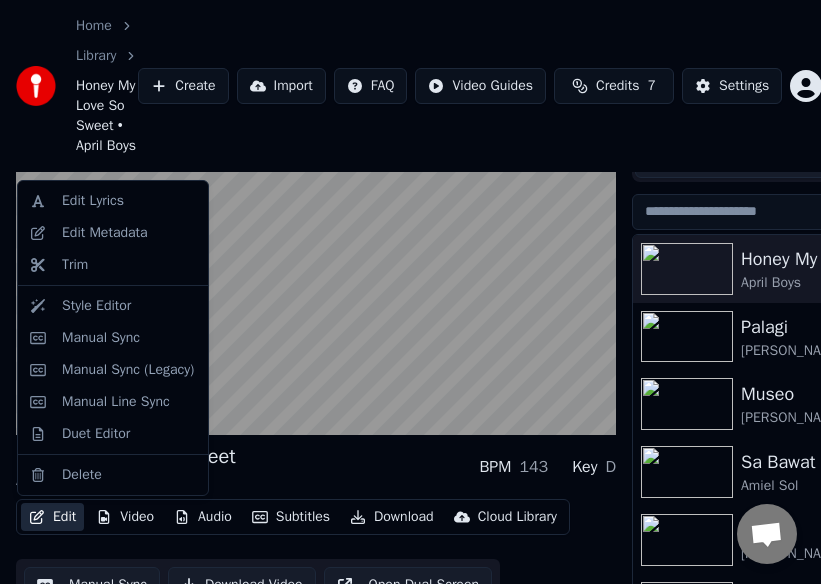 click on "Edit" at bounding box center [52, 517] 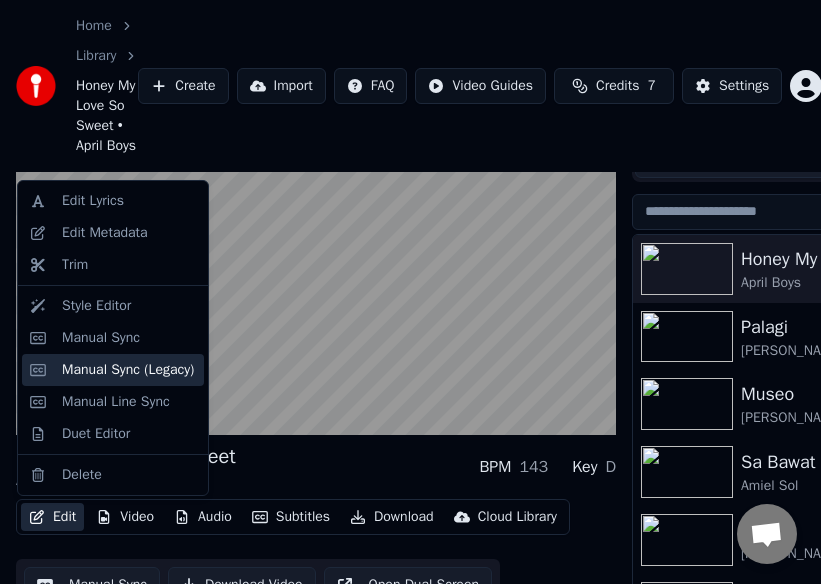 click on "Manual Sync (Legacy)" at bounding box center (128, 370) 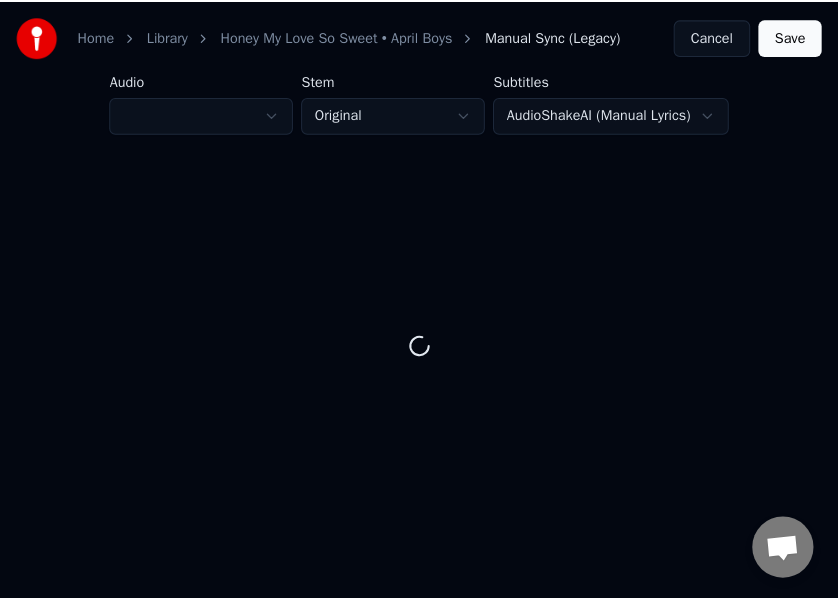scroll, scrollTop: 0, scrollLeft: 0, axis: both 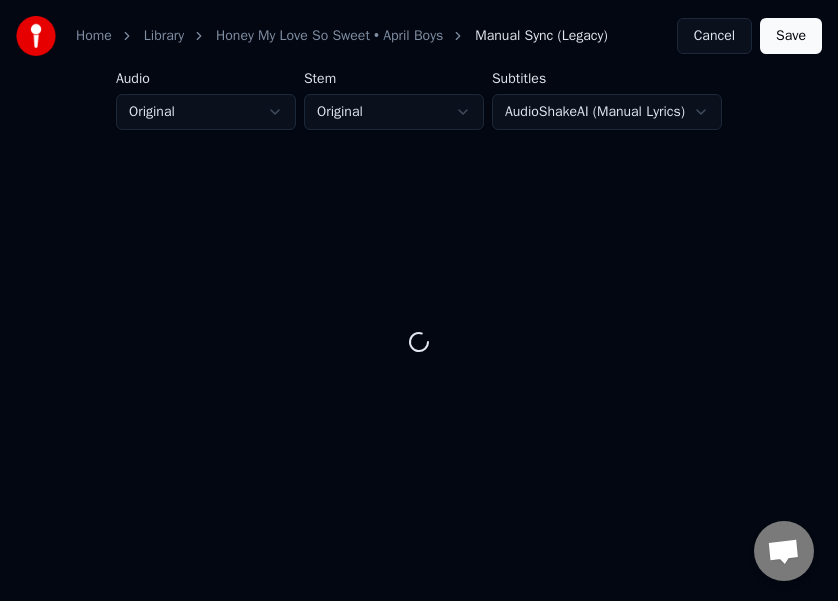 click on "Home Library Honey My Love So Sweet • April Boys Manual Sync (Legacy) Cancel Save Audio Original Stem Original Subtitles AudioShakeAI (Manual Lyrics)" at bounding box center [419, 277] 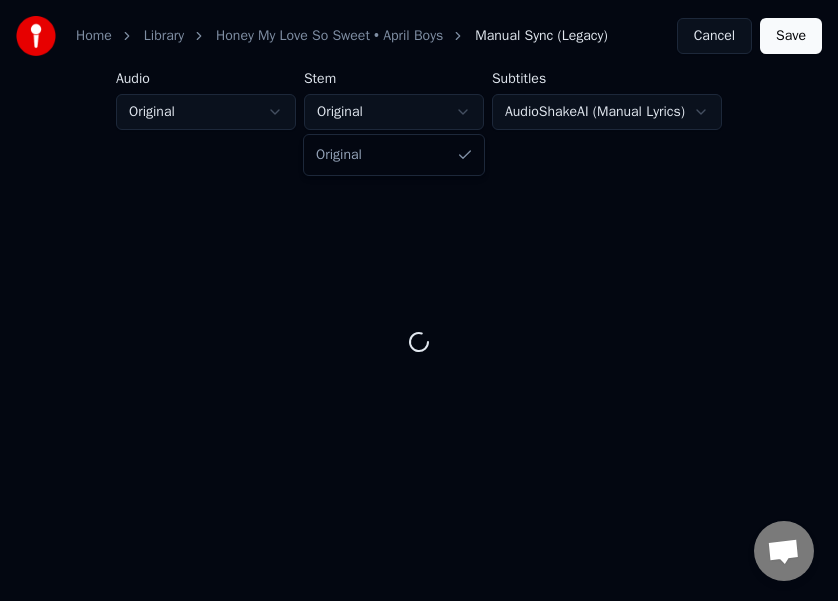click on "Home Library Honey My Love So Sweet • April Boys Manual Sync (Legacy) Cancel Save Audio Original Stem Original Subtitles AudioShakeAI (Manual Lyrics) Original" at bounding box center (419, 277) 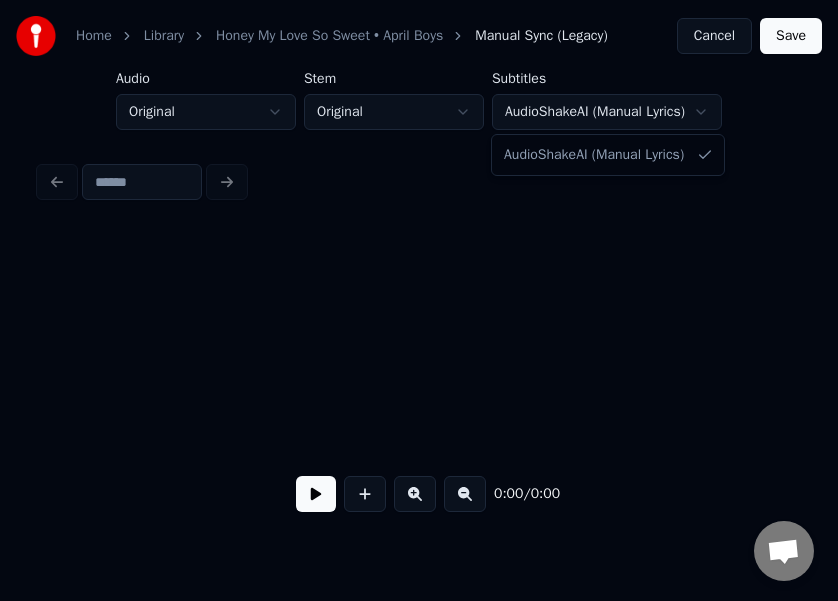 click on "Home Library Honey My Love So Sweet • April Boys Manual Sync (Legacy) Cancel Save Audio Original Stem Original Subtitles AudioShakeAI (Manual Lyrics) 0:00  /  0:00 AudioShakeAI (Manual Lyrics)" at bounding box center (419, 277) 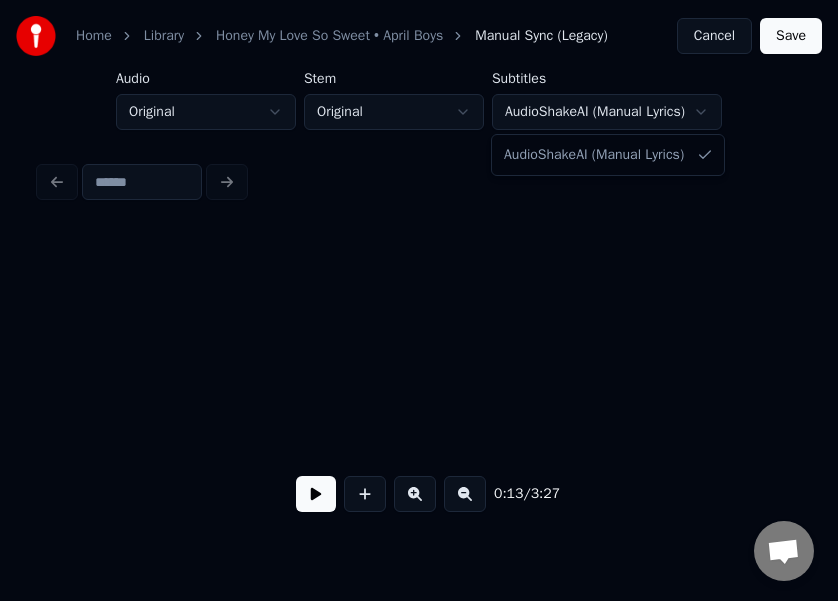 scroll, scrollTop: 0, scrollLeft: 2792, axis: horizontal 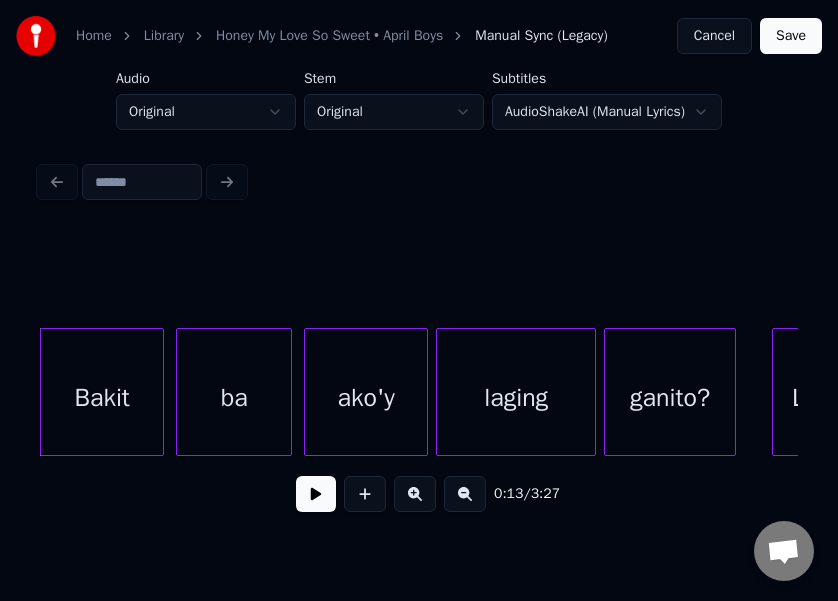 click on "Home Library Honey My Love So Sweet • April Boys Manual Sync (Legacy) Cancel Save Audio Original Stem Original Subtitles AudioShakeAI (Manual Lyrics) 0:13  /  3:27" at bounding box center [419, 277] 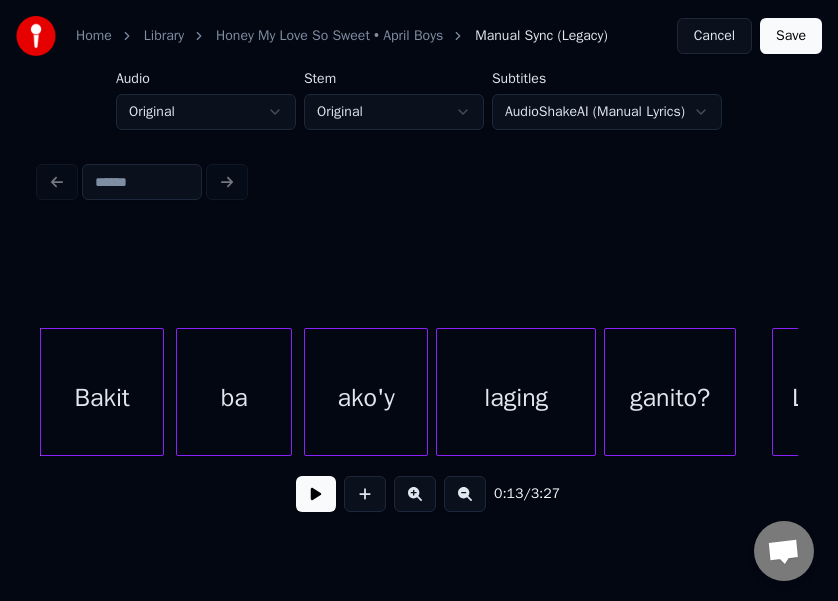 click at bounding box center (316, 494) 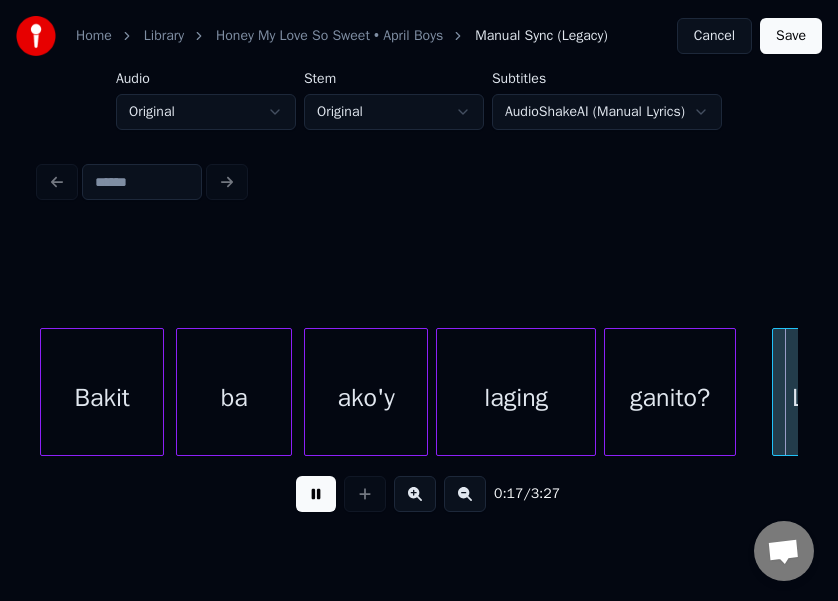scroll, scrollTop: 0, scrollLeft: 3551, axis: horizontal 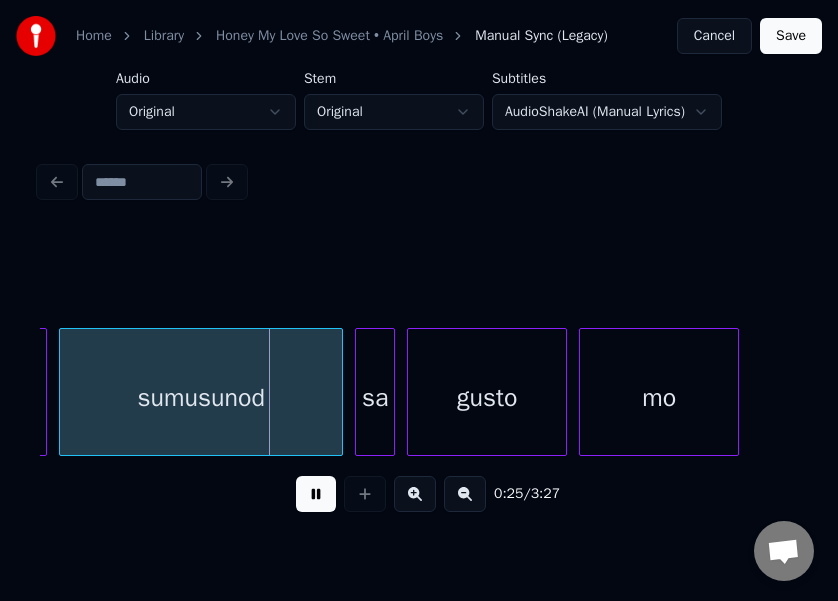 click on "Library" at bounding box center [164, 36] 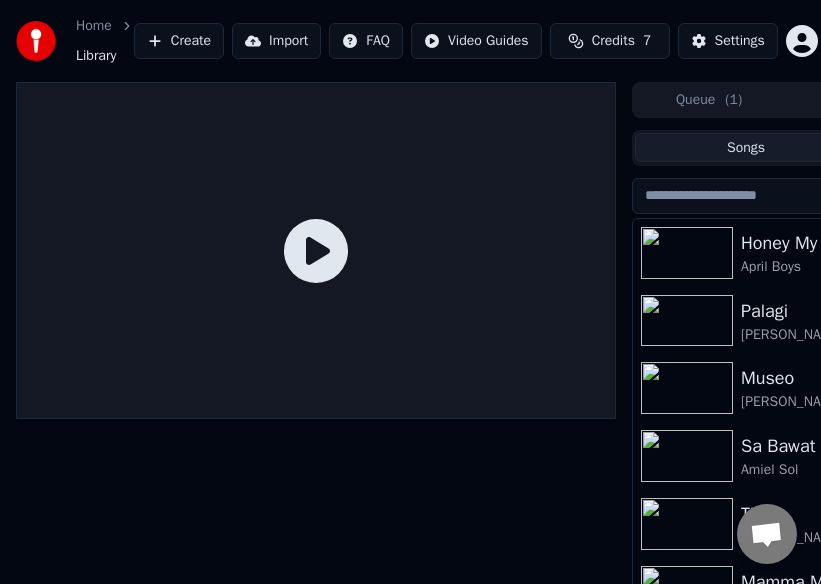 click at bounding box center (687, 253) 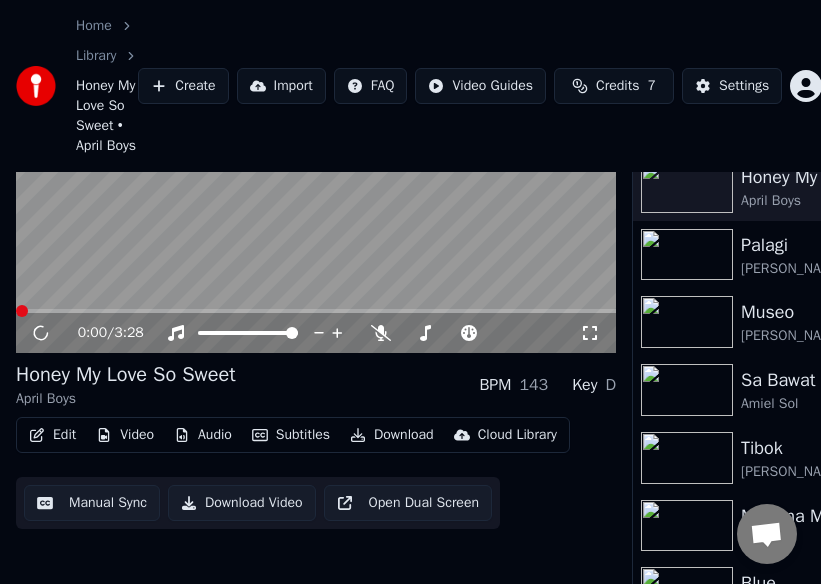 scroll, scrollTop: 175, scrollLeft: 0, axis: vertical 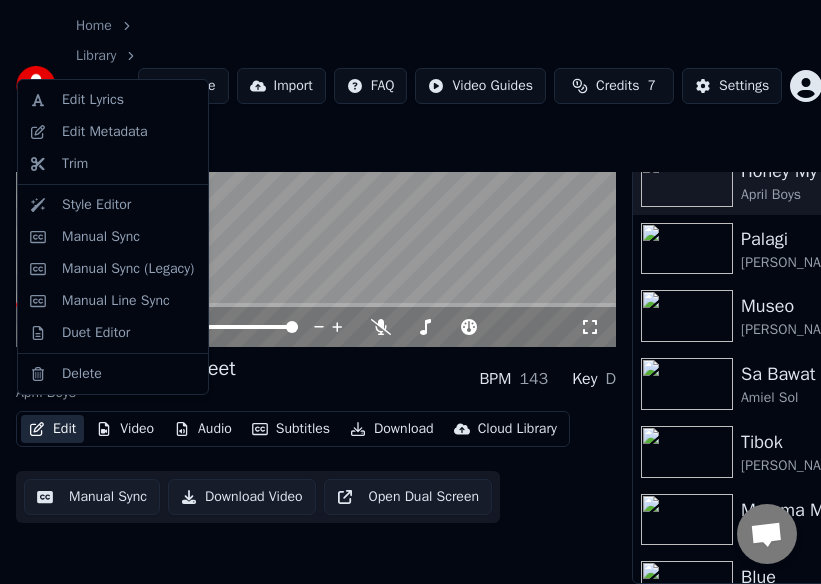 click on "Edit" at bounding box center (52, 429) 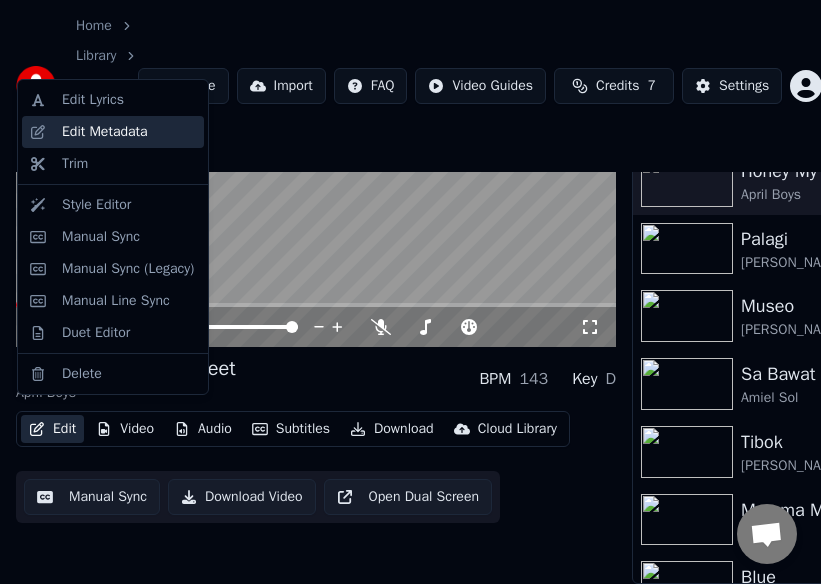 click on "Edit Metadata" at bounding box center (105, 132) 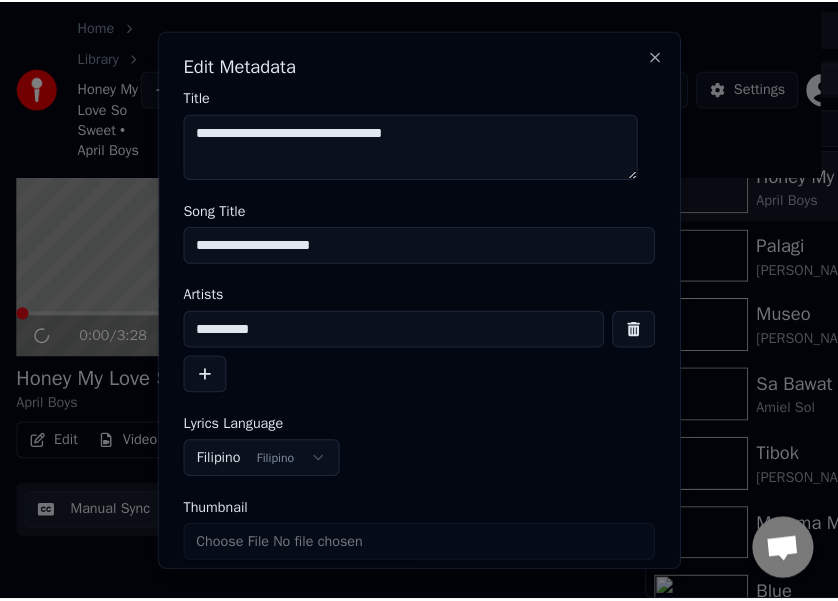 scroll, scrollTop: 158, scrollLeft: 0, axis: vertical 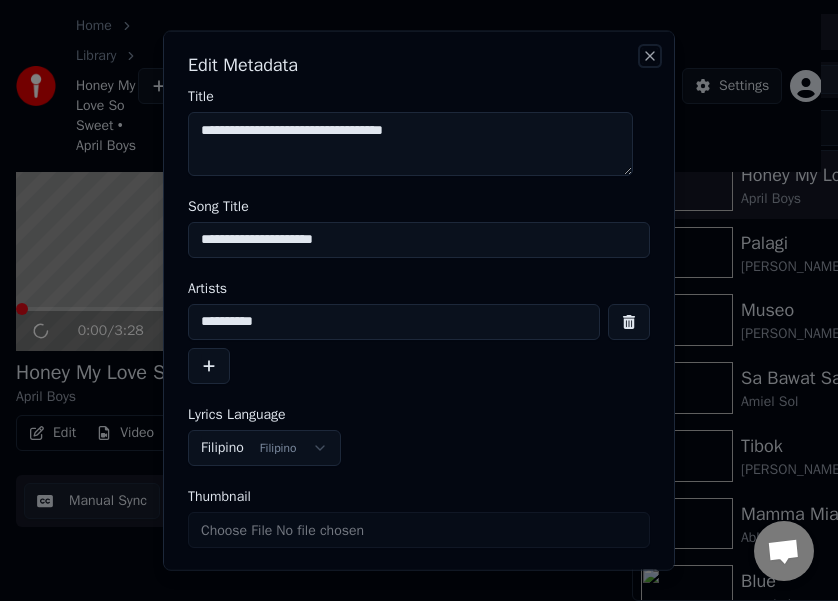 click on "Close" at bounding box center [650, 55] 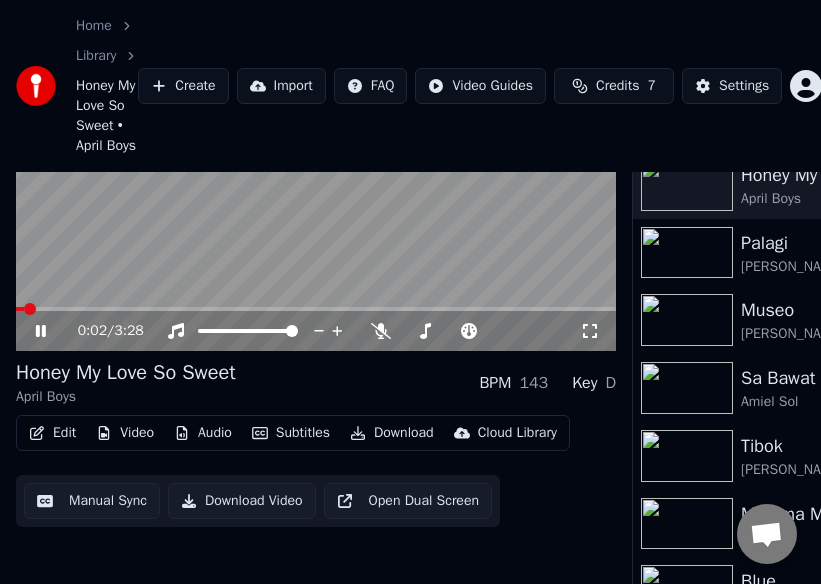 scroll, scrollTop: 4, scrollLeft: 0, axis: vertical 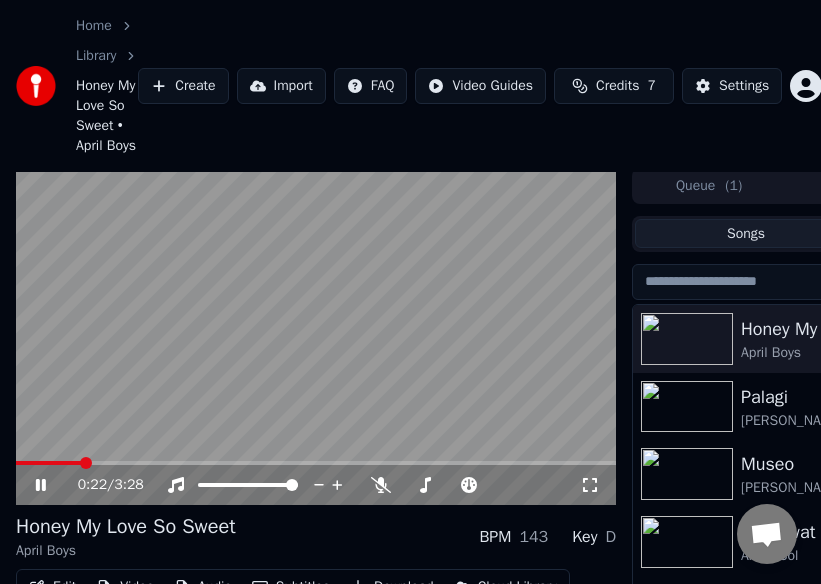 click at bounding box center [316, 337] 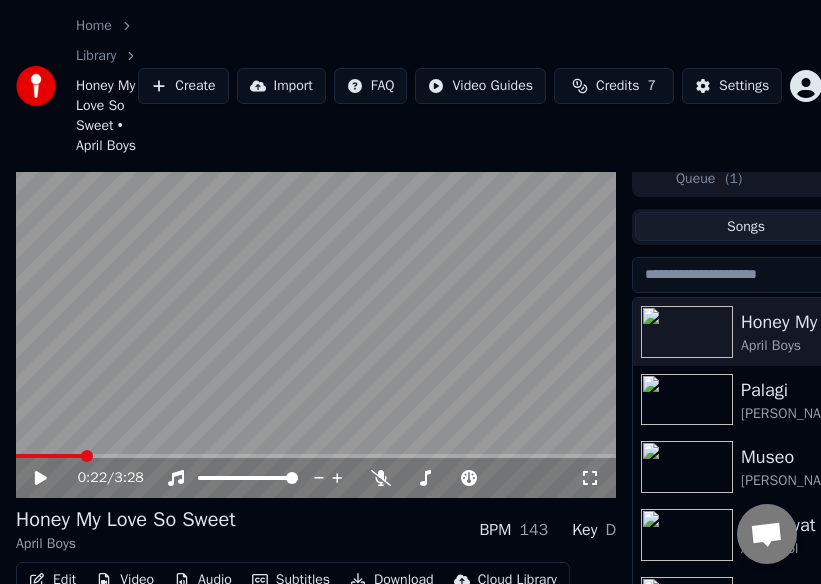 scroll, scrollTop: 17, scrollLeft: 0, axis: vertical 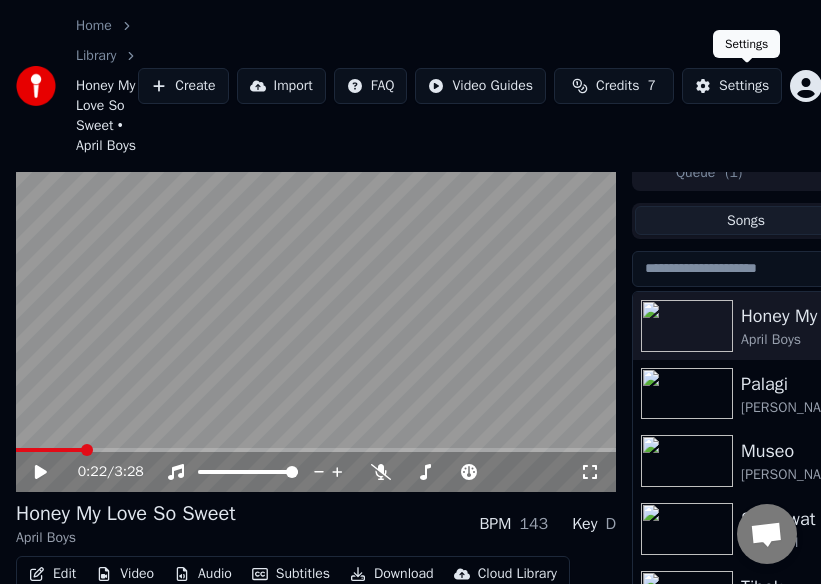 click on "Settings" at bounding box center (744, 86) 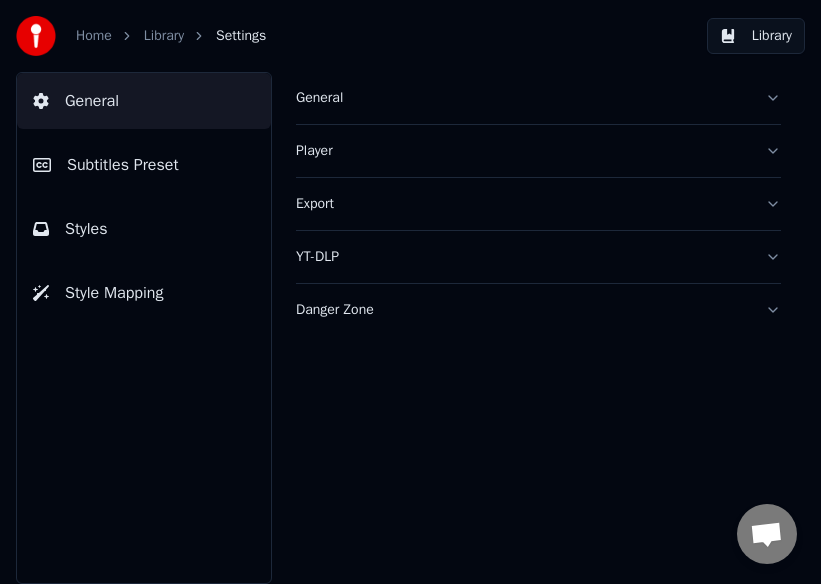 scroll, scrollTop: 0, scrollLeft: 0, axis: both 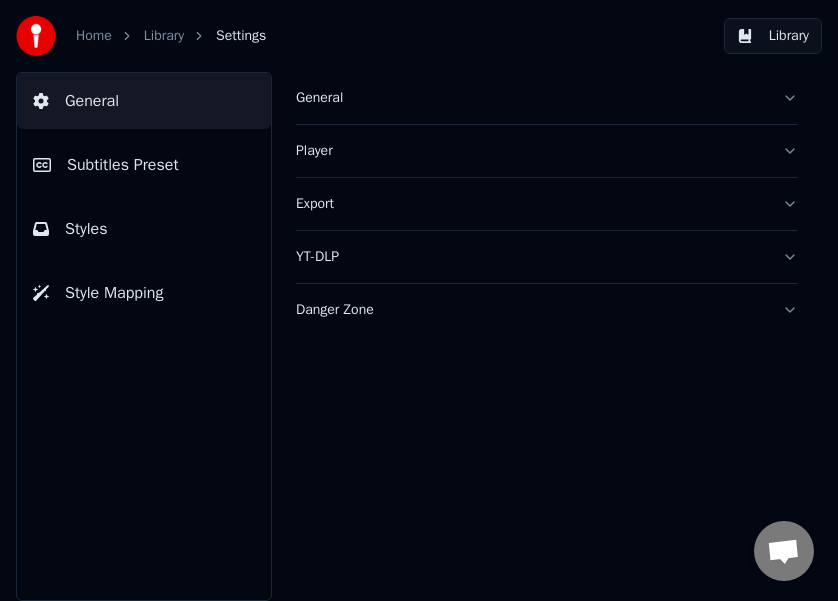click on "Style Mapping" at bounding box center [114, 293] 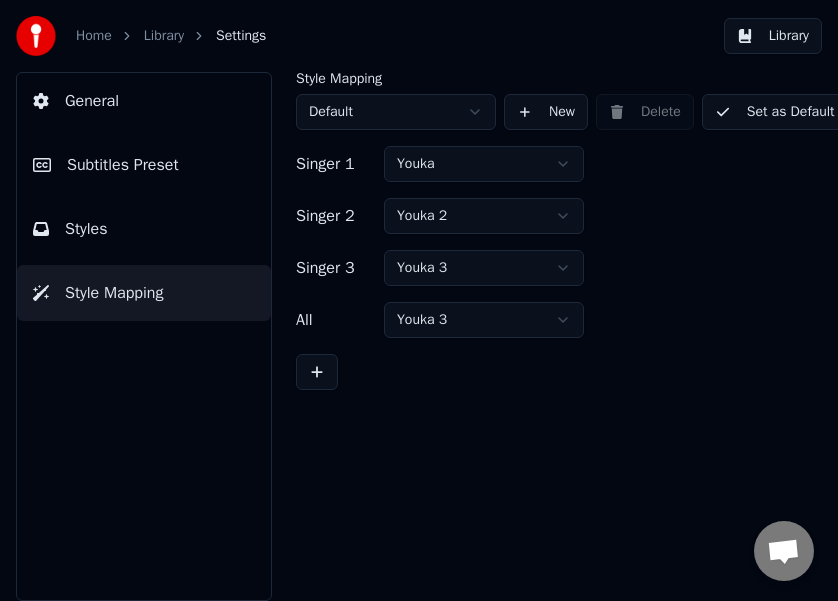 click on "Home Library Settings Library General Subtitles Preset Styles Style Mapping Style Mapping Default New Delete Set as Default Singer   1 Youka Singer   2 Youka 2 Singer   3 Youka 3 All Youka 3" at bounding box center (419, 300) 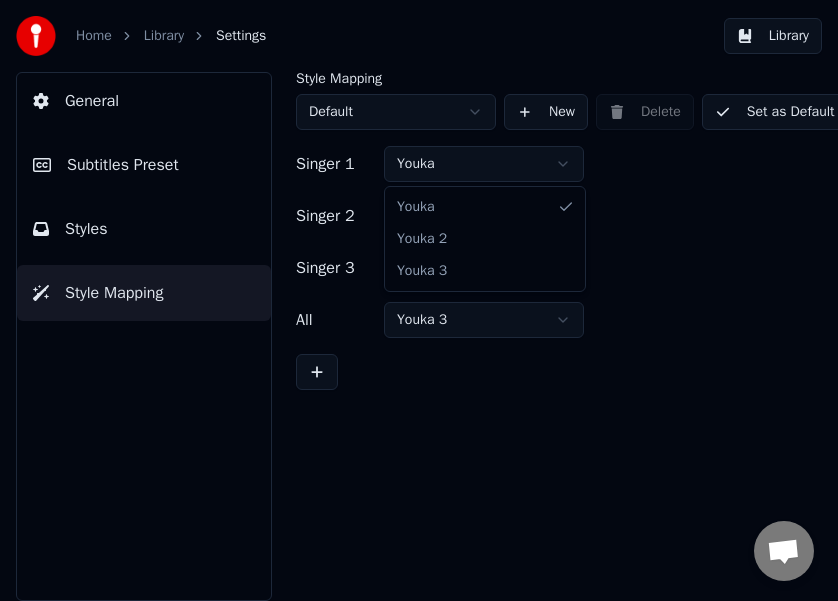 click on "Home Library Settings Library General Subtitles Preset Styles Style Mapping Style Mapping Default New Delete Set as Default Singer   1 Youka Singer   2 Youka 2 Singer   3 Youka 3 All Youka 3 [PERSON_NAME] 2 Youka 3" at bounding box center (419, 300) 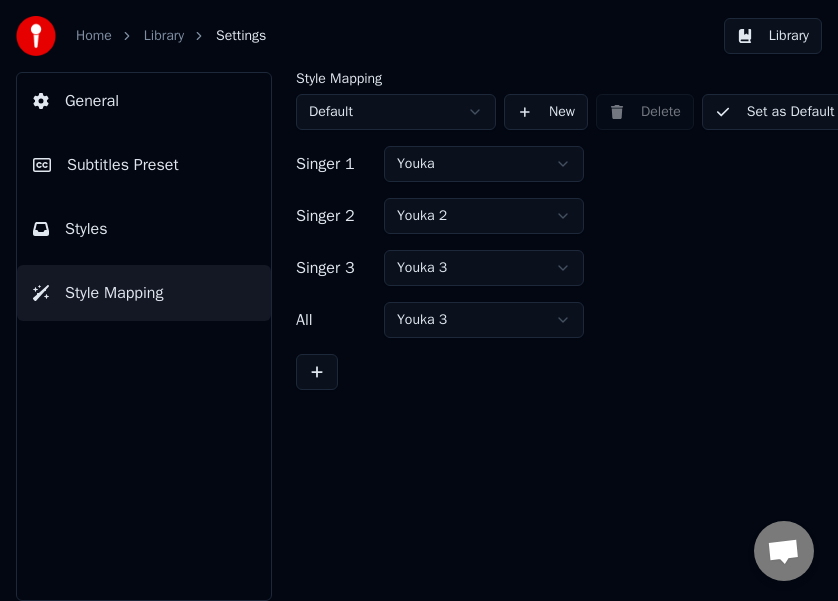 click on "Home Library Settings Library General Subtitles Preset Styles Style Mapping Style Mapping Default New Delete Set as Default Singer   1 Youka Singer   2 Youka 2 Singer   3 Youka 3 All Youka 3" at bounding box center (419, 300) 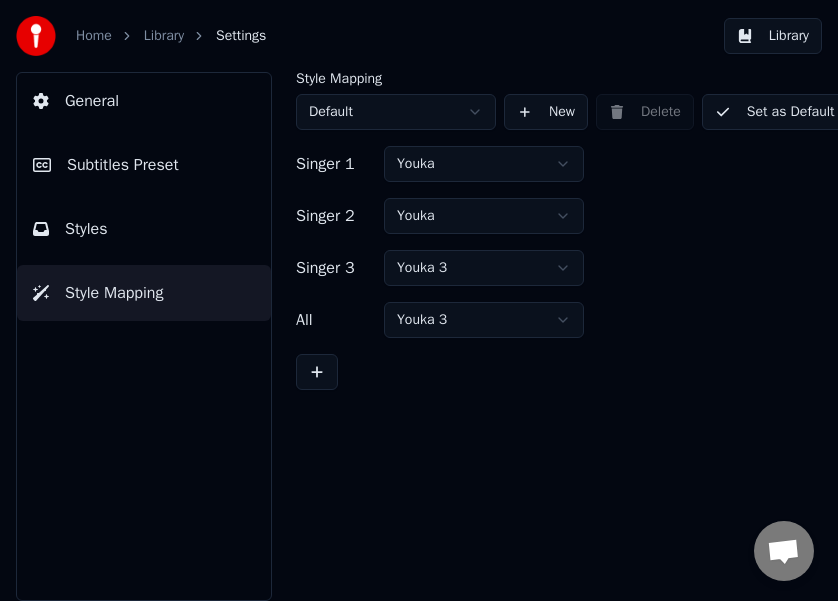 click on "Home Library Settings Library General Subtitles Preset Styles Style Mapping Style Mapping Default New Delete Set as Default Singer   1 Youka Singer   2 Youka Singer   3 Youka 3 All Youka 3" at bounding box center [419, 300] 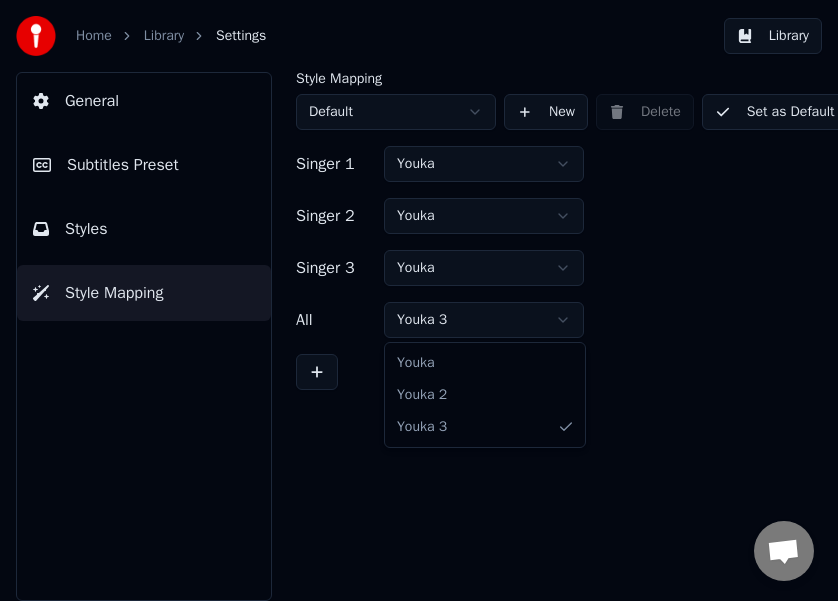 click on "Home Library Settings Library General Subtitles Preset Styles Style Mapping Style Mapping Default New Delete Set as Default Singer   1 Youka Singer   2 Youka Singer   3 Youka All Youka 3 Youka Youka 2 Youka 3" at bounding box center [419, 300] 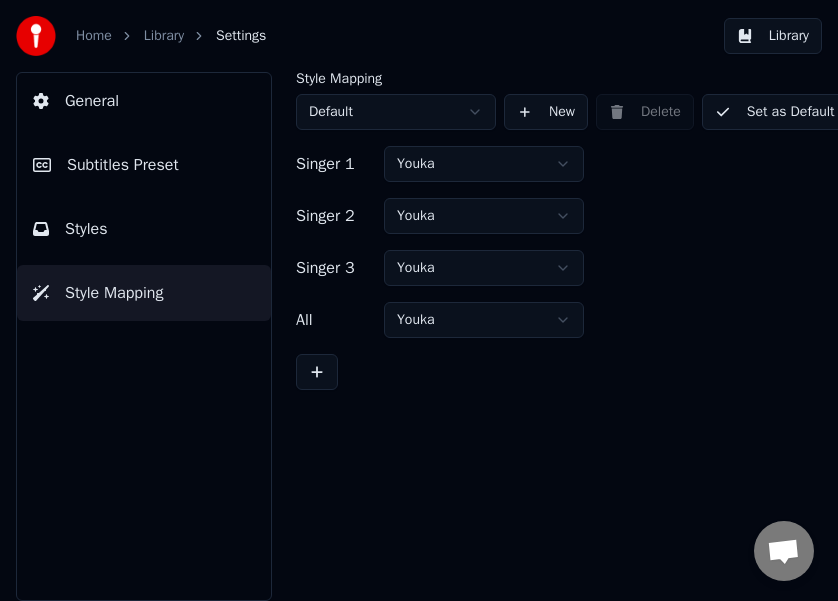 click on "Set as Default" at bounding box center (775, 112) 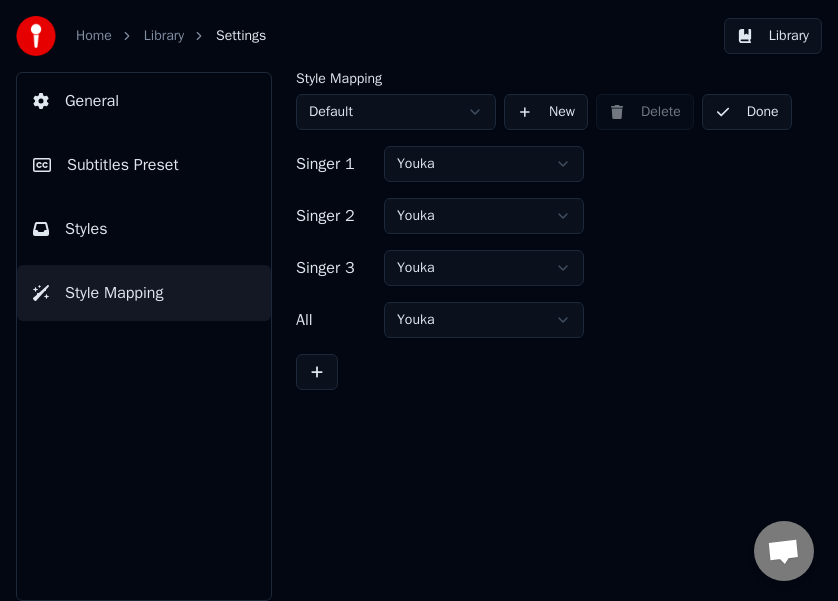 click on "Done" at bounding box center [747, 112] 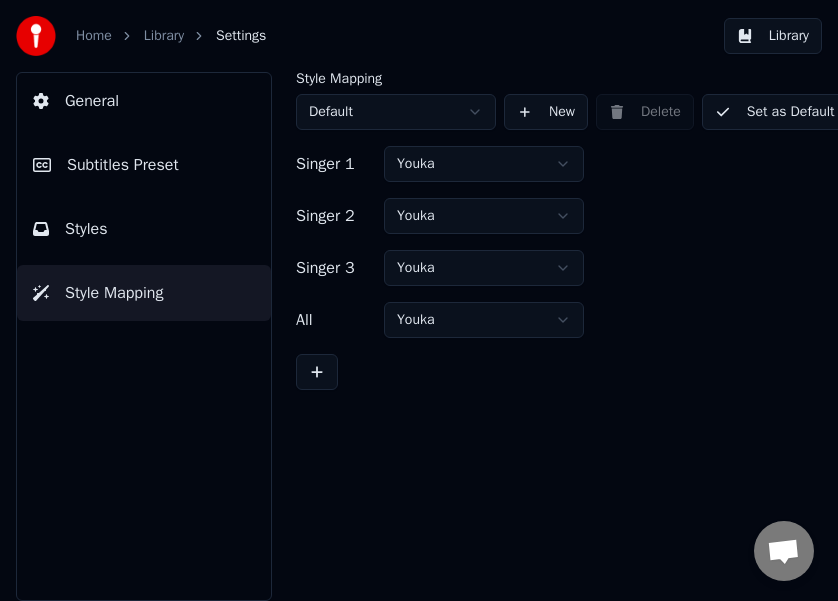 click on "Library" at bounding box center [164, 36] 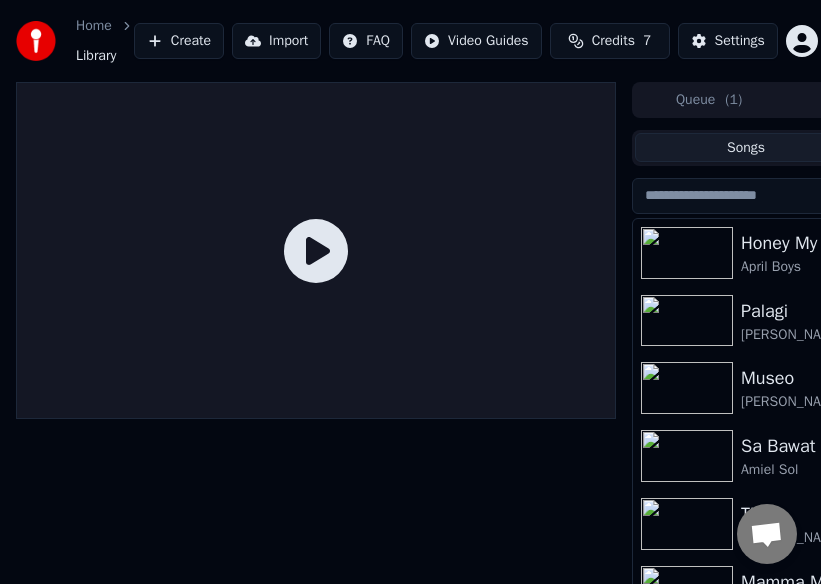 click 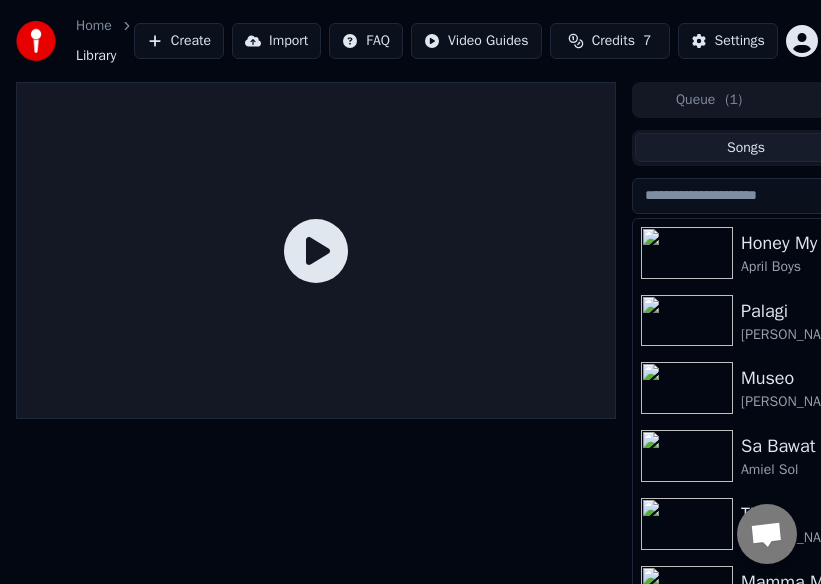 click at bounding box center (687, 253) 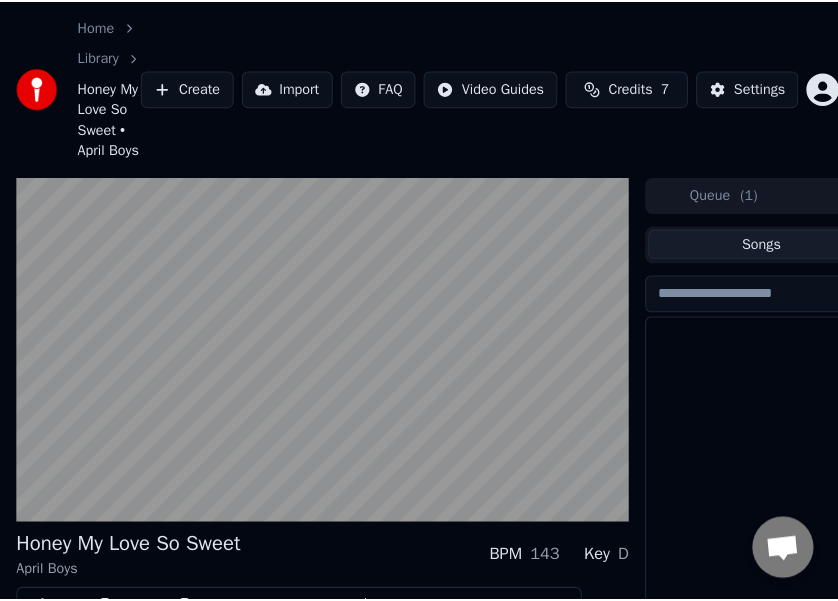 scroll, scrollTop: 392, scrollLeft: 0, axis: vertical 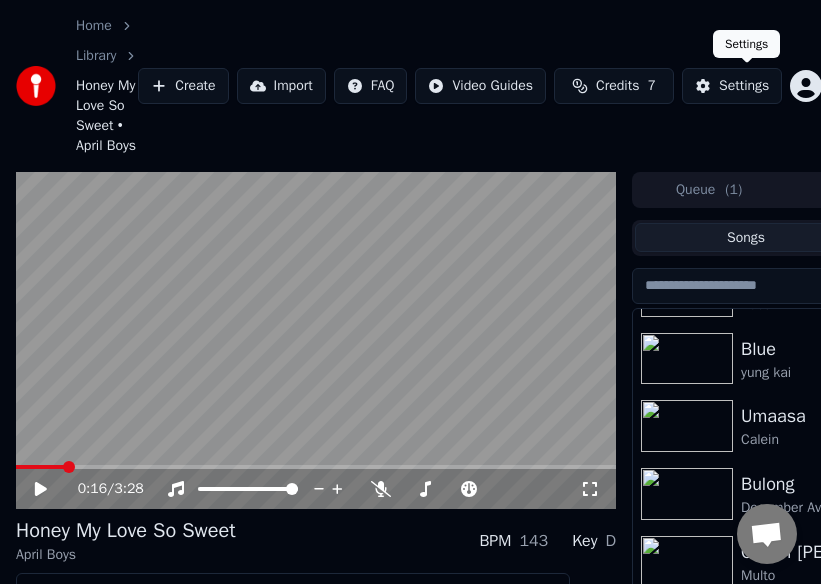 click on "Settings" at bounding box center (732, 86) 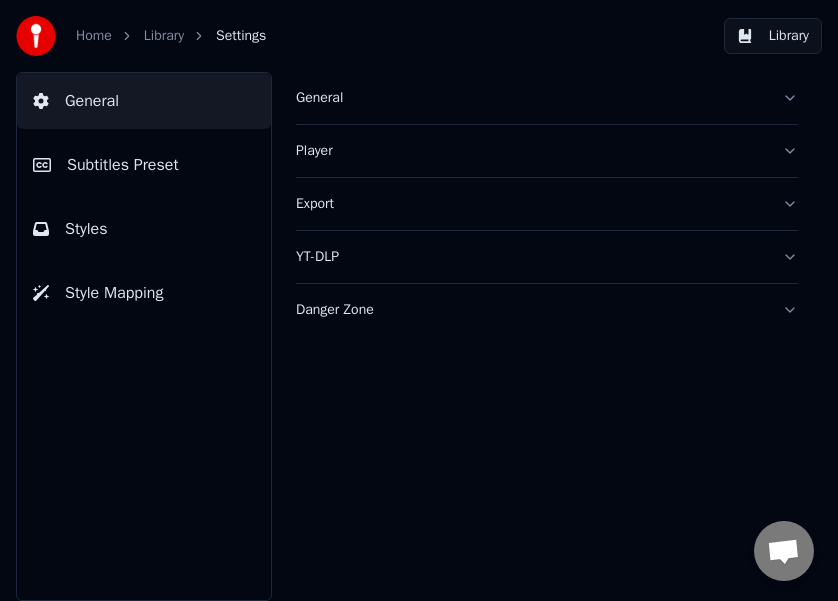 click on "Styles" at bounding box center (144, 229) 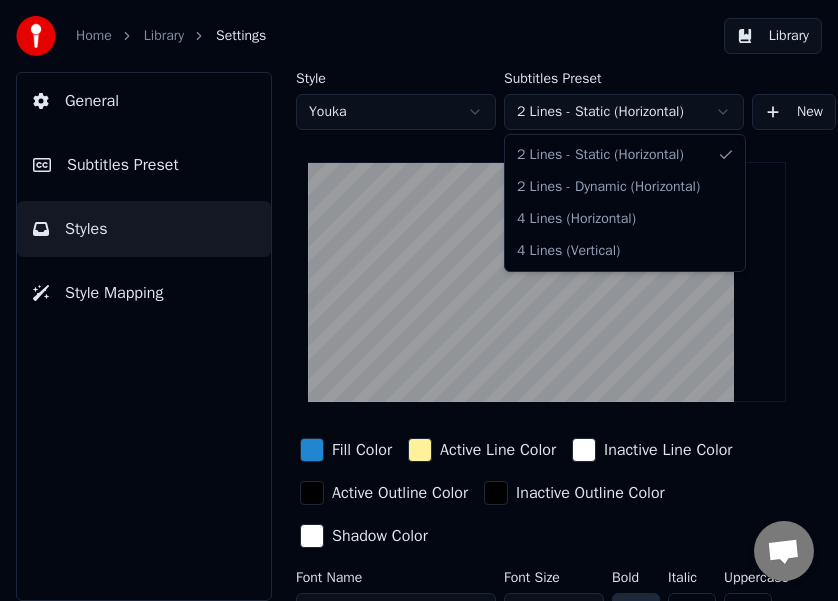 click on "Home Library Settings Library General Subtitles Preset Styles Style Mapping Style Youka Subtitles Preset 2 Lines - Static (Horizontal) New Delete Reset Save Fill Color Active Line Color Inactive Line Color Active Outline Color Inactive Outline Color Shadow Color Font Name Arial Bold Font Size ** Bold Italic Uppercase Spacing * Outline * Blur * Shadow * 2 Lines - Static (Horizontal) 2 Lines - Dynamic (Horizontal) 4 Lines (Horizontal) 4 Lines (Vertical)" at bounding box center [419, 300] 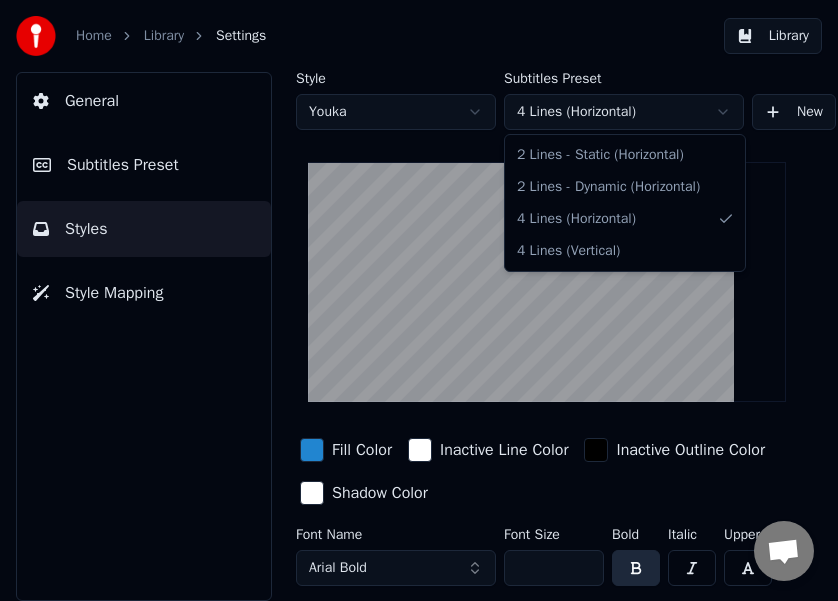 click on "Home Library Settings Library General Subtitles Preset Styles Style Mapping Style Youka Subtitles Preset 4 Lines (Horizontal) New Delete Reset Save Fill Color Inactive Line Color Inactive Outline Color Shadow Color Font Name Arial Bold Font Size ** Bold Italic Uppercase Spacing * Outline * Shadow * 2 Lines - Static (Horizontal) 2 Lines - Dynamic (Horizontal) 4 Lines (Horizontal) 4 Lines (Vertical)" at bounding box center [419, 300] 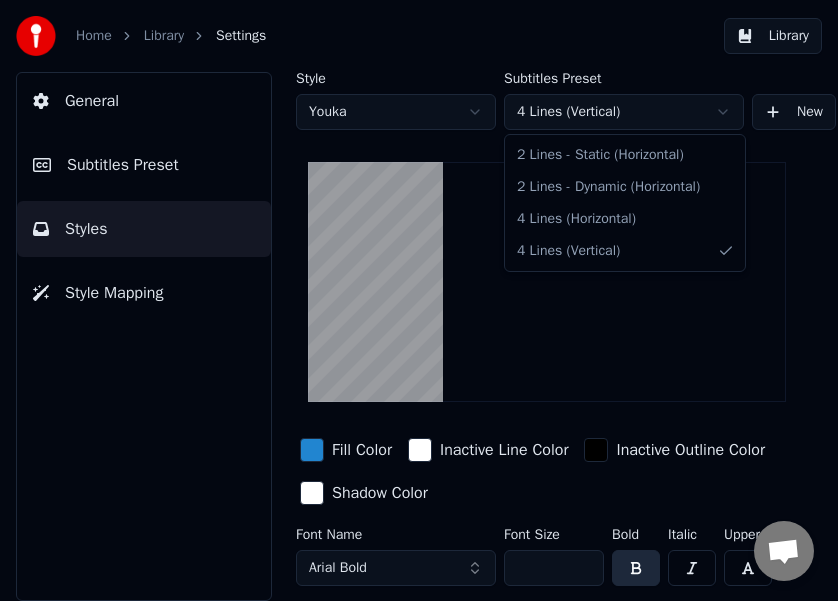 click on "Home Library Settings Library General Subtitles Preset Styles Style Mapping Style Youka Subtitles Preset 4 Lines (Vertical) New Delete Reset Save Fill Color Inactive Line Color Inactive Outline Color Shadow Color Font Name Arial Bold Font Size ** Bold Italic Uppercase Spacing * Outline * Shadow * 2 Lines - Static (Horizontal) 2 Lines - Dynamic (Horizontal) 4 Lines (Horizontal) 4 Lines (Vertical)" at bounding box center [419, 300] 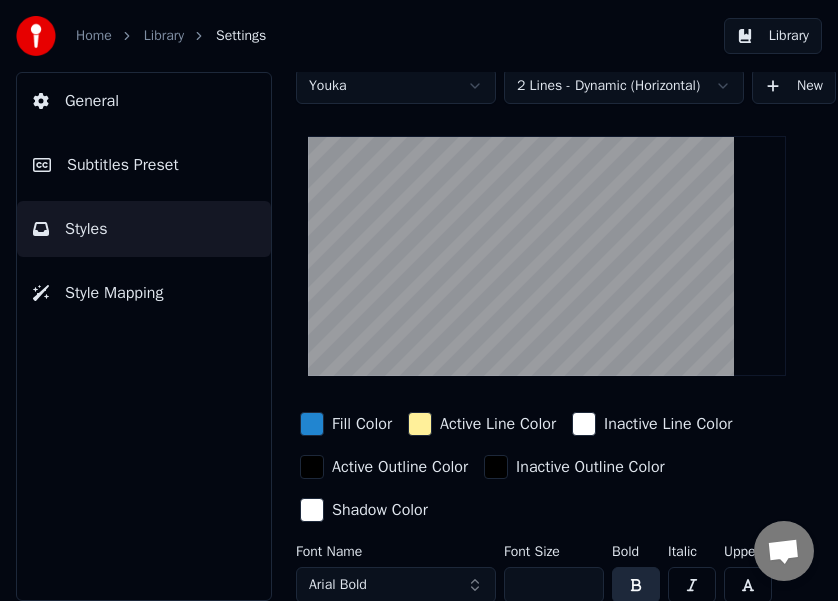 scroll, scrollTop: 0, scrollLeft: 0, axis: both 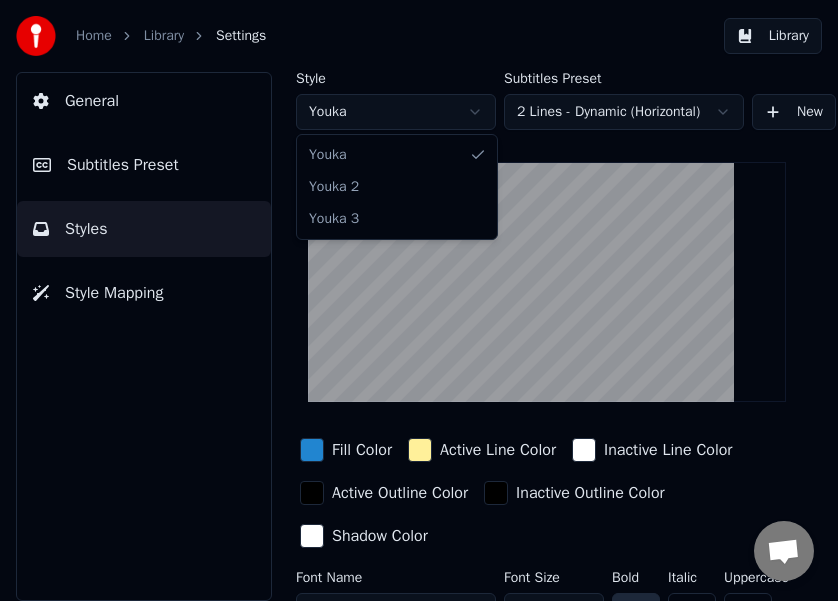 click on "Home Library Settings Library General Subtitles Preset Styles Style Mapping Style Youka Subtitles Preset 2 Lines - Dynamic (Horizontal) New Delete Reset Save Fill Color Active Line Color Inactive Line Color Active Outline Color Inactive Outline Color Shadow Color Font Name Arial Bold Font Size ** Bold Italic Uppercase Spacing * Outline * Blur * Shadow * Youka Youka 2 Youka 3" at bounding box center [419, 300] 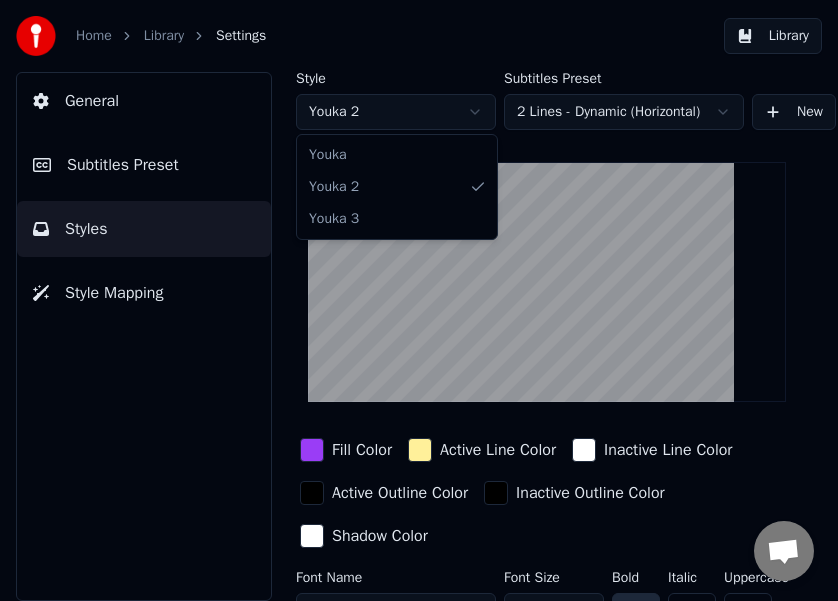 click on "Home Library Settings Library General Subtitles Preset Styles Style Mapping Style Youka 2 Subtitles Preset 2 Lines - Dynamic (Horizontal) New Delete Reset Save Fill Color Active Line Color Inactive Line Color Active Outline Color Inactive Outline Color Shadow Color Font Name Arial Bold Font Size ** Bold Italic Uppercase Spacing * Outline * Blur * Shadow * Youka Youka 2 Youka 3" at bounding box center [419, 300] 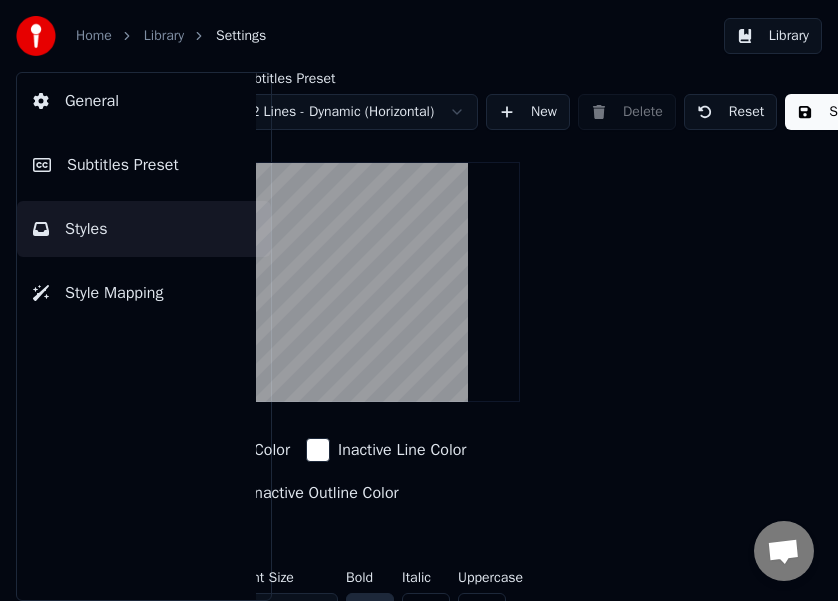 scroll, scrollTop: 0, scrollLeft: 318, axis: horizontal 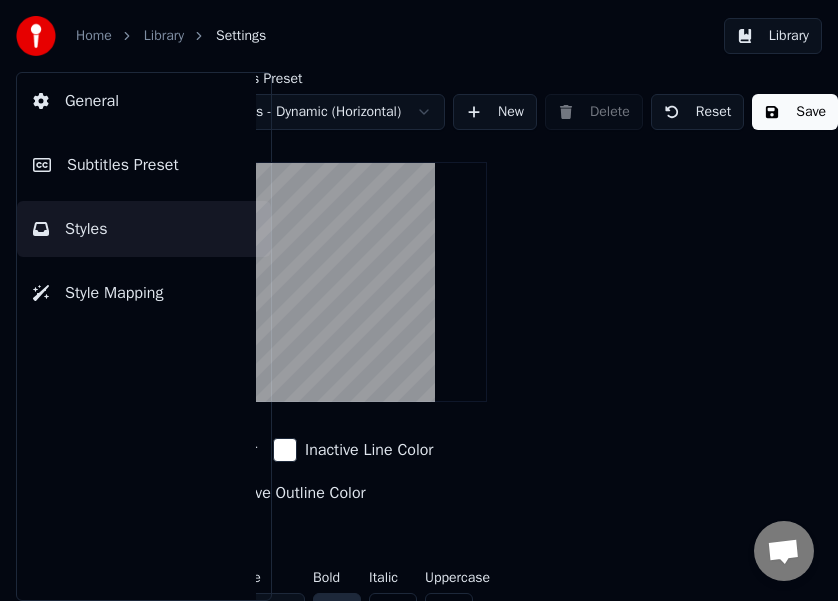 click on "Save" at bounding box center (795, 112) 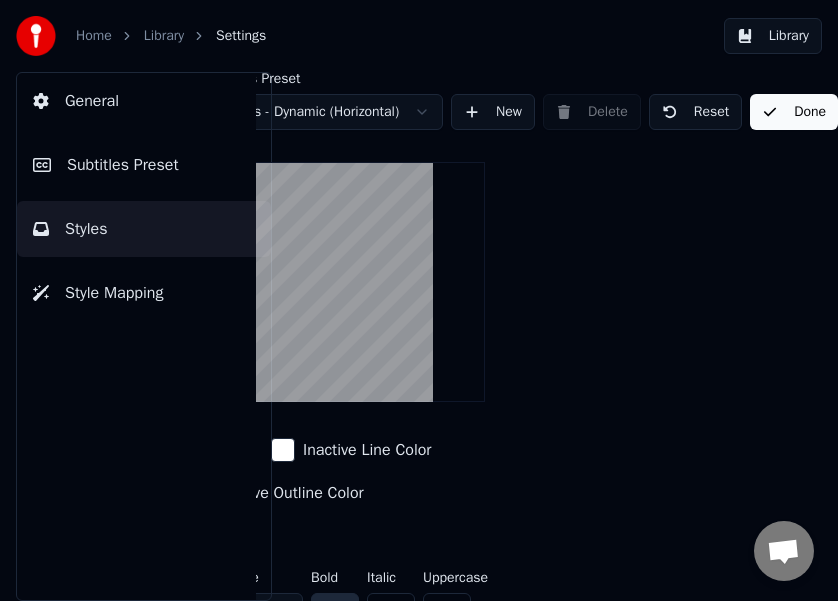 click on "Done" at bounding box center [794, 112] 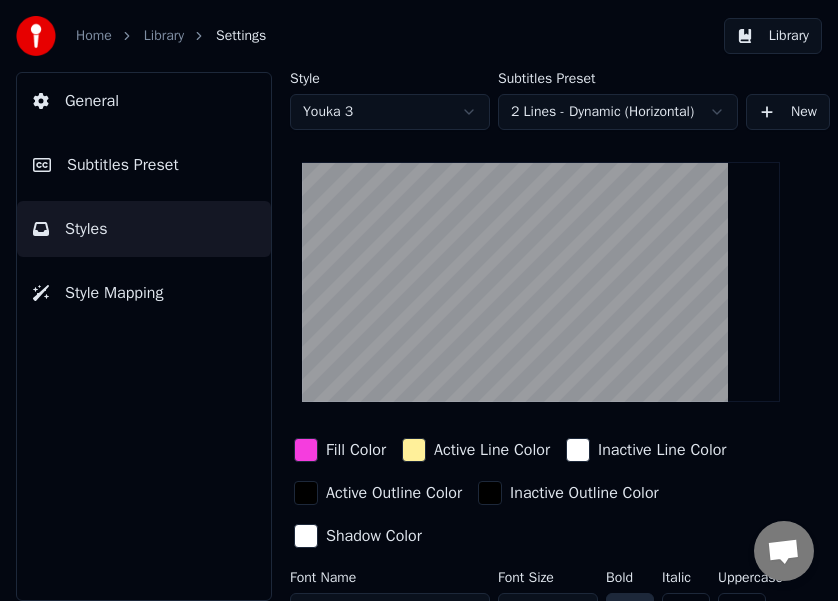 scroll, scrollTop: 0, scrollLeft: 0, axis: both 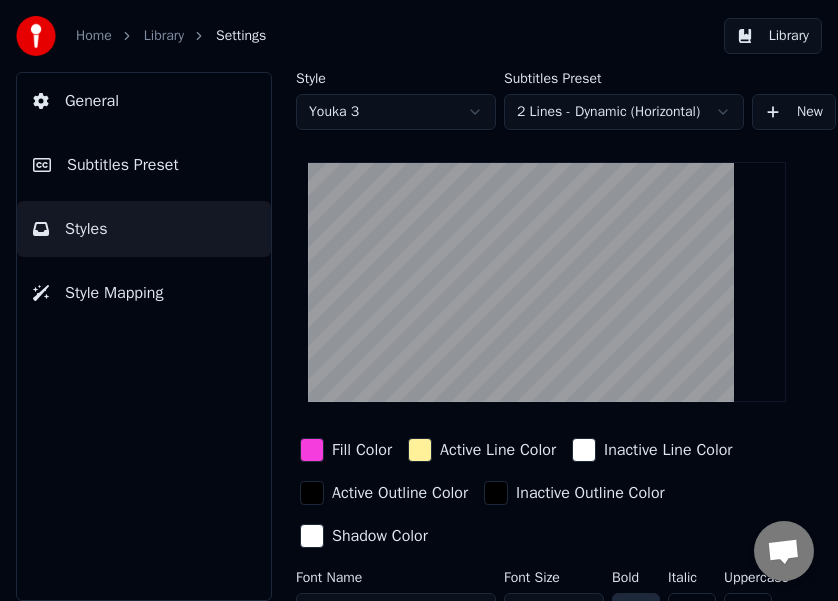 click at bounding box center [312, 450] 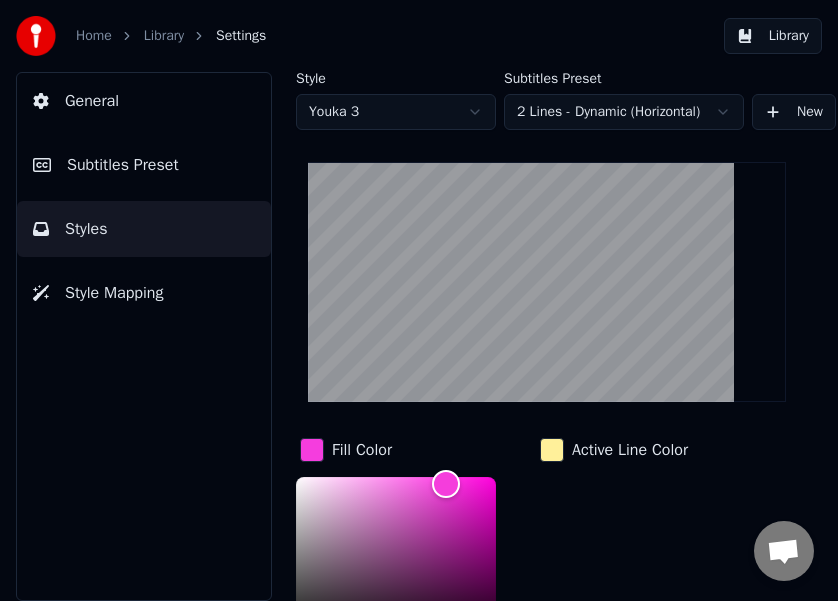 click at bounding box center [312, 450] 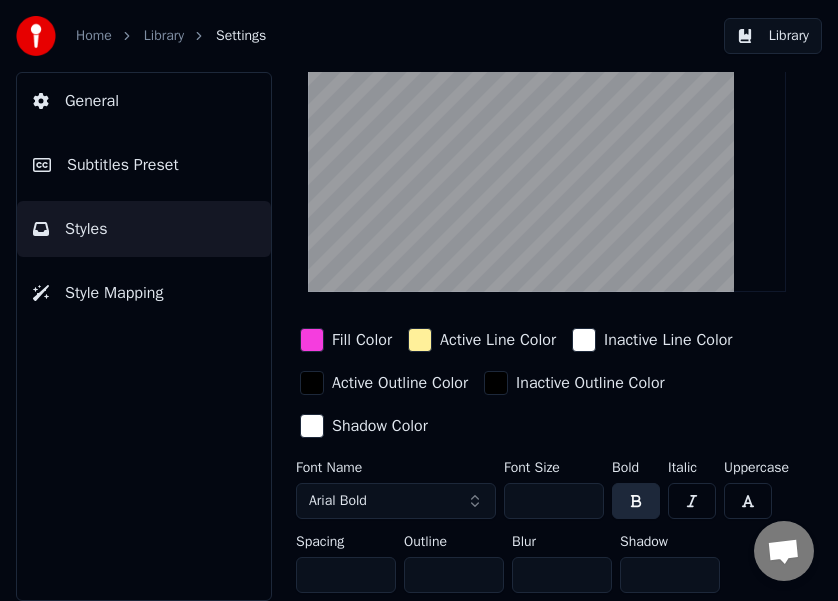 scroll, scrollTop: 198, scrollLeft: 0, axis: vertical 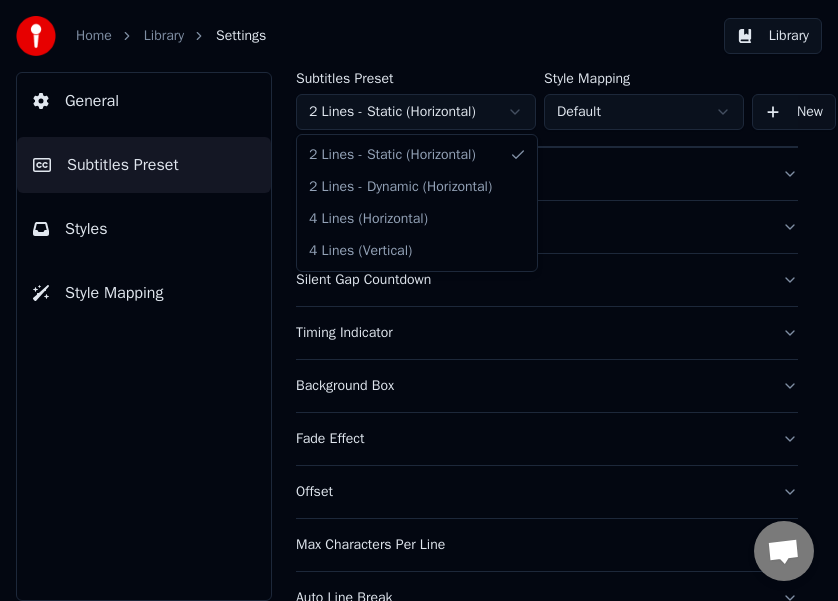 click on "Home Library Settings Library General Subtitles Preset Styles Style Mapping Subtitles Preset 2 Lines - Static (Horizontal) Style Mapping Default New Delete Set as Default General Layout Song Title Silent Gap Progress Bar Silent Gap Text Silent Gap Countdown Timing Indicator Background Box Fade Effect Offset Max Characters Per Line Auto Line Break Advanced Settings 2 Lines - Static (Horizontal) 2 Lines - Dynamic (Horizontal) 4 Lines (Horizontal) 4 Lines (Vertical)" at bounding box center (419, 300) 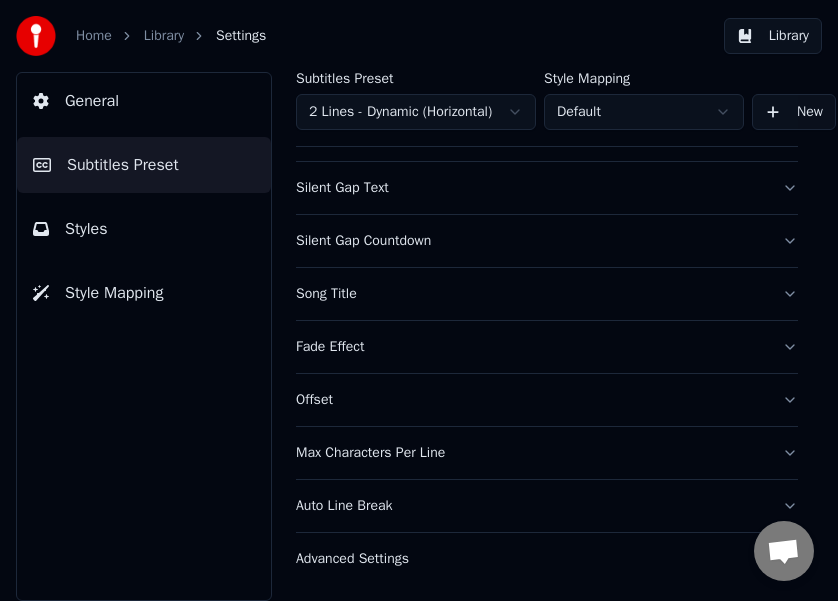 click on "Silent Gap Text" at bounding box center (531, 188) 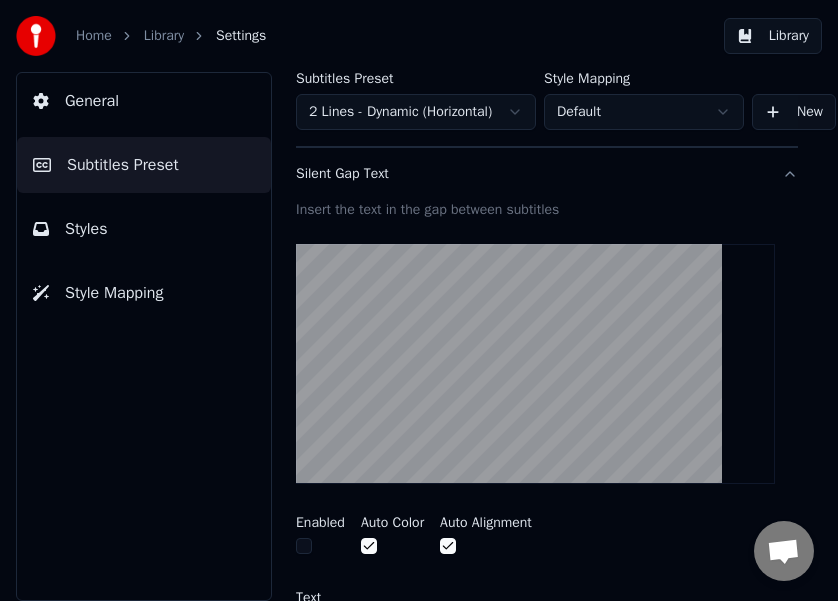 click on "Silent Gap Text" at bounding box center (531, 174) 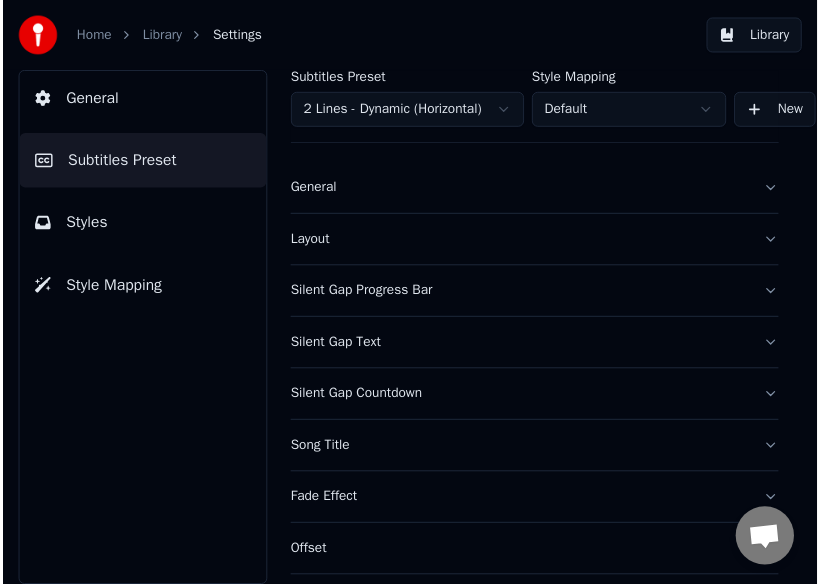 scroll, scrollTop: 0, scrollLeft: 0, axis: both 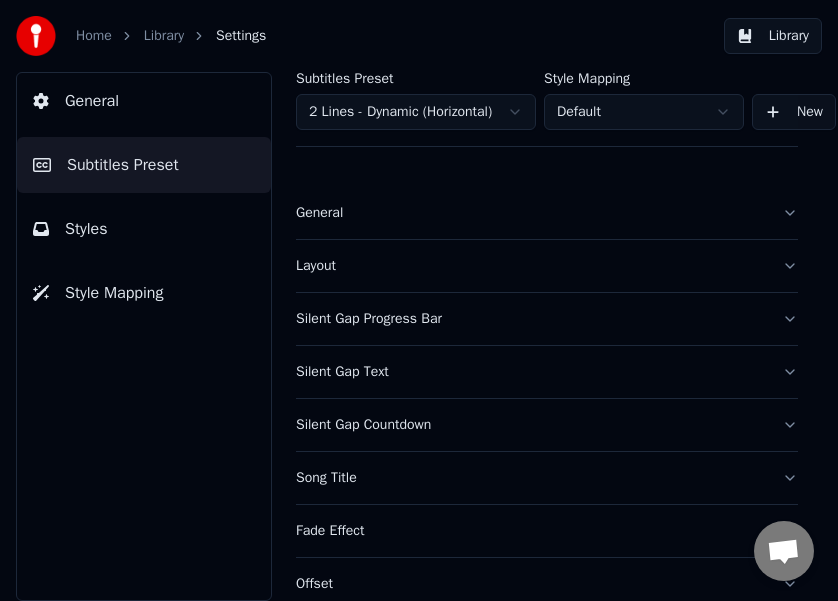 click on "General" at bounding box center [144, 101] 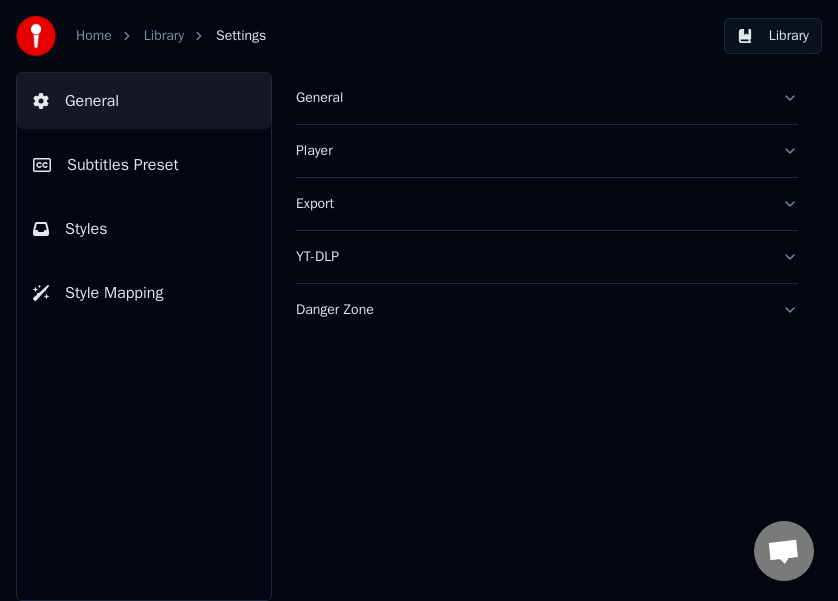 click on "General" at bounding box center [547, 98] 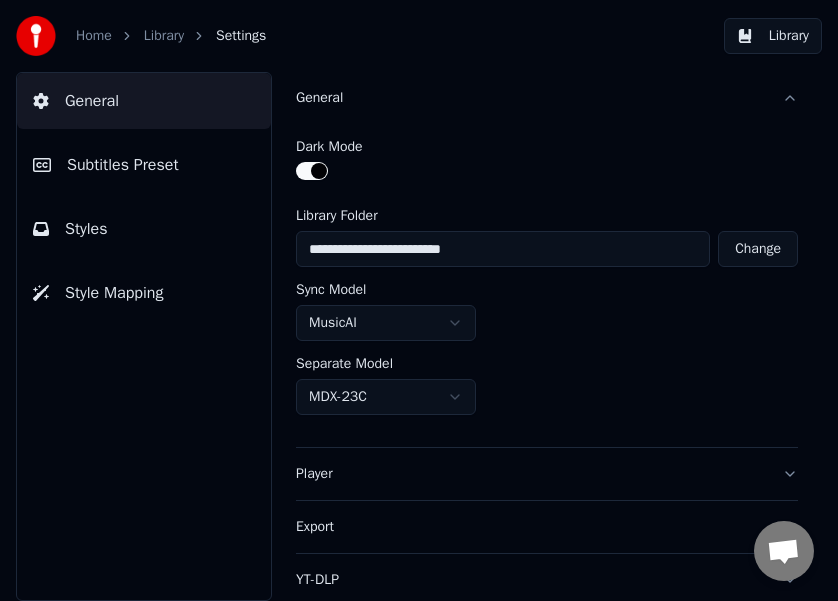 click on "General" at bounding box center [547, 98] 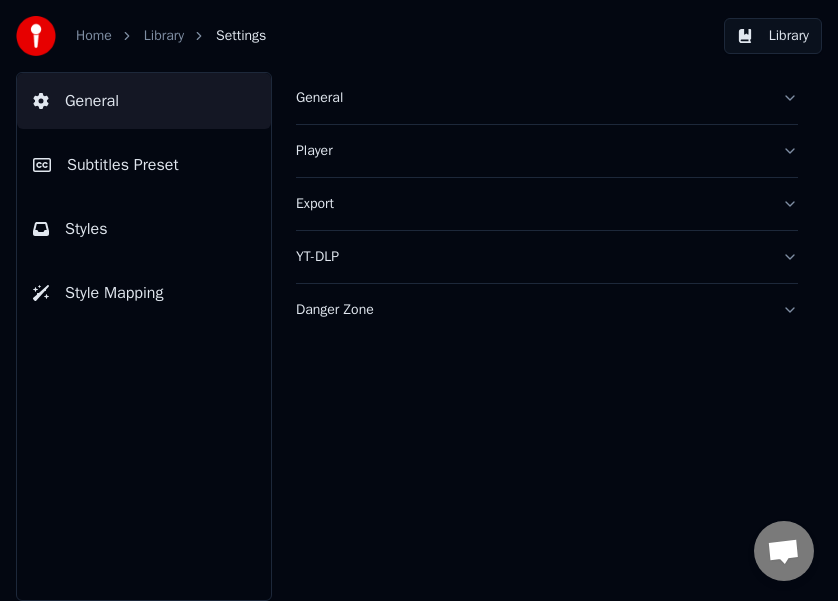 click on "Library" at bounding box center [164, 36] 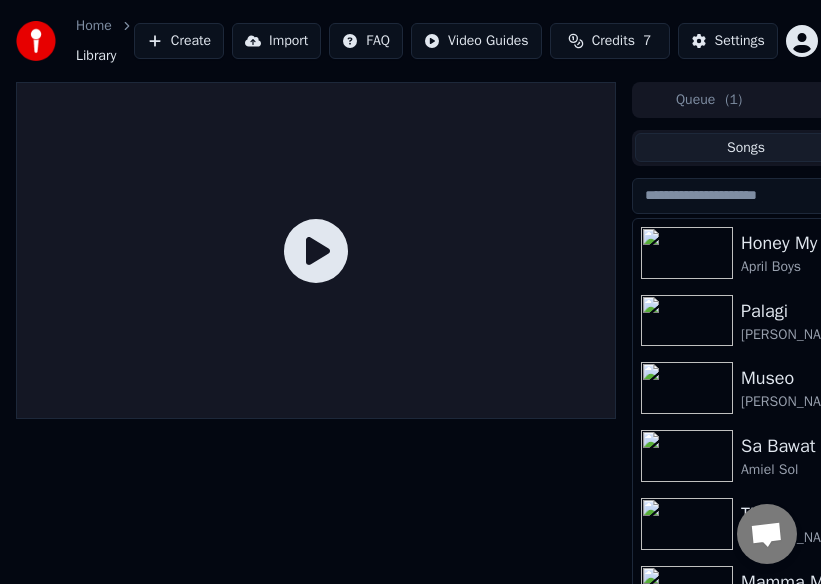 click at bounding box center [687, 253] 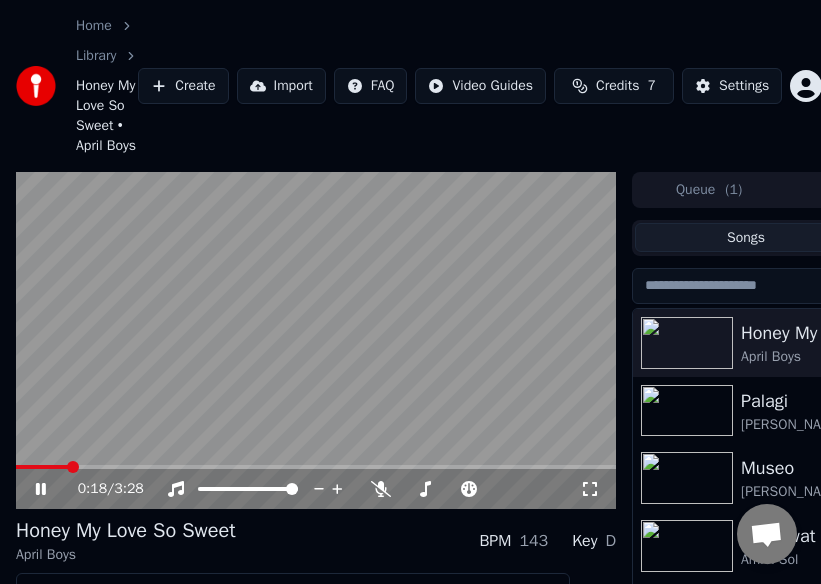 click at bounding box center (316, 341) 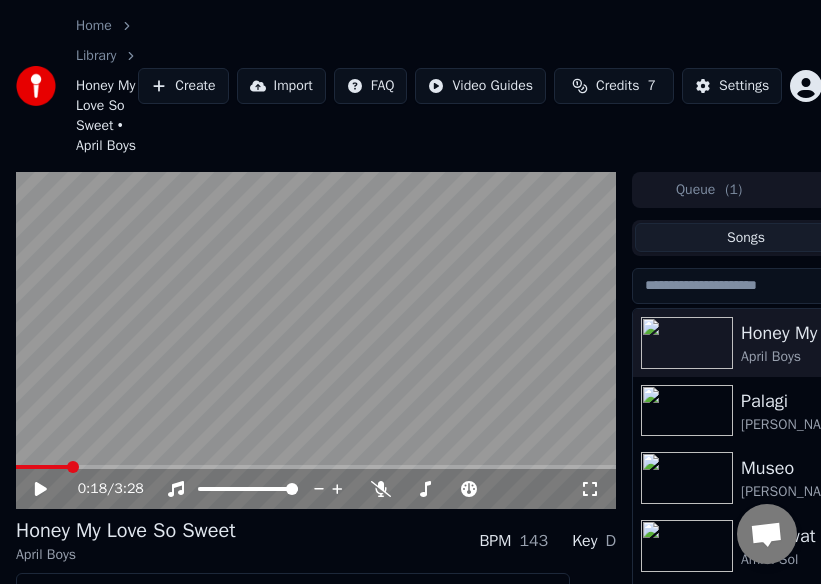 click at bounding box center [316, 341] 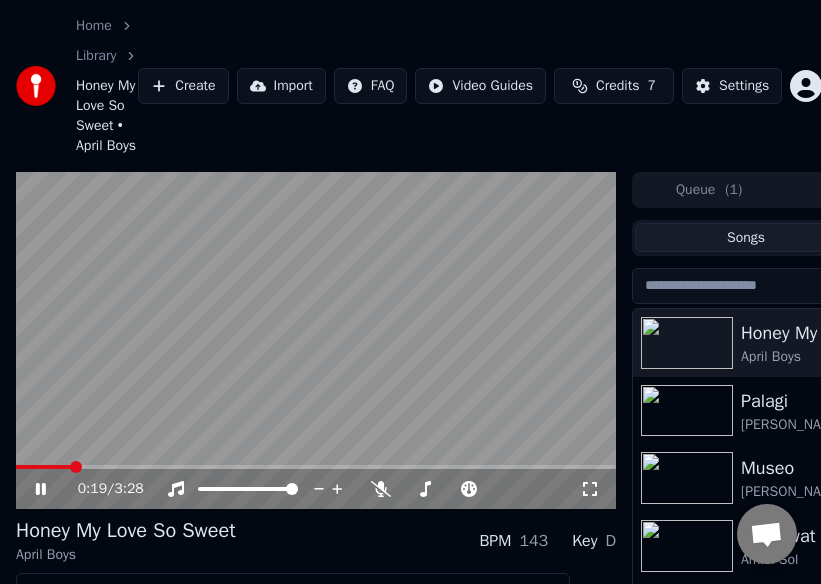 drag, startPoint x: 160, startPoint y: 411, endPoint x: 242, endPoint y: 445, distance: 88.76936 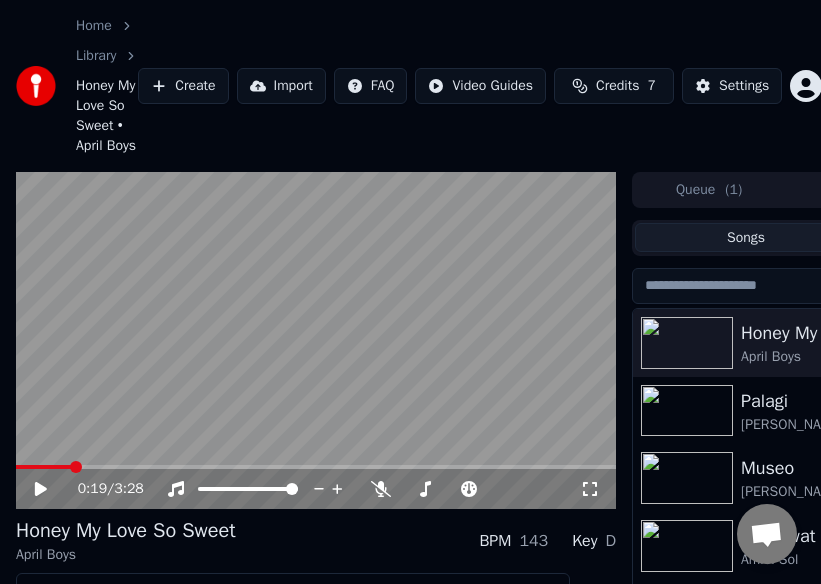 click on "0:19  /  3:28" at bounding box center [316, 489] 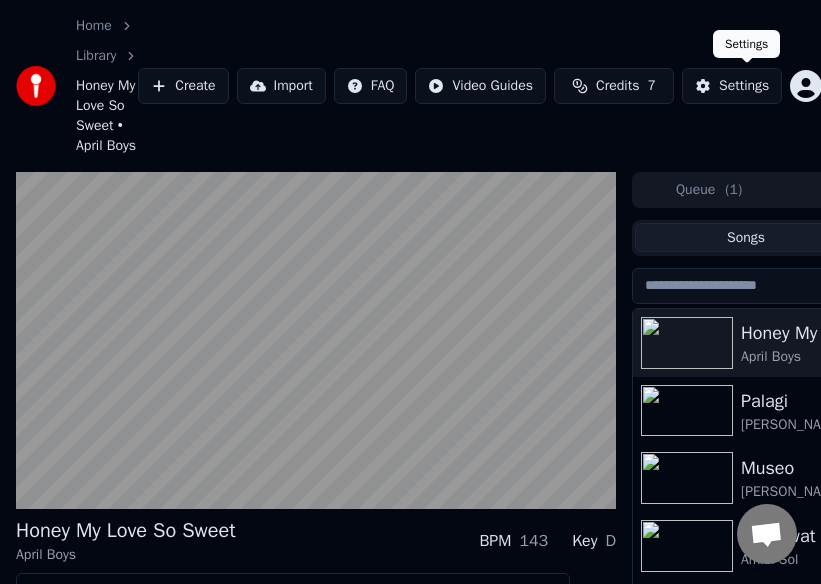 scroll, scrollTop: 0, scrollLeft: 40, axis: horizontal 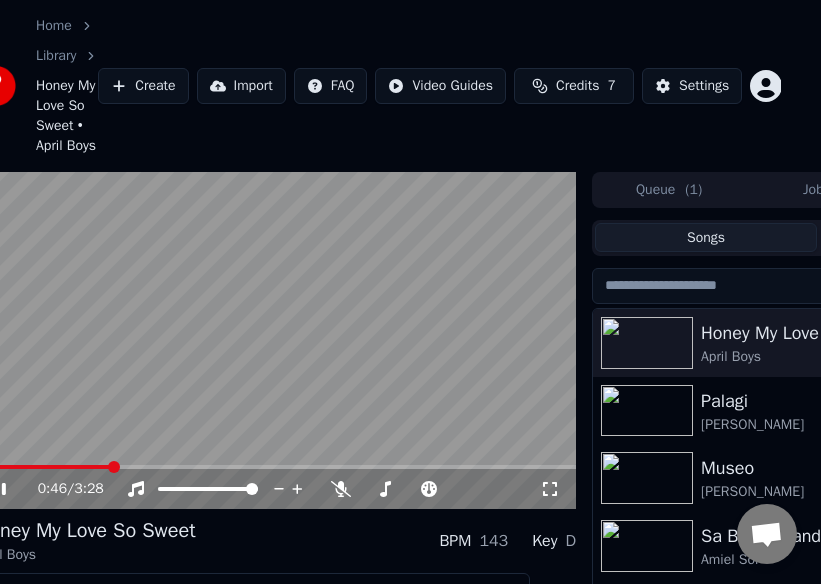 click at bounding box center (276, 341) 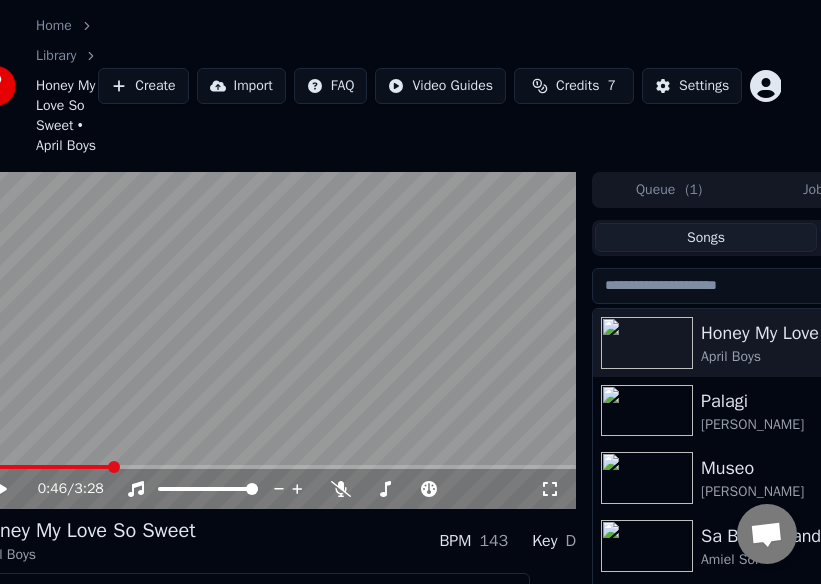 scroll, scrollTop: 0, scrollLeft: 0, axis: both 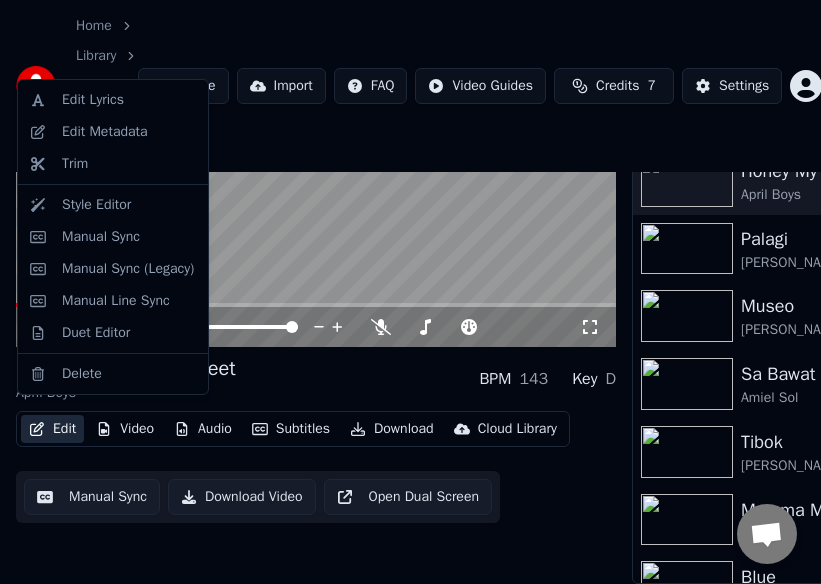 click on "Edit" at bounding box center [52, 429] 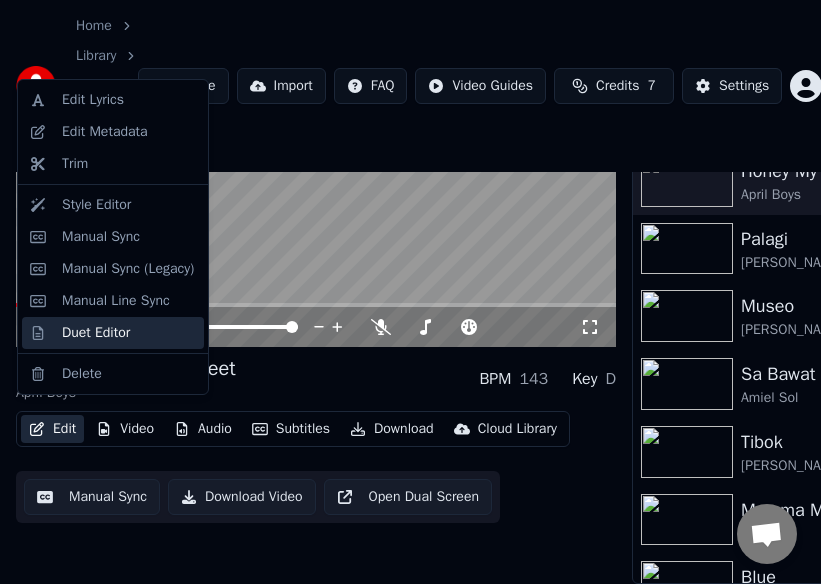 click on "Duet Editor" at bounding box center (96, 333) 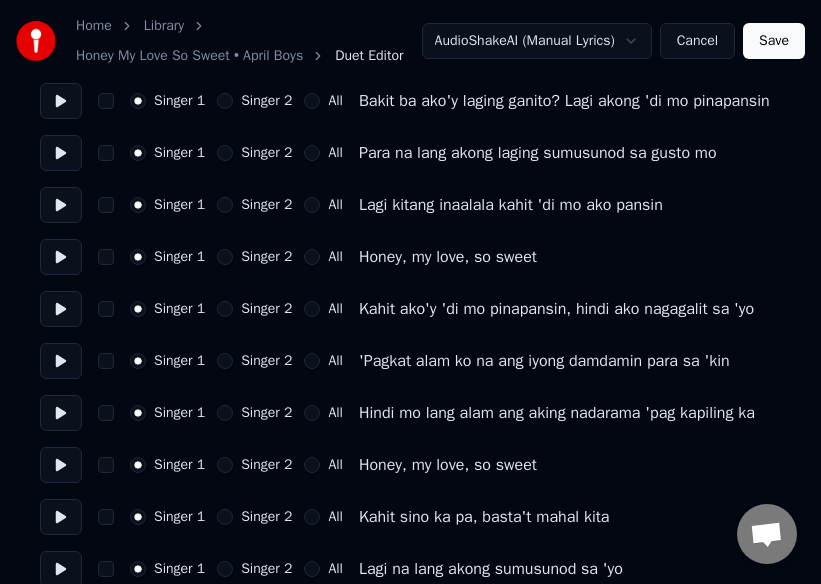 scroll, scrollTop: 0, scrollLeft: 0, axis: both 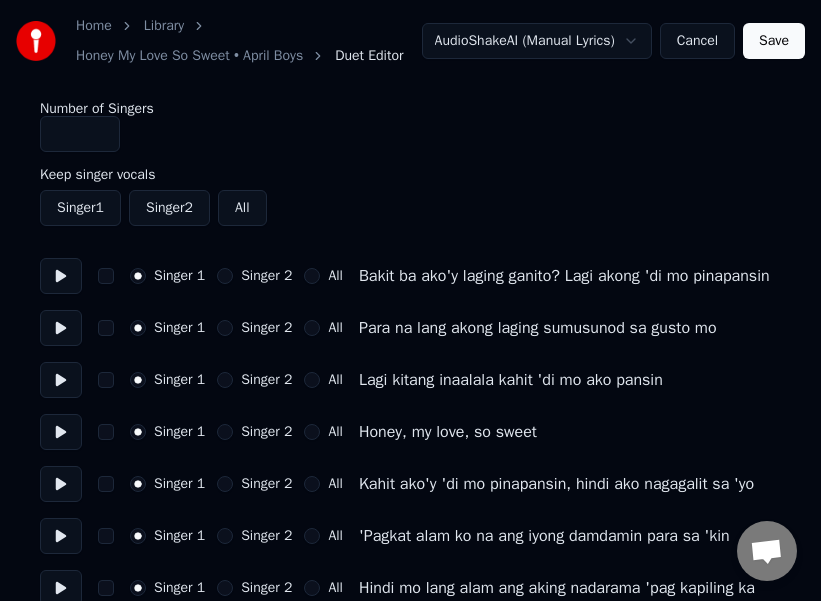 click on "*" at bounding box center [80, 134] 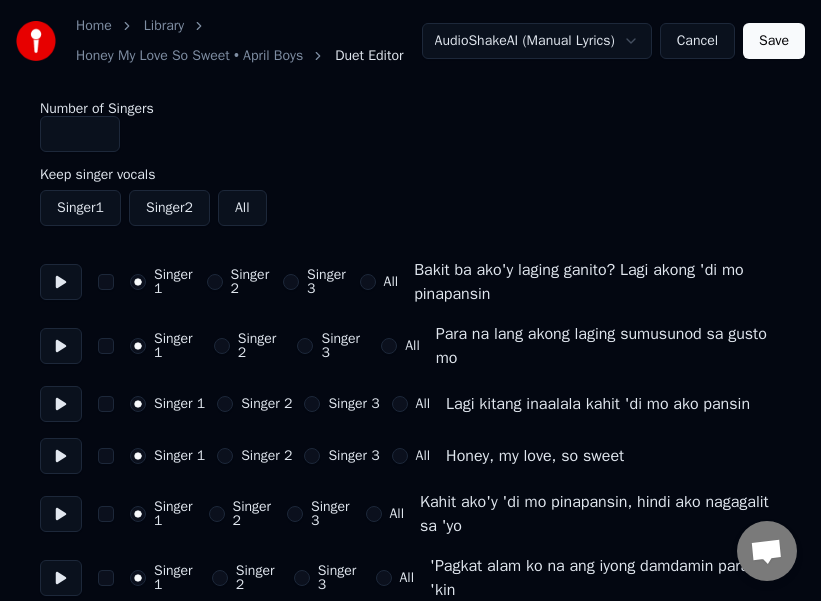 click on "*" at bounding box center [80, 134] 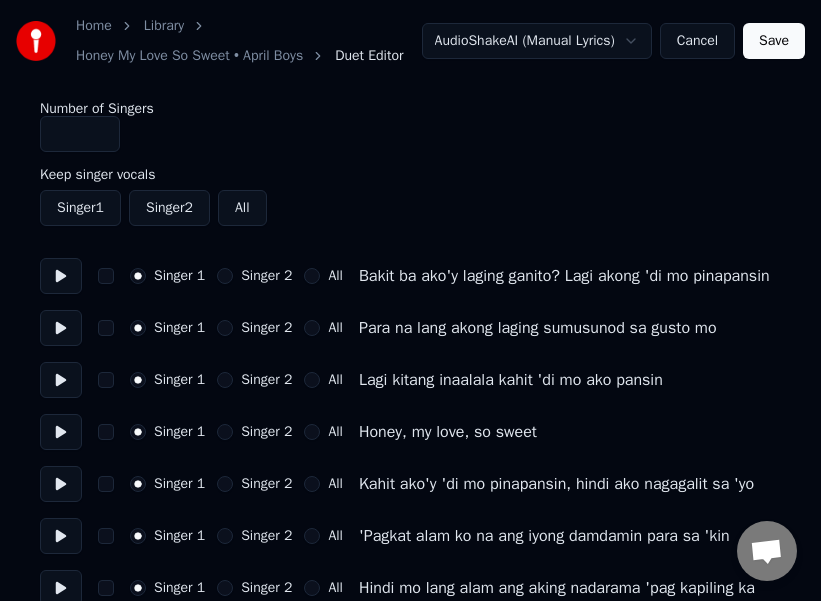 type on "*" 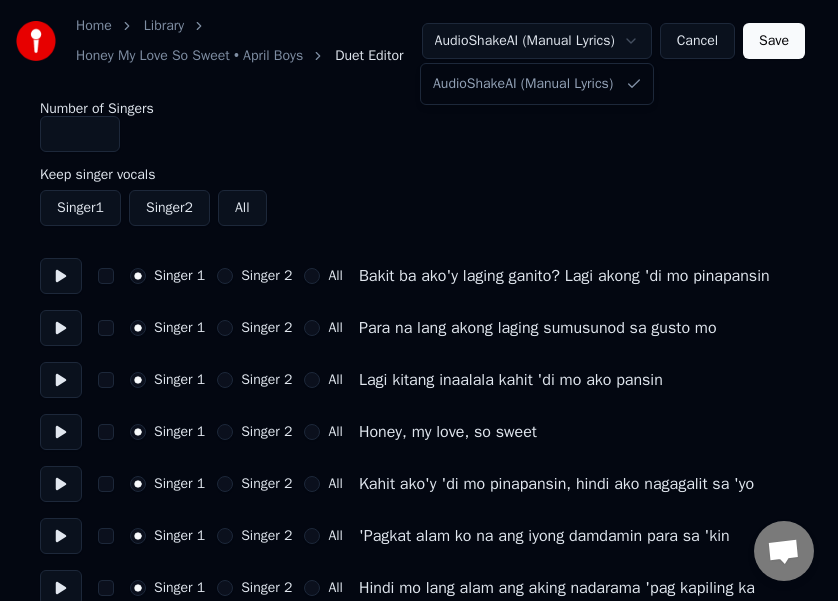 click on "Home Library Honey My Love So Sweet • April Boys Duet Editor AudioShakeAI (Manual Lyrics) Cancel Save Number of Singers * Keep singer vocals Singer  1 Singer  2 All Singer 1 Singer 2 All Bakit ba ako'y laging ganito? Lagi akong 'di mo pinapansin Singer 1 Singer 2 All Para na lang akong laging sumusunod sa gusto mo Singer 1 Singer 2 All Lagi kitang inaalala kahit 'di mo ako pansin Singer 1 Singer 2 All Honey, my love, so sweet Singer 1 Singer 2 All Kahit ako'y 'di mo pinapansin, hindi ako nagagalit sa 'yo Singer 1 Singer 2 All 'Pagkat alam ko na ang iyong damdamin para sa 'kin Singer 1 Singer 2 All Hindi mo lang alam ang aking nadarama 'pag kapiling ka Singer 1 Singer 2 All Honey, my love, so sweet Singer 1 Singer 2 All Kahit sino ka pa, basta't mahal kita Singer 1 Singer 2 All Lagi na lang akong sumusunod sa 'yo Singer 1 Singer 2 All Mahal kita, at 'yan ay totoo Singer 1 Singer 2 All Honey, my love, so sweet Singer 1 Singer 2 All Kahit ako'y 'di mo pinapansin, hindi ako nagagalit sa 'yo Singer 1 Singer 2" at bounding box center (419, 807) 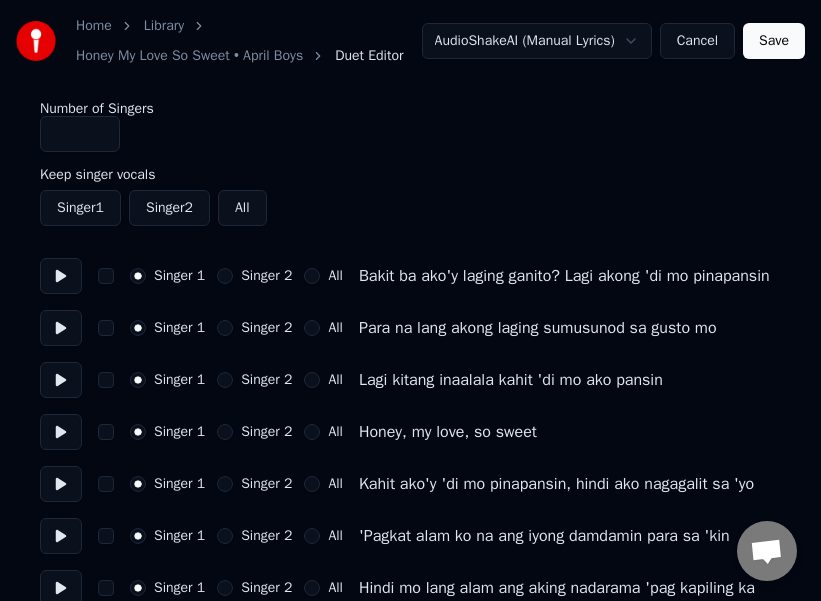 click on "Home Library Honey My Love So Sweet • April Boys Duet Editor AudioShakeAI (Manual Lyrics) Cancel Save Number of Singers * Keep singer vocals Singer  1 Singer  2 All Singer 1 Singer 2 All Bakit ba ako'y laging ganito? Lagi akong 'di mo pinapansin Singer 1 Singer 2 All Para na lang akong laging sumusunod sa gusto mo Singer 1 Singer 2 All Lagi kitang inaalala kahit 'di mo ako pansin Singer 1 Singer 2 All Honey, my love, so sweet Singer 1 Singer 2 All Kahit ako'y 'di mo pinapansin, hindi ako nagagalit sa 'yo Singer 1 Singer 2 All 'Pagkat alam ko na ang iyong damdamin para sa 'kin Singer 1 Singer 2 All Hindi mo lang alam ang aking nadarama 'pag kapiling ka Singer 1 Singer 2 All Honey, my love, so sweet Singer 1 Singer 2 All Kahit sino ka pa, basta't mahal kita Singer 1 Singer 2 All Lagi na lang akong sumusunod sa 'yo Singer 1 Singer 2 All Mahal kita, at 'yan ay totoo Singer 1 Singer 2 All Honey, my love, so sweet Singer 1 Singer 2 All Kahit ako'y 'di mo pinapansin, hindi ako nagagalit sa 'yo Singer 1 Singer 2" at bounding box center [410, 807] 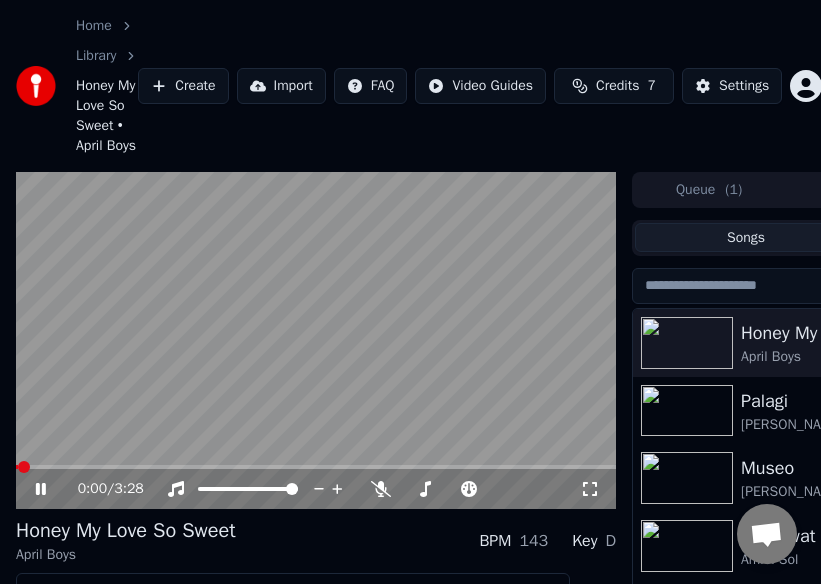 scroll, scrollTop: 175, scrollLeft: 0, axis: vertical 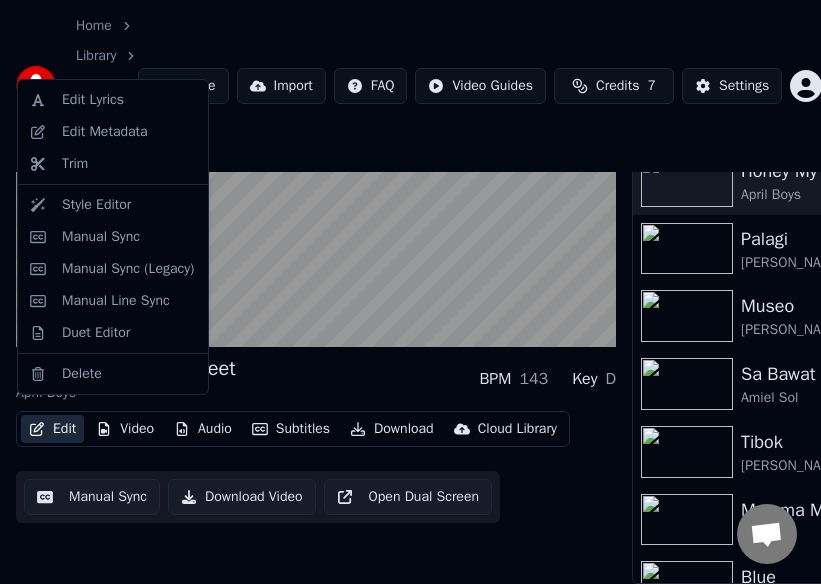 click on "Edit" at bounding box center [52, 429] 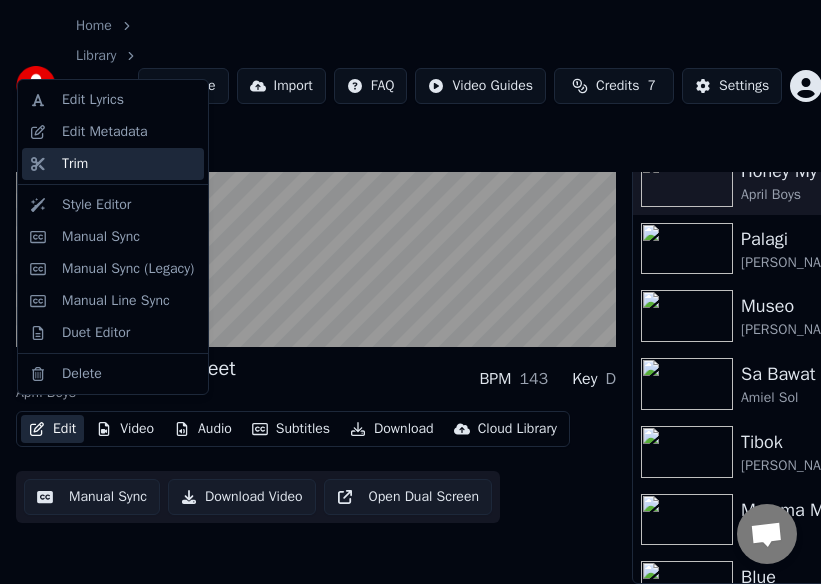click on "Trim" at bounding box center (129, 164) 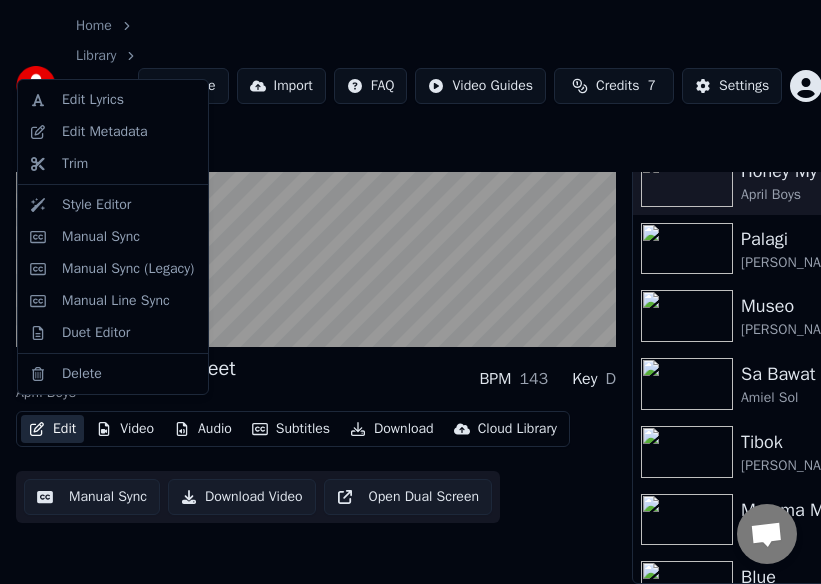 scroll, scrollTop: 0, scrollLeft: 0, axis: both 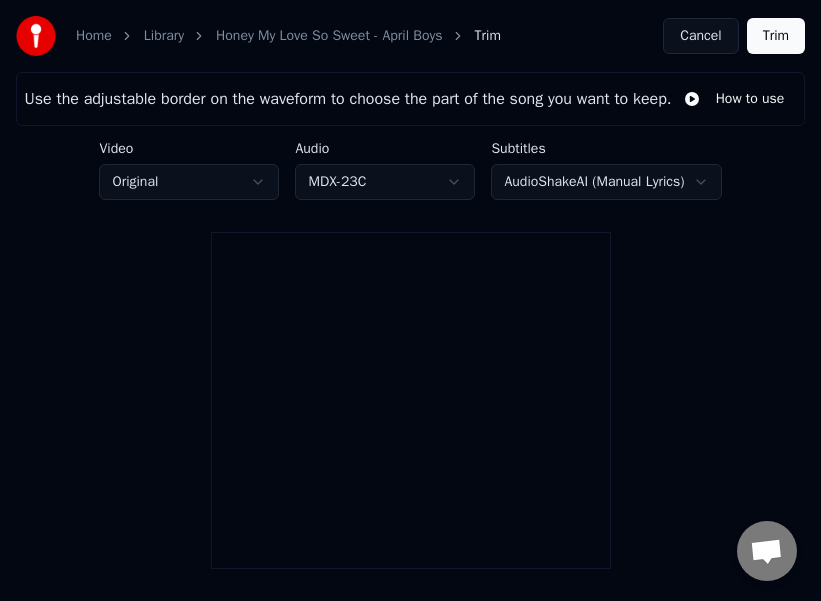 type on "*****" 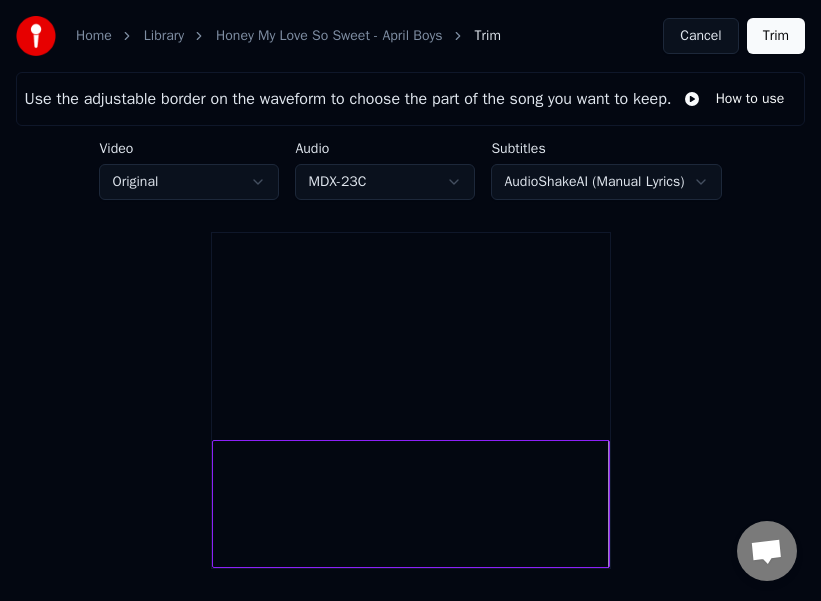 click on "Library" at bounding box center (164, 36) 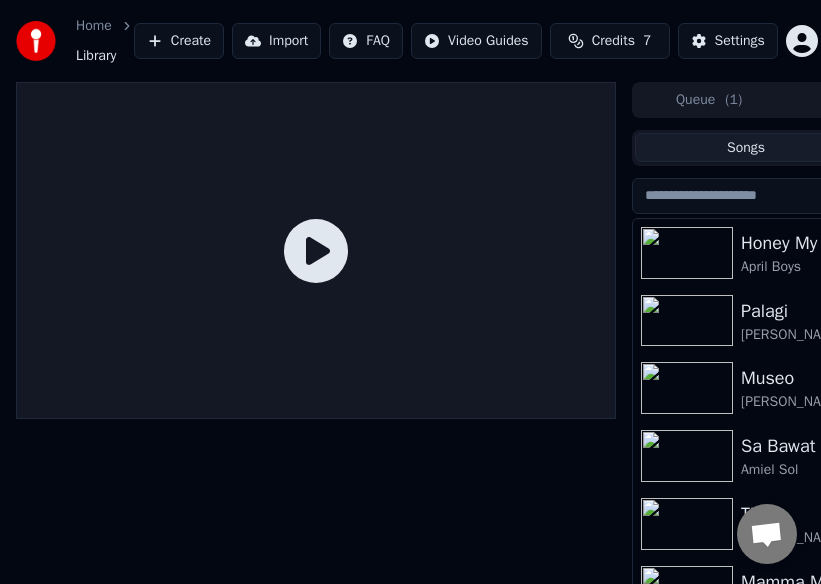 click 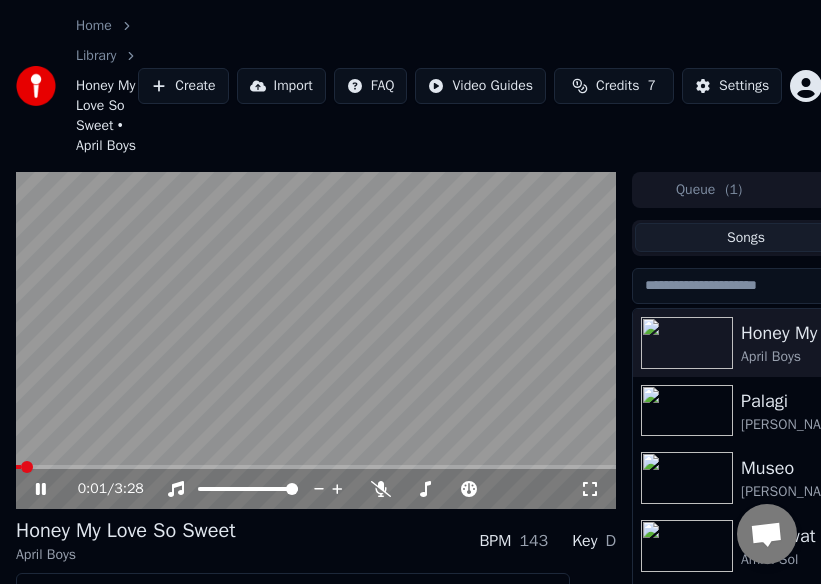 click on "BPM" at bounding box center [495, 541] 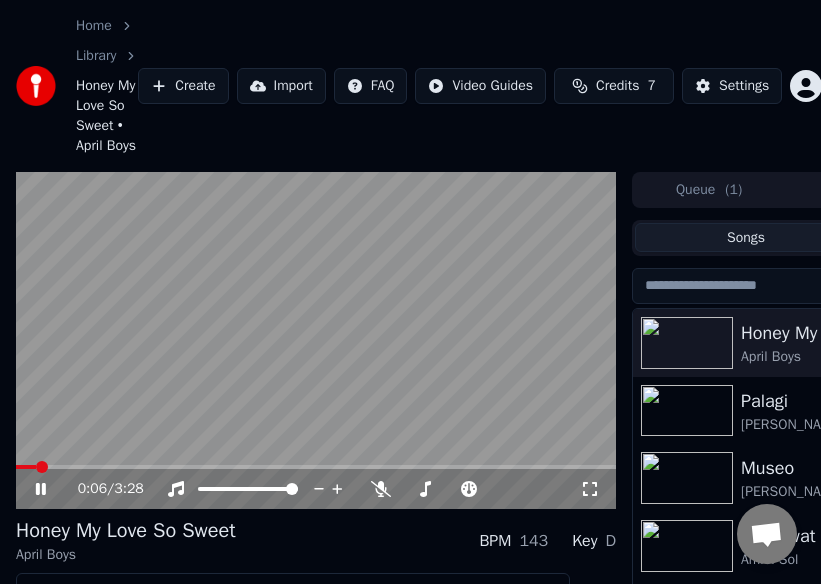 click at bounding box center [316, 341] 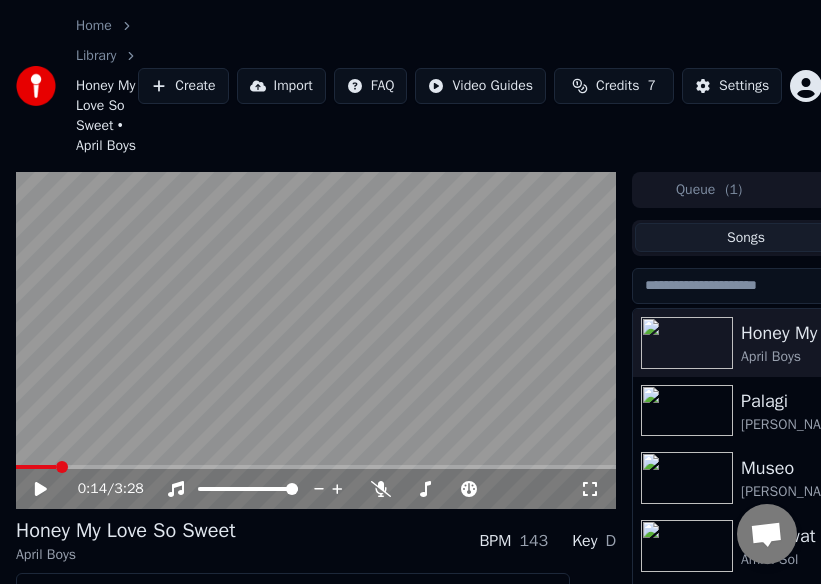 click at bounding box center (316, 467) 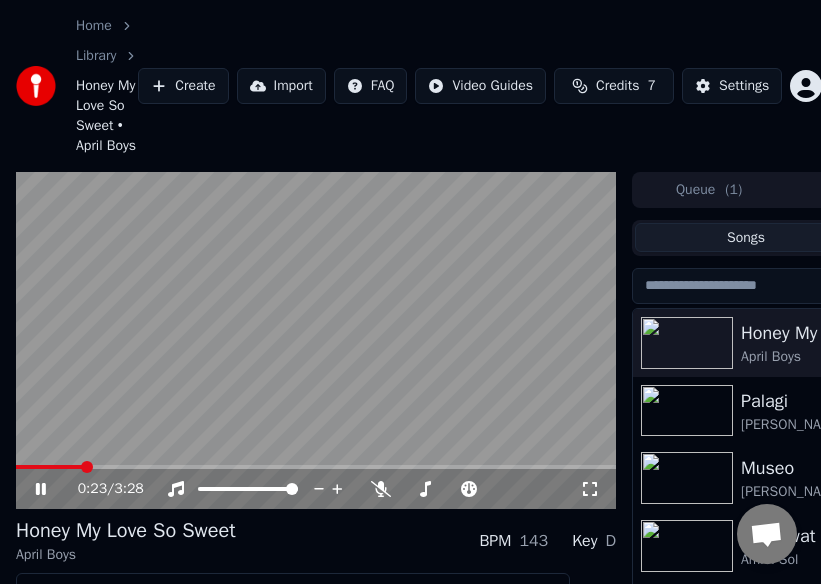click at bounding box center (49, 467) 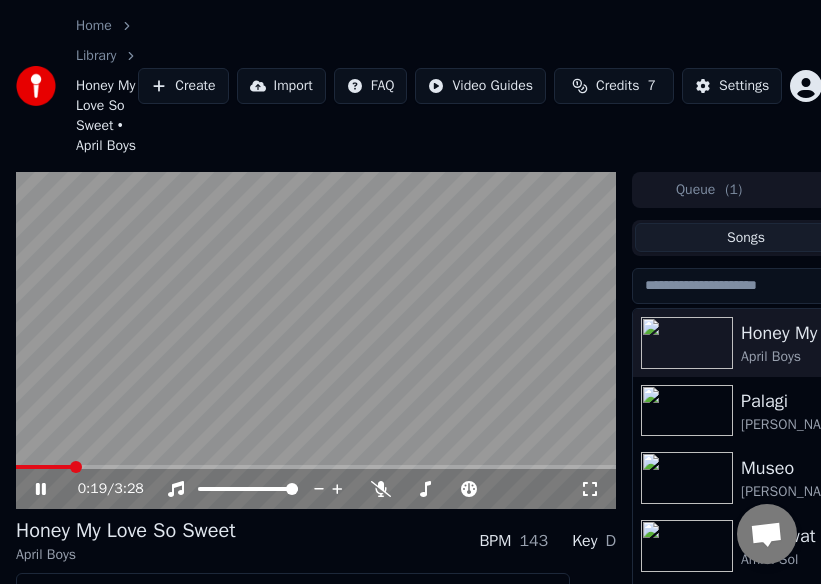 click at bounding box center [76, 467] 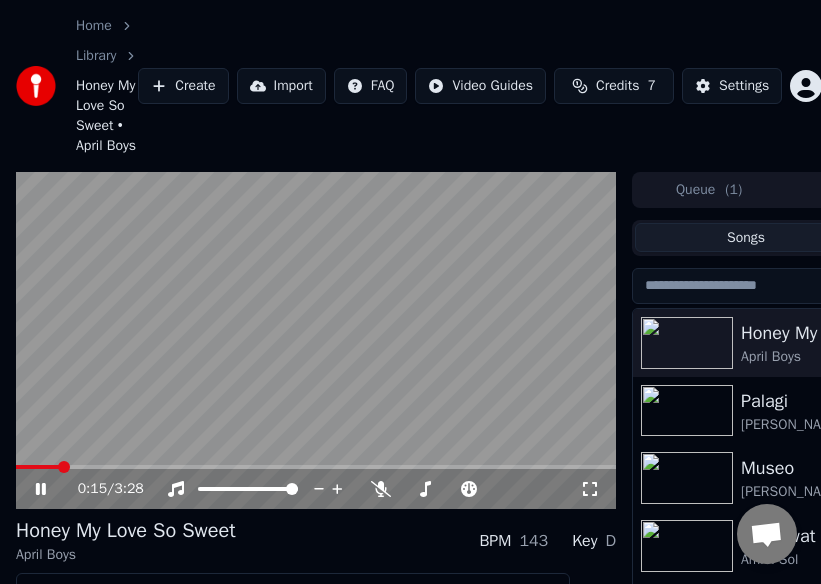 click at bounding box center [316, 341] 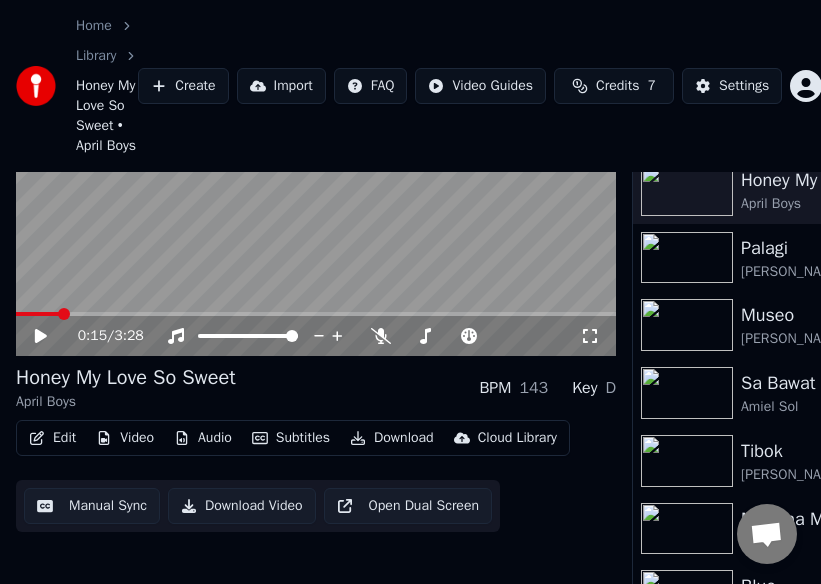 scroll, scrollTop: 175, scrollLeft: 0, axis: vertical 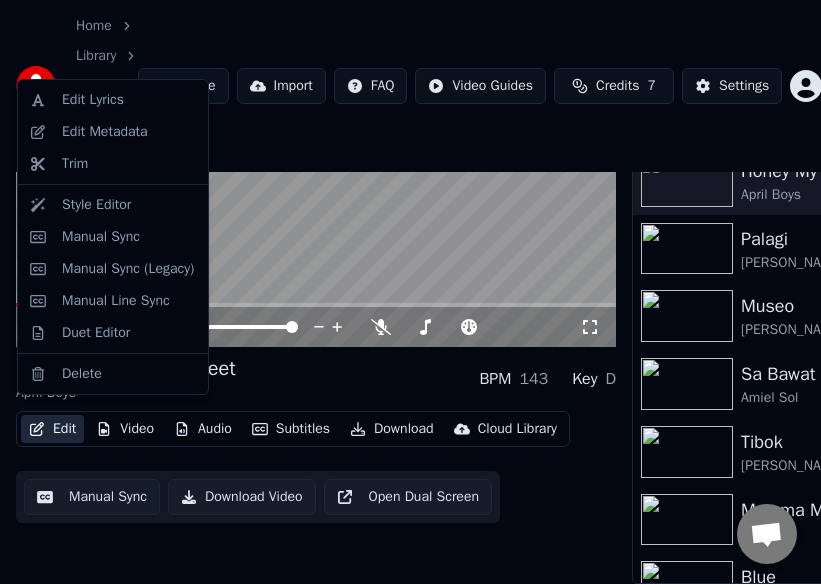 click on "Edit" at bounding box center [52, 429] 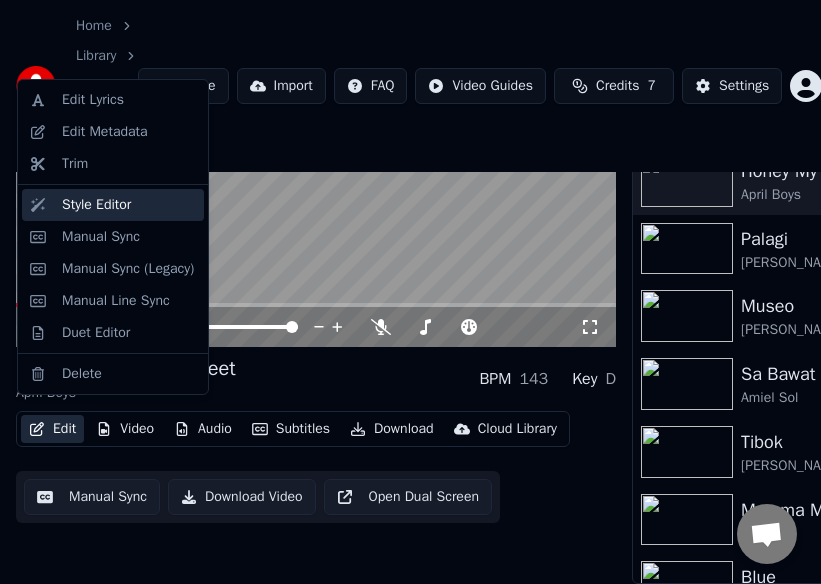 click on "Style Editor" at bounding box center [96, 205] 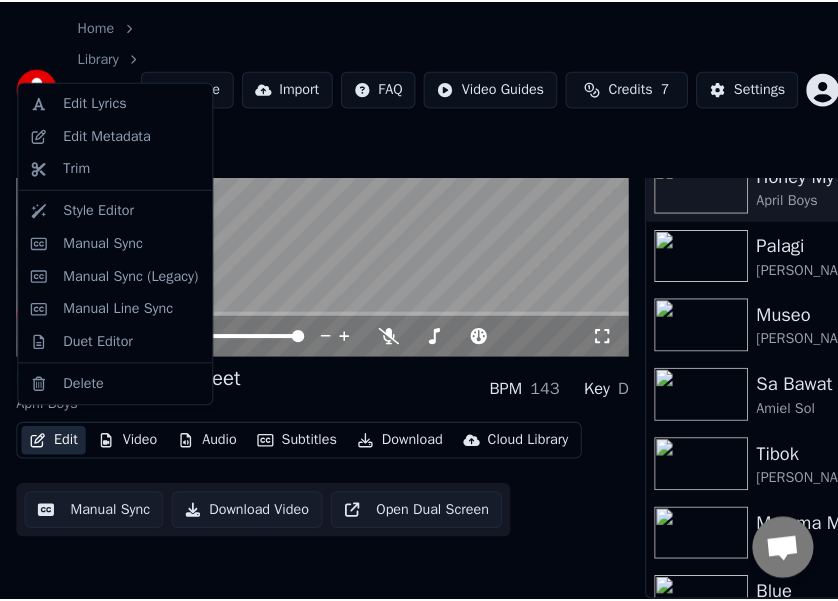 scroll, scrollTop: 0, scrollLeft: 0, axis: both 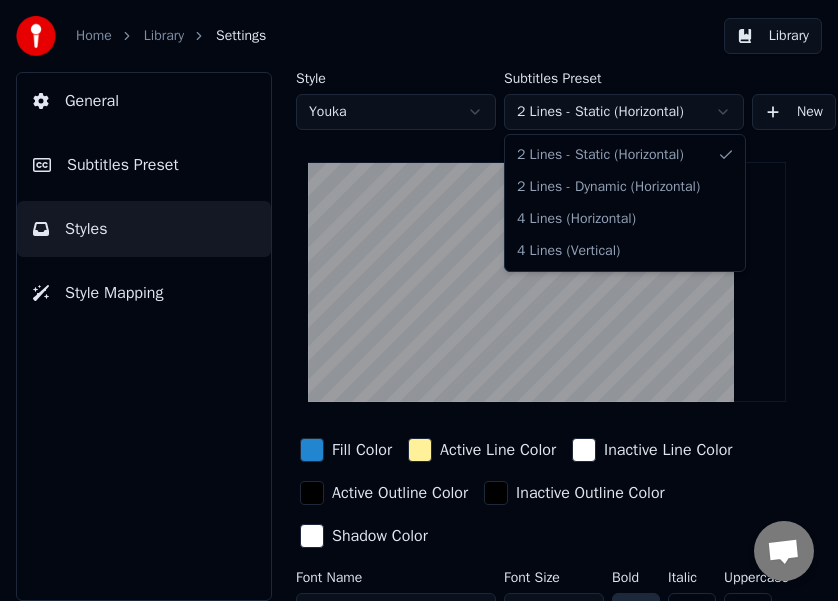 click on "Home Library Settings Library General Subtitles Preset Styles Style Mapping Style Youka Subtitles Preset 2 Lines - Static (Horizontal) New Delete Reset Save Fill Color Active Line Color Inactive Line Color Active Outline Color Inactive Outline Color Shadow Color Font Name Arial Bold Font Size ** Bold Italic Uppercase Spacing * Outline * Blur * Shadow * 2 Lines - Static (Horizontal) 2 Lines - Dynamic (Horizontal) 4 Lines (Horizontal) 4 Lines (Vertical)" at bounding box center [419, 300] 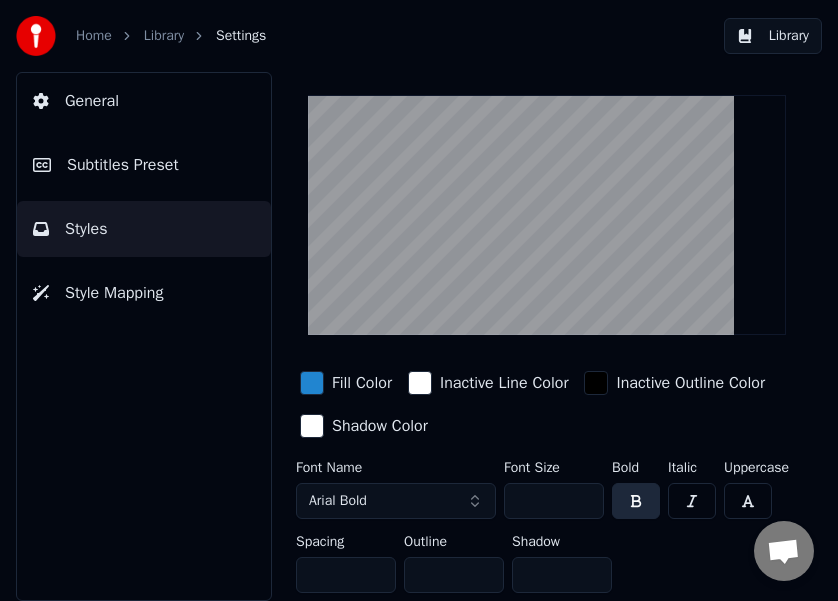 scroll, scrollTop: 82, scrollLeft: 0, axis: vertical 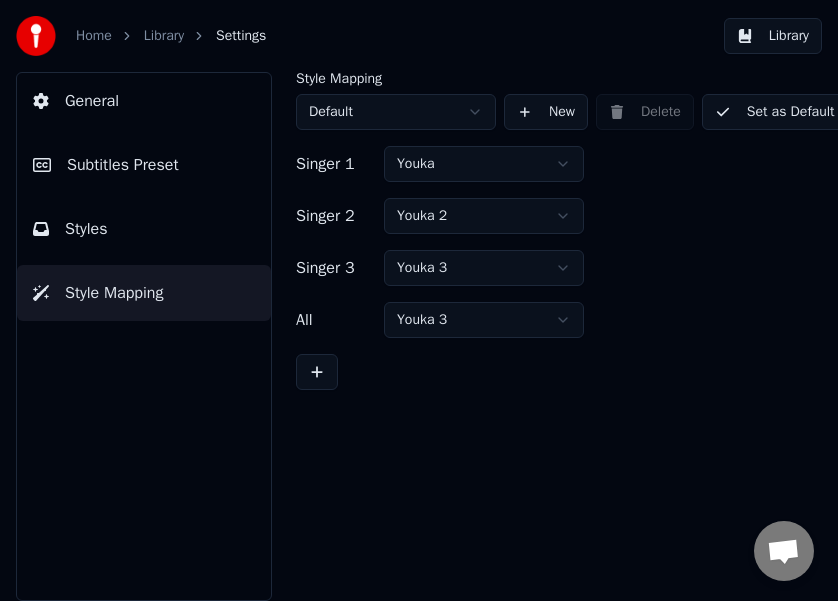 click on "Styles" at bounding box center (144, 229) 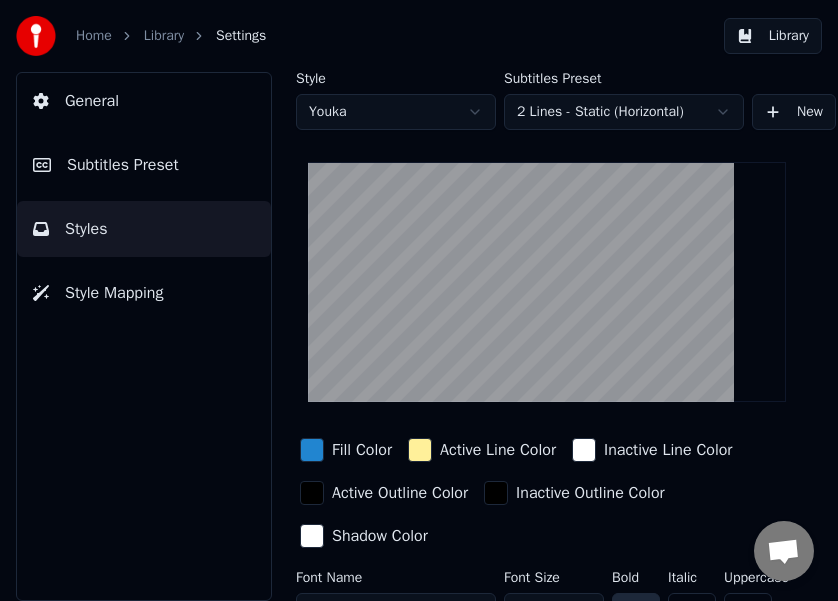 click on "Subtitles Preset" at bounding box center [123, 165] 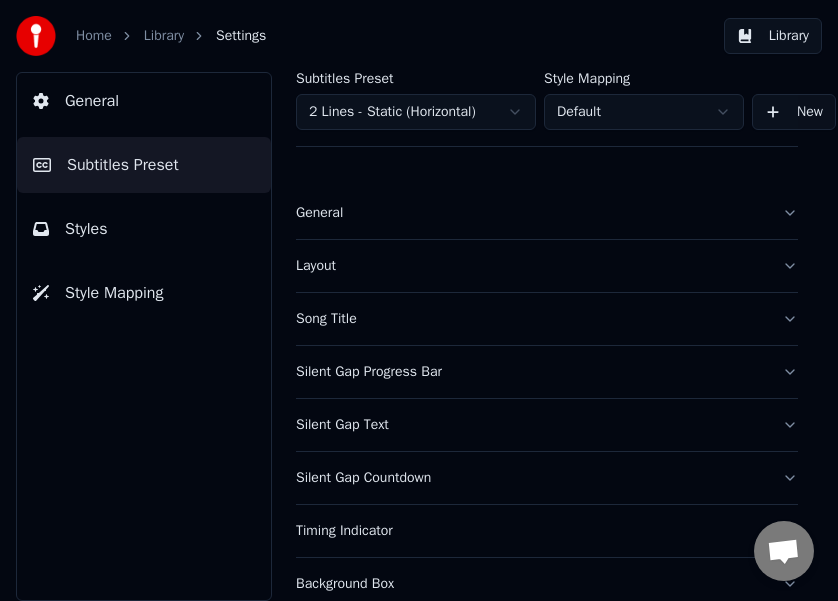 click on "General" at bounding box center (531, 213) 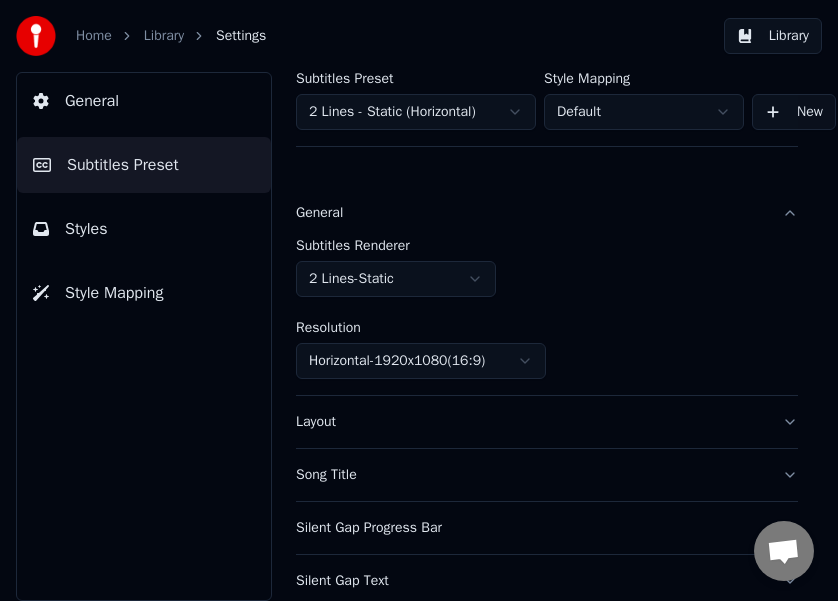 click on "Home Library Settings Library General Subtitles Preset Styles Style Mapping Subtitles Preset 2 Lines - Static (Horizontal) Style Mapping Default New Delete Set as Default General Subtitles Renderer 2 Lines  -  Static Resolution Horizontal  -  1920 x 1080  ( 16 : 9 ) Layout Song Title Silent Gap Progress Bar Silent Gap Text Silent Gap Countdown Timing Indicator Background Box Fade Effect Offset Max Characters Per Line Auto Line Break Advanced Settings" at bounding box center (419, 300) 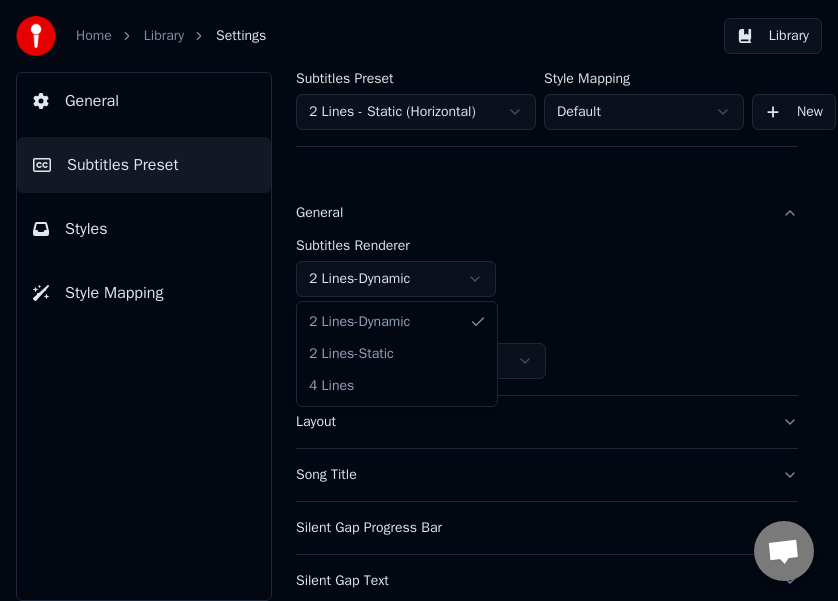 click on "Home Library Settings Library General Subtitles Preset Styles Style Mapping Subtitles Preset 2 Lines - Static (Horizontal) Style Mapping Default New Delete Set as Default General Subtitles Renderer 2 Lines  -  Dynamic Resolution Horizontal  -  1920 x 1080  ( 16 : 9 ) Layout Song Title Silent Gap Progress Bar Silent Gap Text Silent Gap Countdown Timing Indicator Background Box Fade Effect Offset Max Characters Per Line Auto Line Break 2 Lines  -  Dynamic 2 Lines  -  Static 4 Lines" at bounding box center [419, 300] 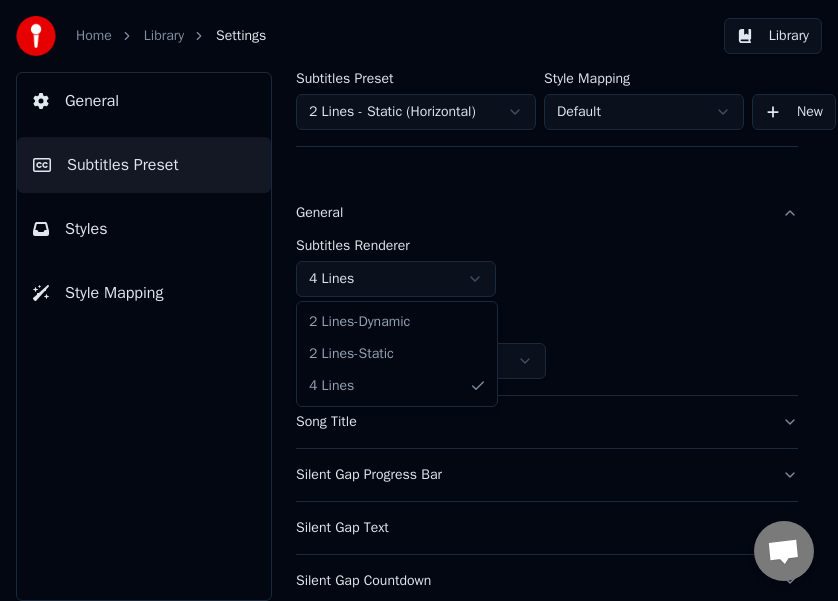 click on "Home Library Settings Library General Subtitles Preset Styles Style Mapping Subtitles Preset 2 Lines - Static (Horizontal) Style Mapping Default New Delete Set as Default General Subtitles Renderer 4 Lines Resolution Horizontal  -  1920 x 1080  ( 16 : 9 ) Song Title Silent Gap Progress Bar Silent Gap Text Silent Gap Countdown Timing Indicator Background Box Fade Effect Offset Max Characters Per Line Auto Line Break Advanced Settings 2 Lines  -  Dynamic 2 Lines  -  Static 4 Lines" at bounding box center (419, 300) 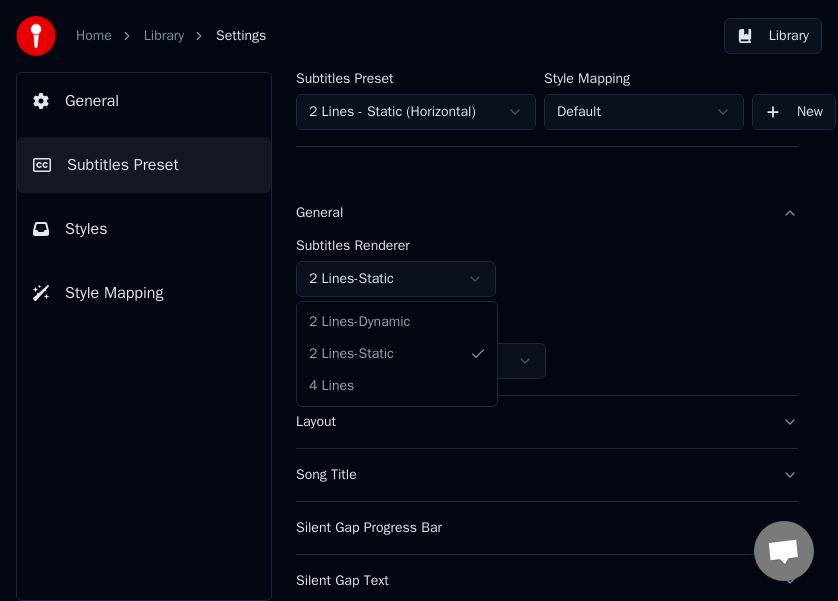 click on "Home Library Settings Library General Subtitles Preset Styles Style Mapping Subtitles Preset 2 Lines - Static (Horizontal) Style Mapping Default New Delete Set as Default General Subtitles Renderer 2 Lines  -  Static Resolution Horizontal  -  1920 x 1080  ( 16 : 9 ) Layout Song Title Silent Gap Progress Bar Silent Gap Text Silent Gap Countdown Timing Indicator Background Box Fade Effect Offset Max Characters Per Line Auto Line Break Advanced Settings 2 Lines  -  Dynamic 2 Lines  -  Static 4 Lines" at bounding box center (419, 300) 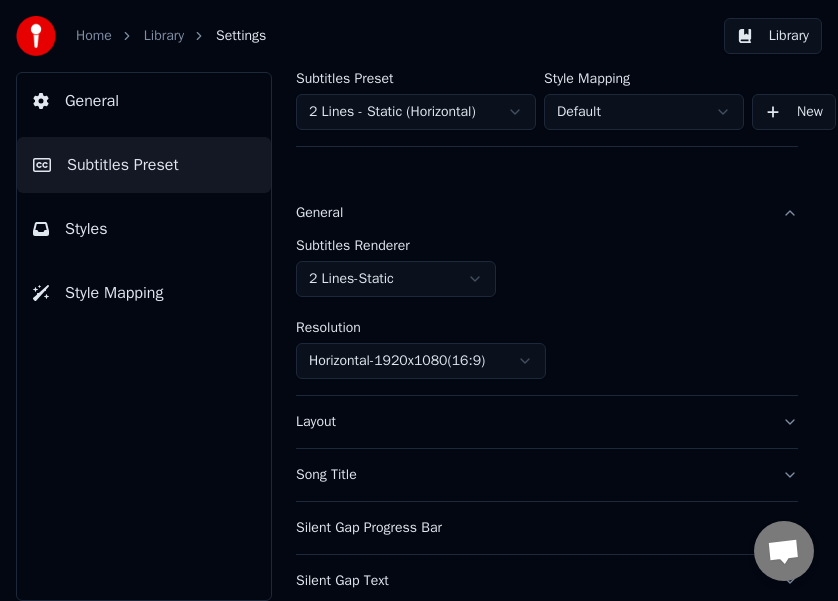 click on "General" at bounding box center (144, 101) 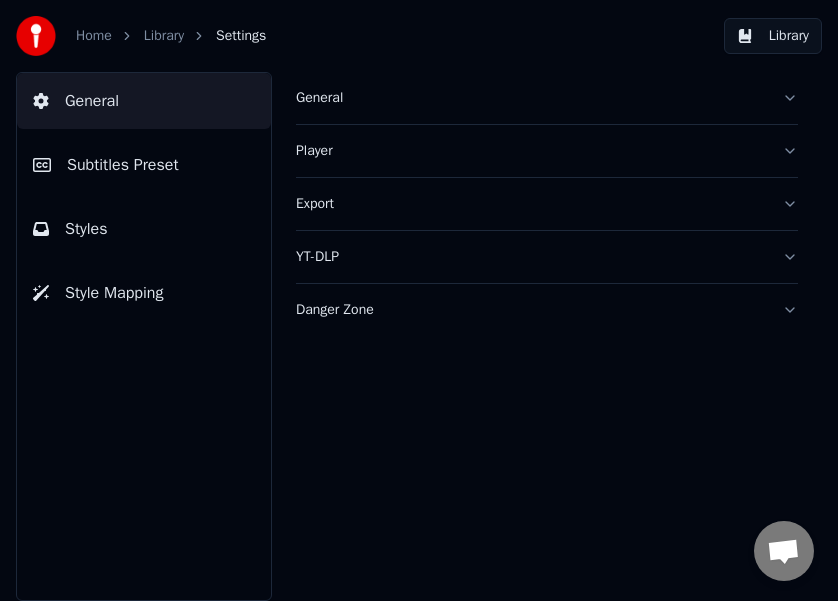 click on "Styles" at bounding box center (144, 229) 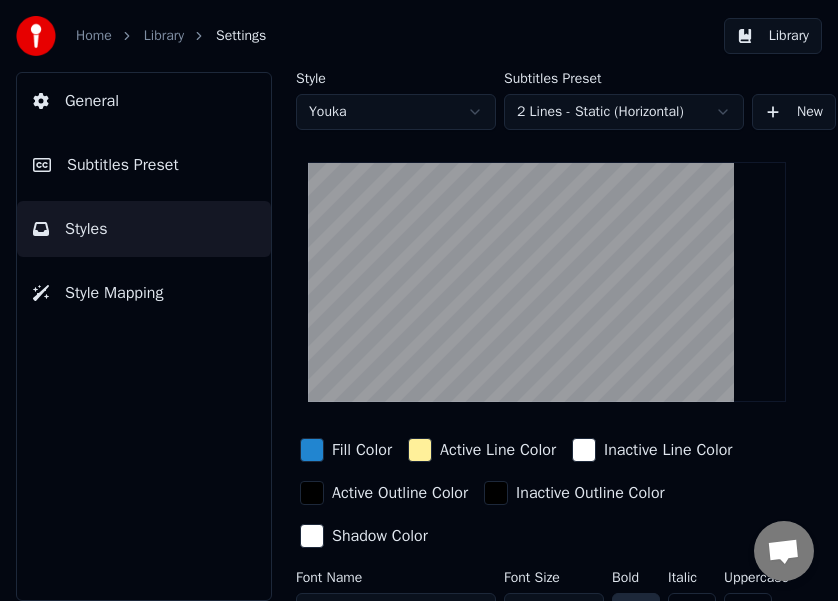 click on "Home Library Settings" at bounding box center [141, 36] 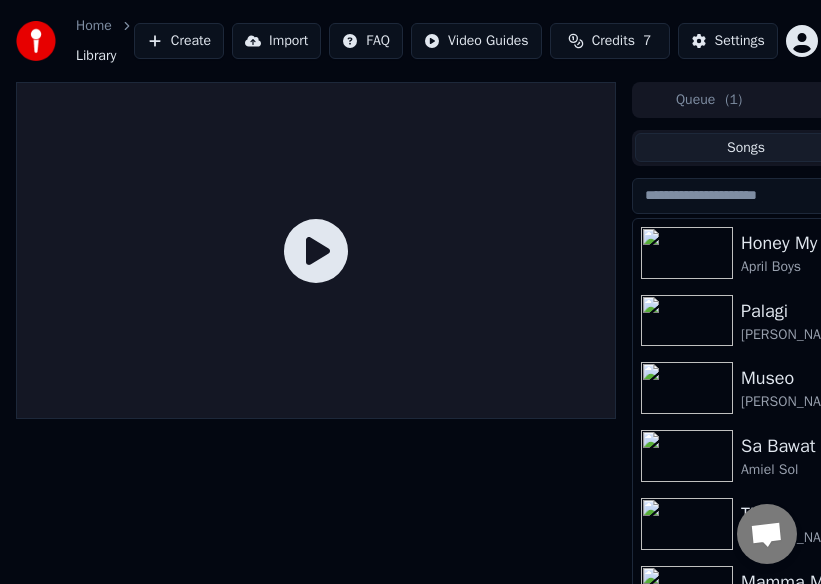 click at bounding box center [687, 253] 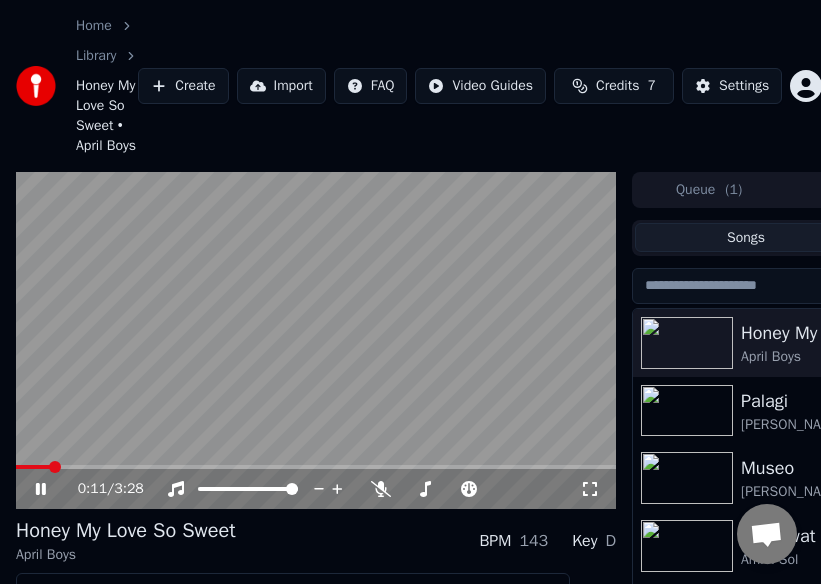 scroll, scrollTop: 0, scrollLeft: 40, axis: horizontal 